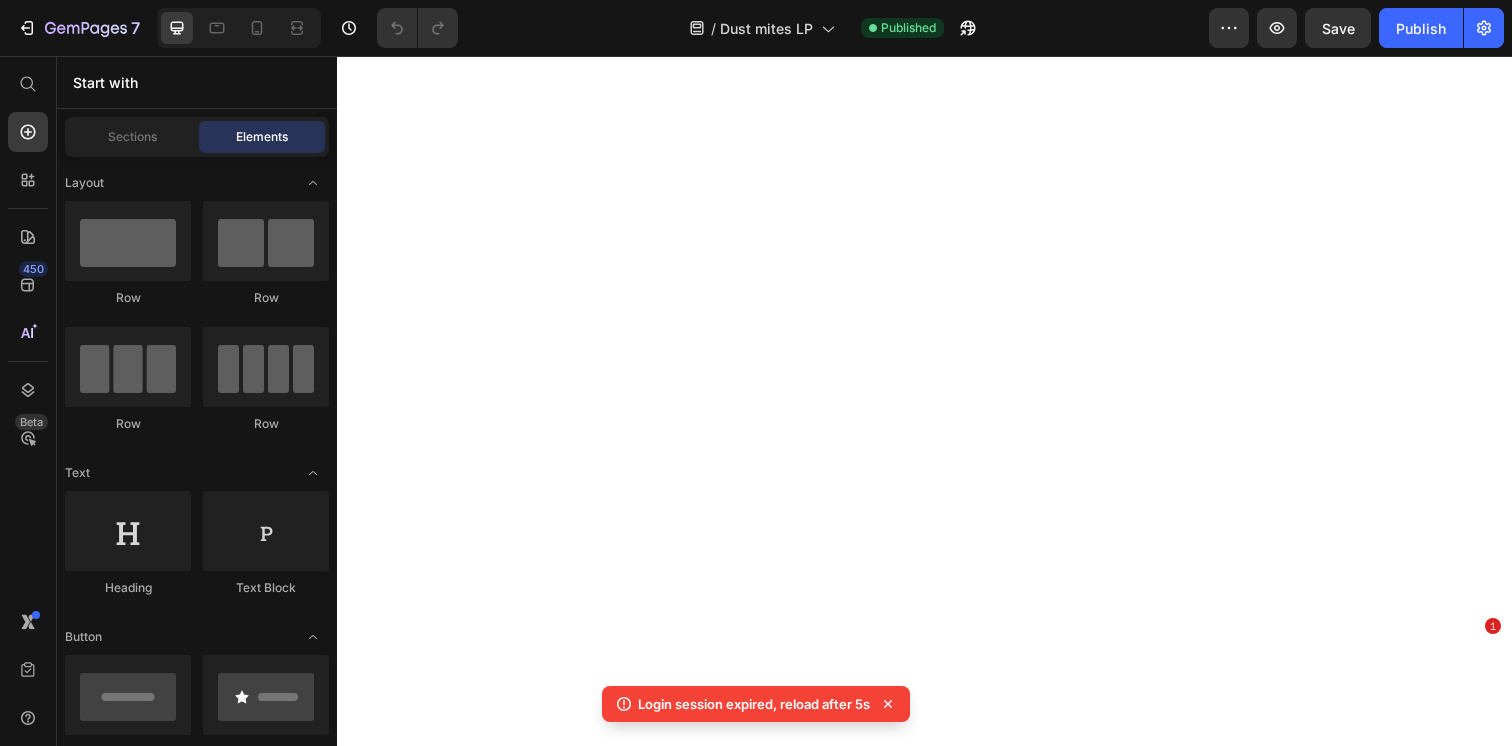 scroll, scrollTop: 0, scrollLeft: 0, axis: both 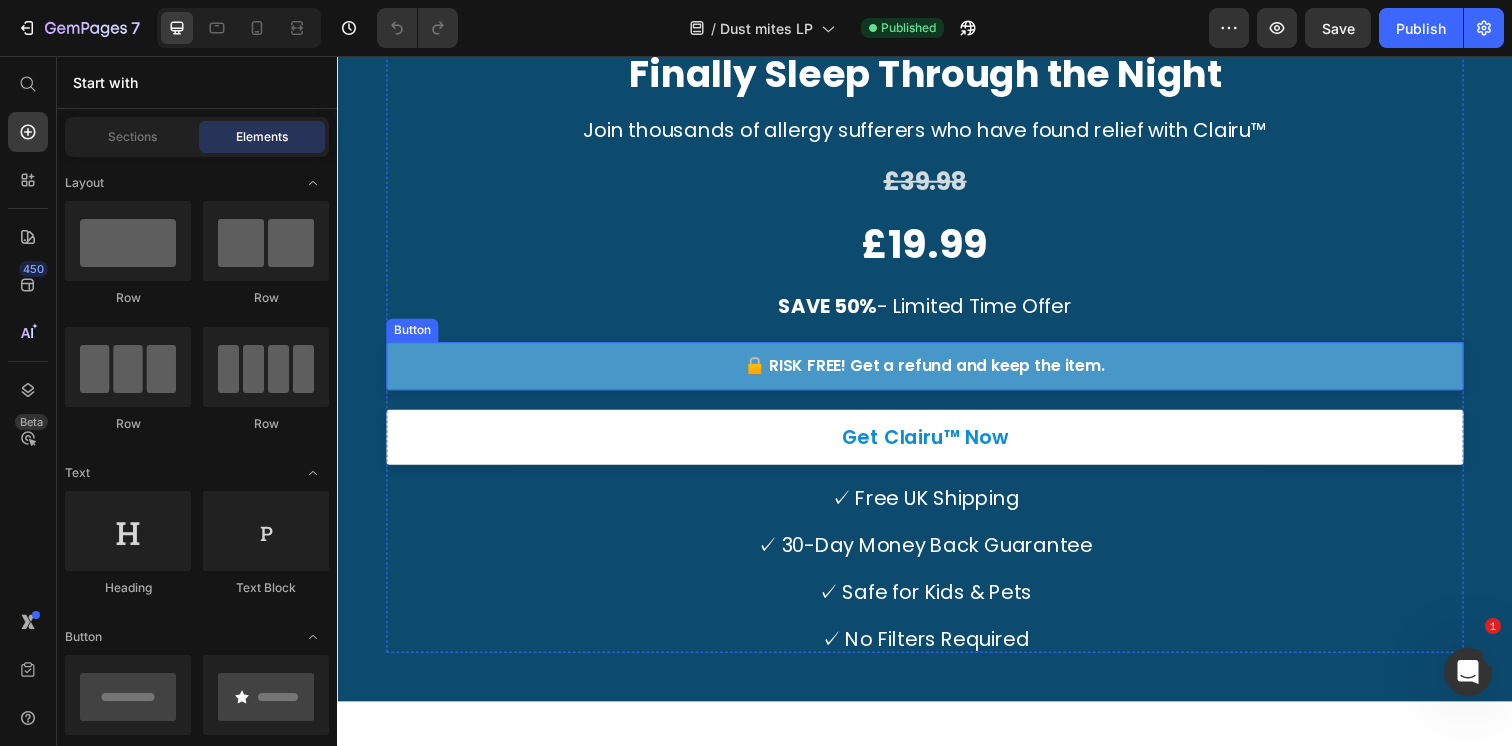 click on "🔒 RISK FREE! Get a refund and keep the item." at bounding box center [937, 372] 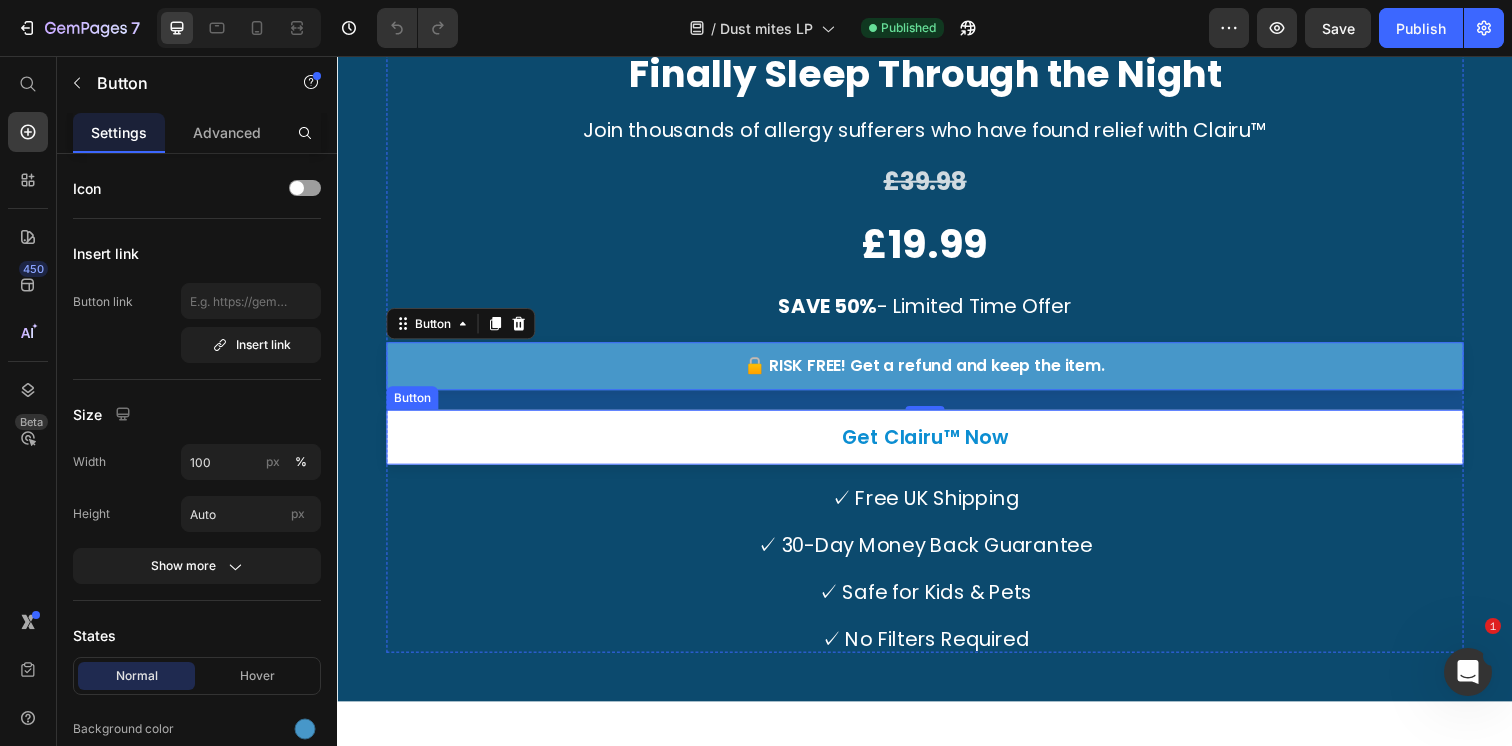 click on "Get Clairu™ Now" at bounding box center [937, 445] 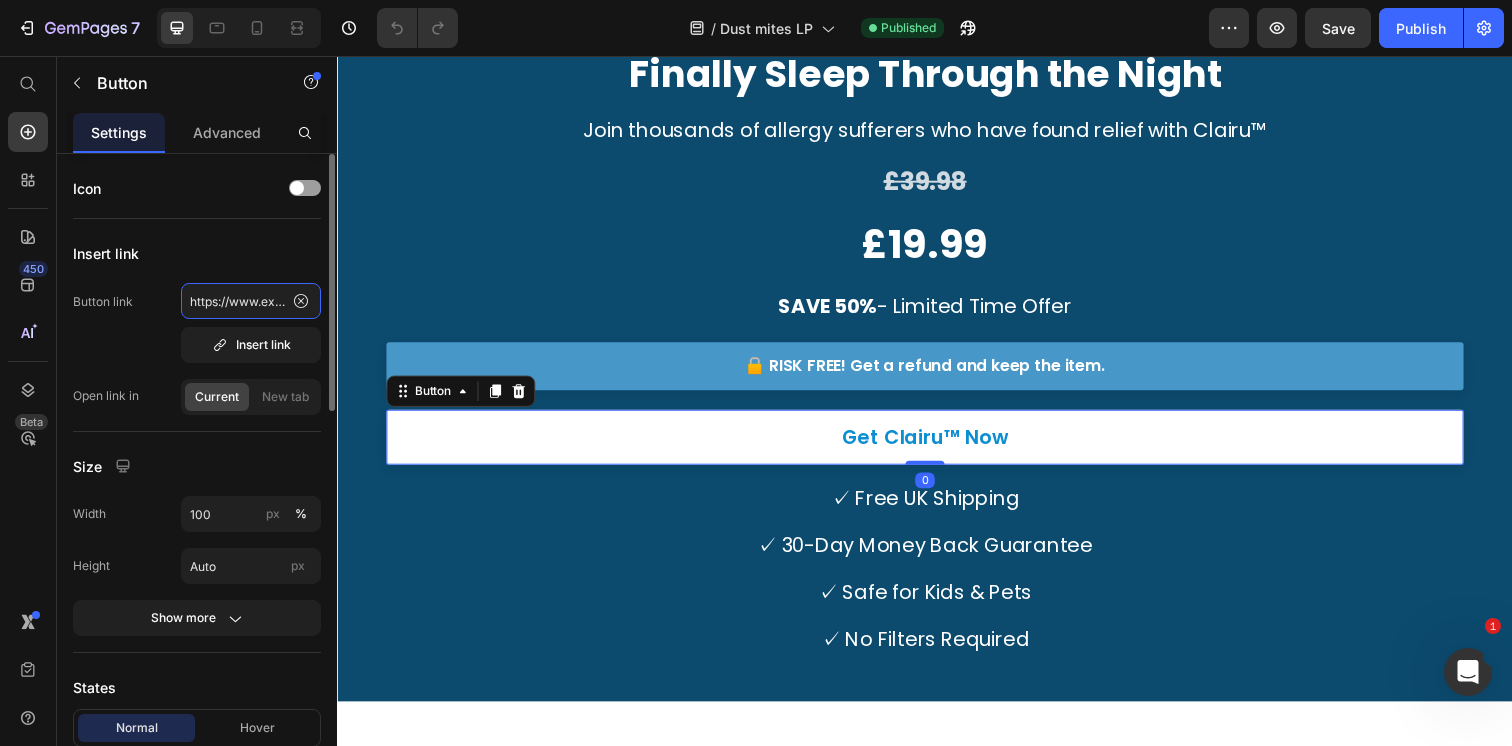 click on "https://www.getuvlizer.co.uk/TryClairu" 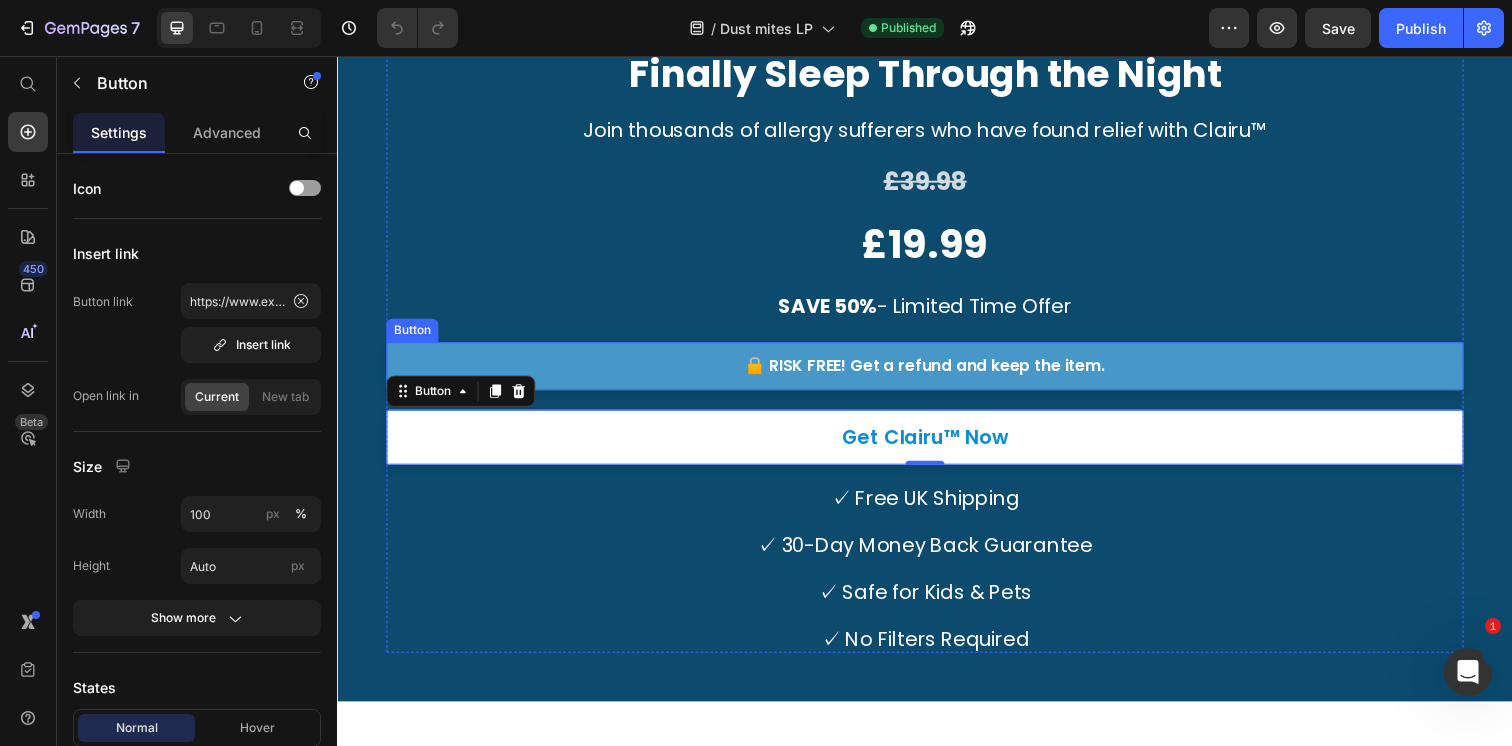 click on "🔒 RISK FREE! Get a refund and keep the item." at bounding box center [937, 372] 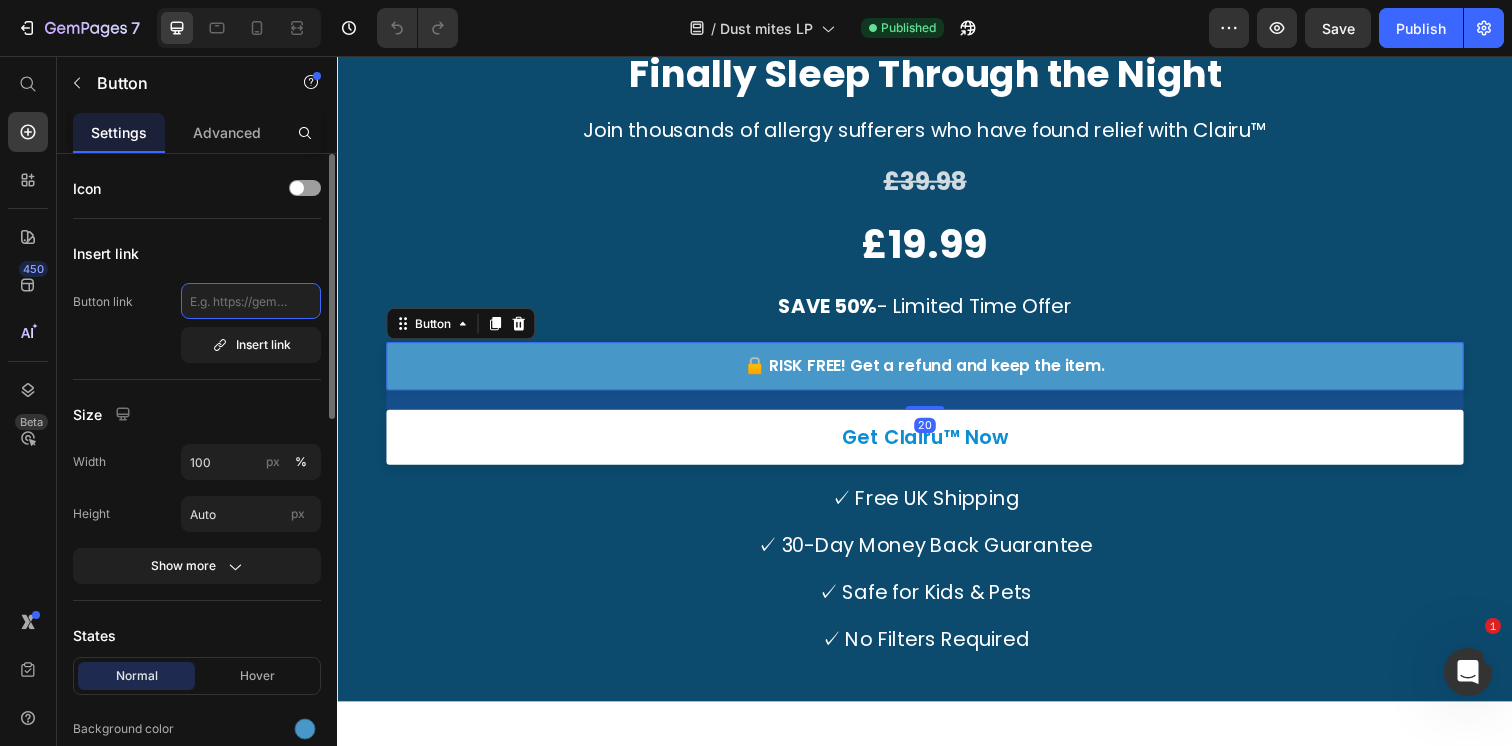 click 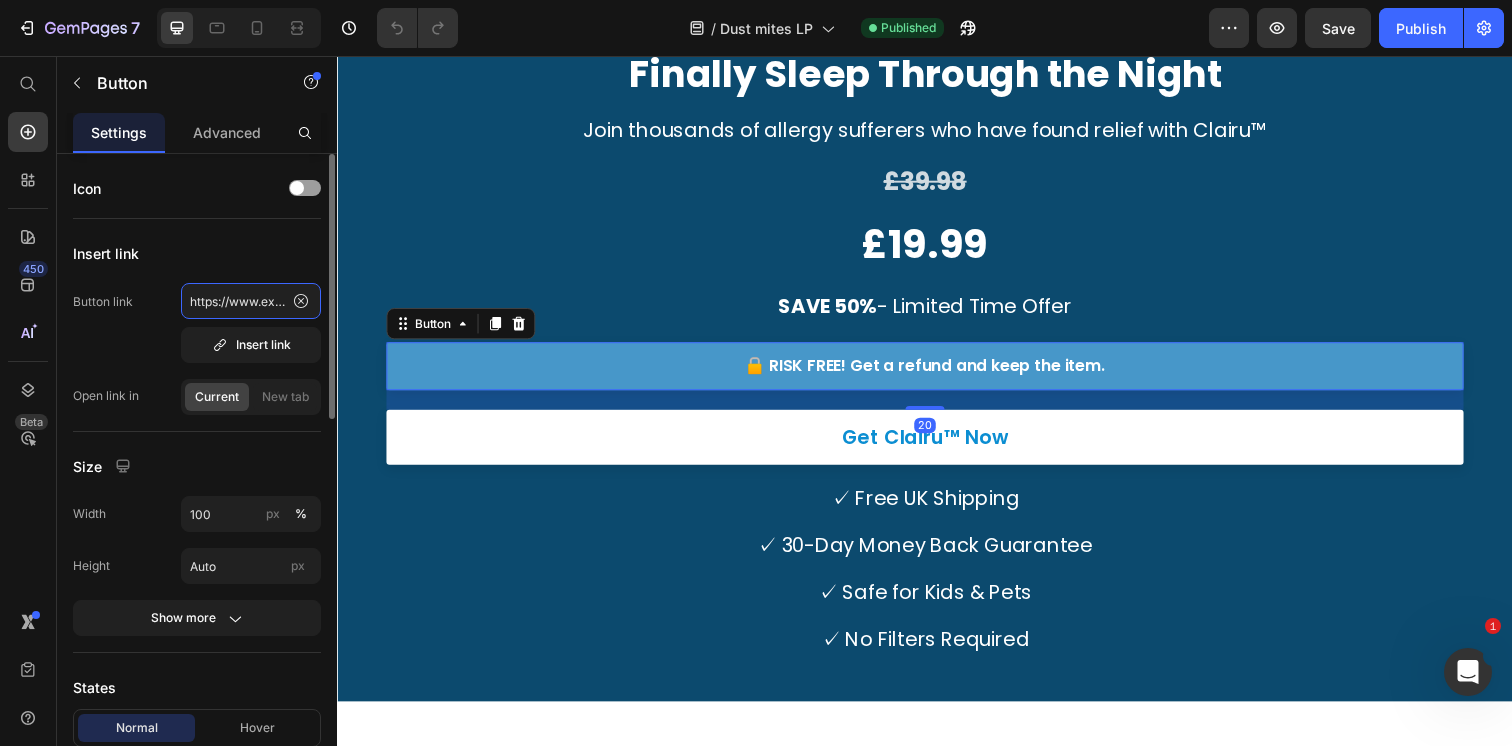scroll, scrollTop: 0, scrollLeft: 120, axis: horizontal 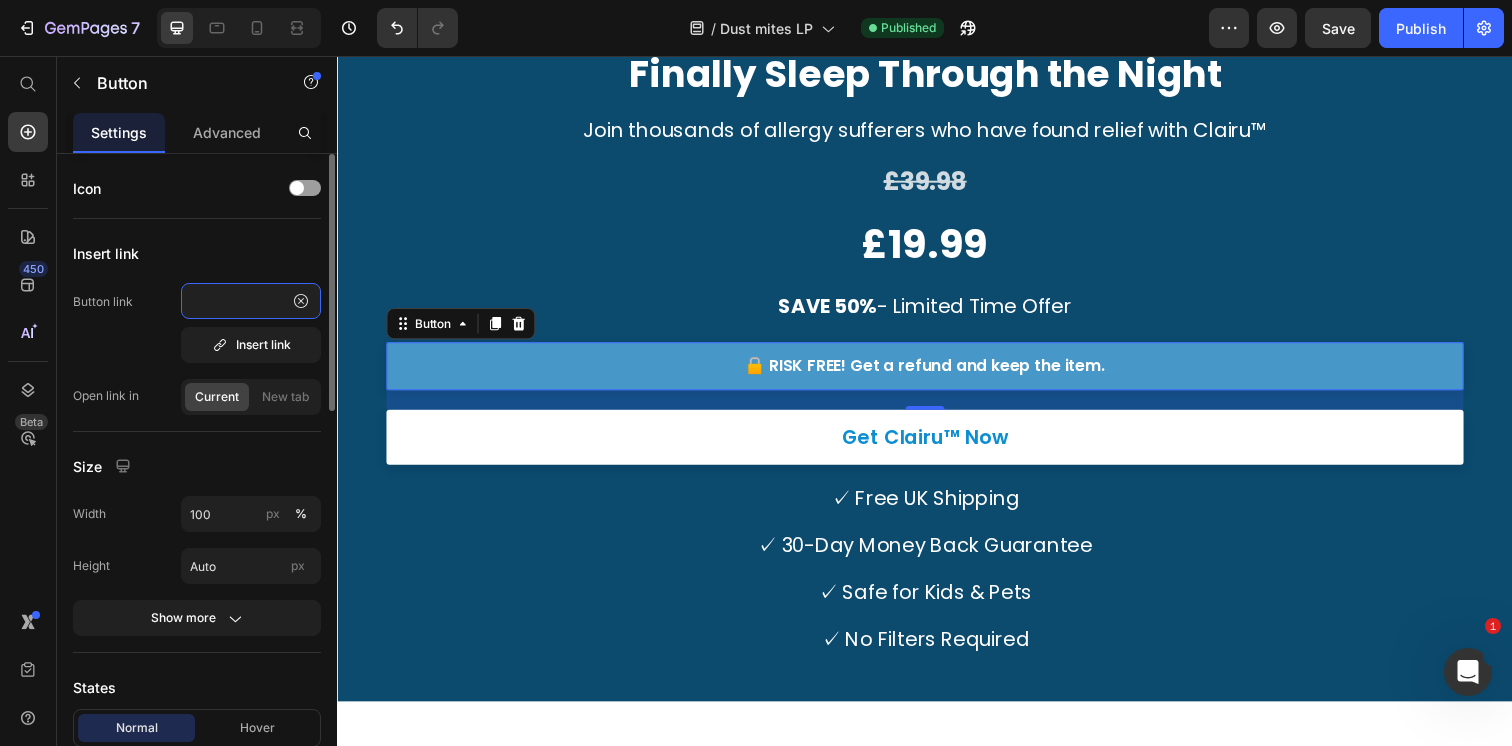 type on "https://www.getuvlizer.co.uk/TryClairu" 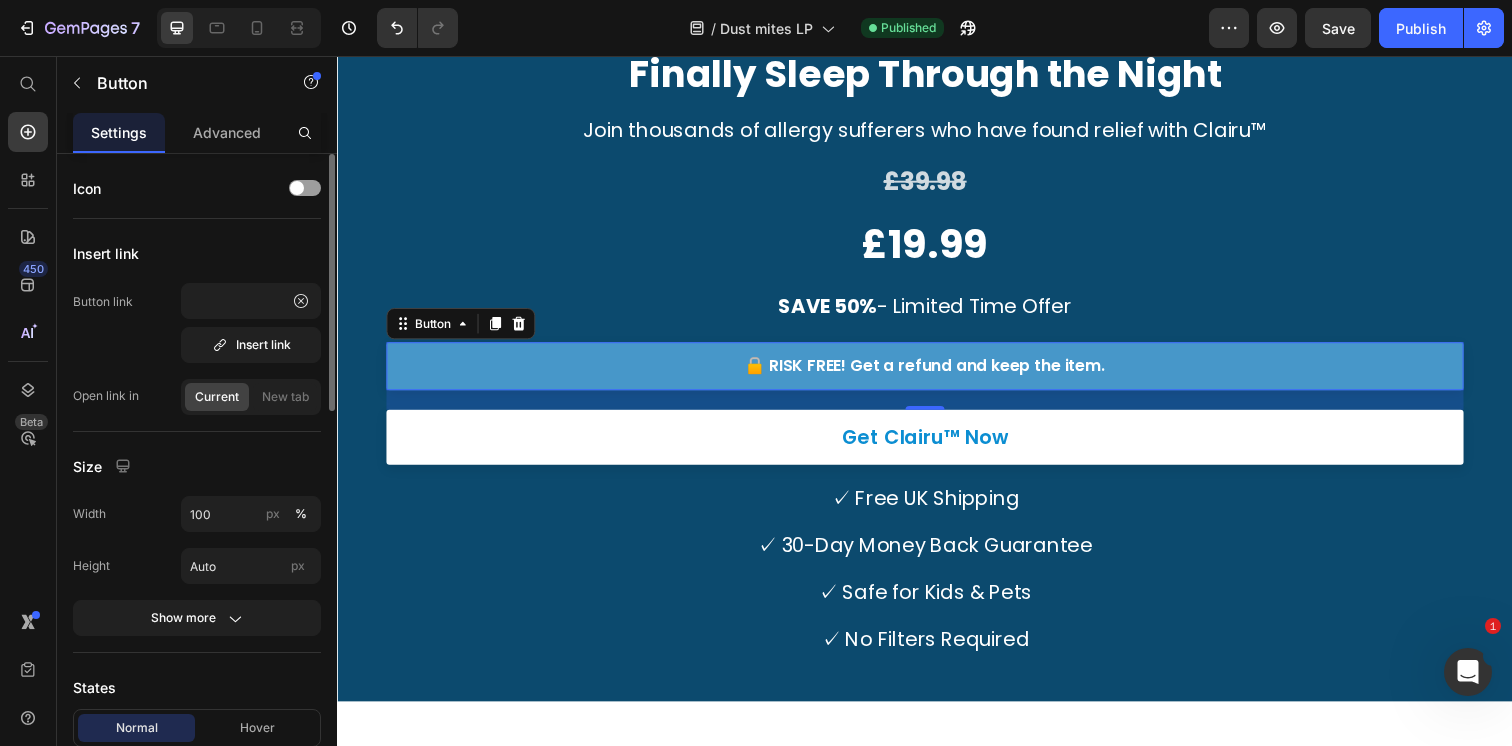 click on "Button link https://www.getuvlizer.co.uk/TryClairu  Insert link" at bounding box center [197, 323] 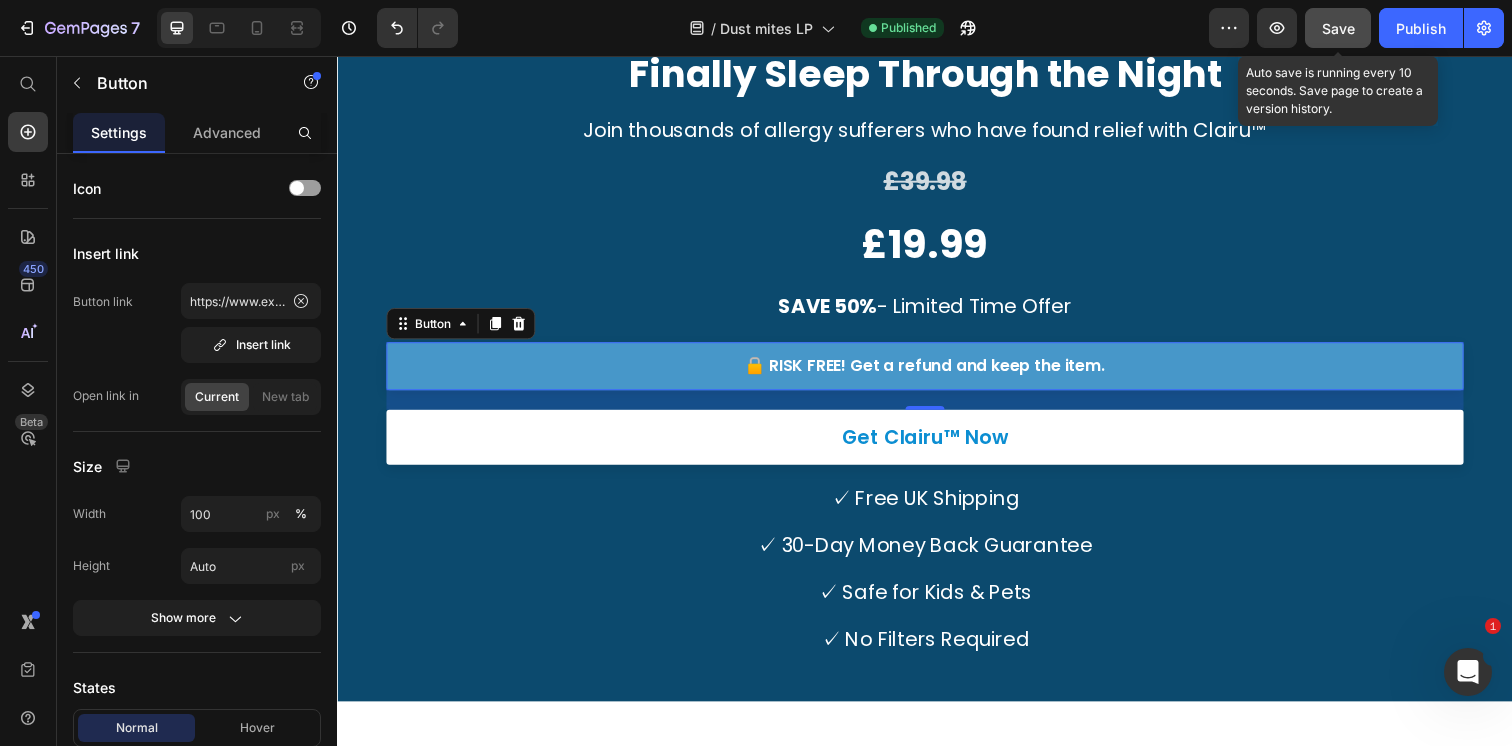 click on "Save" at bounding box center [1338, 28] 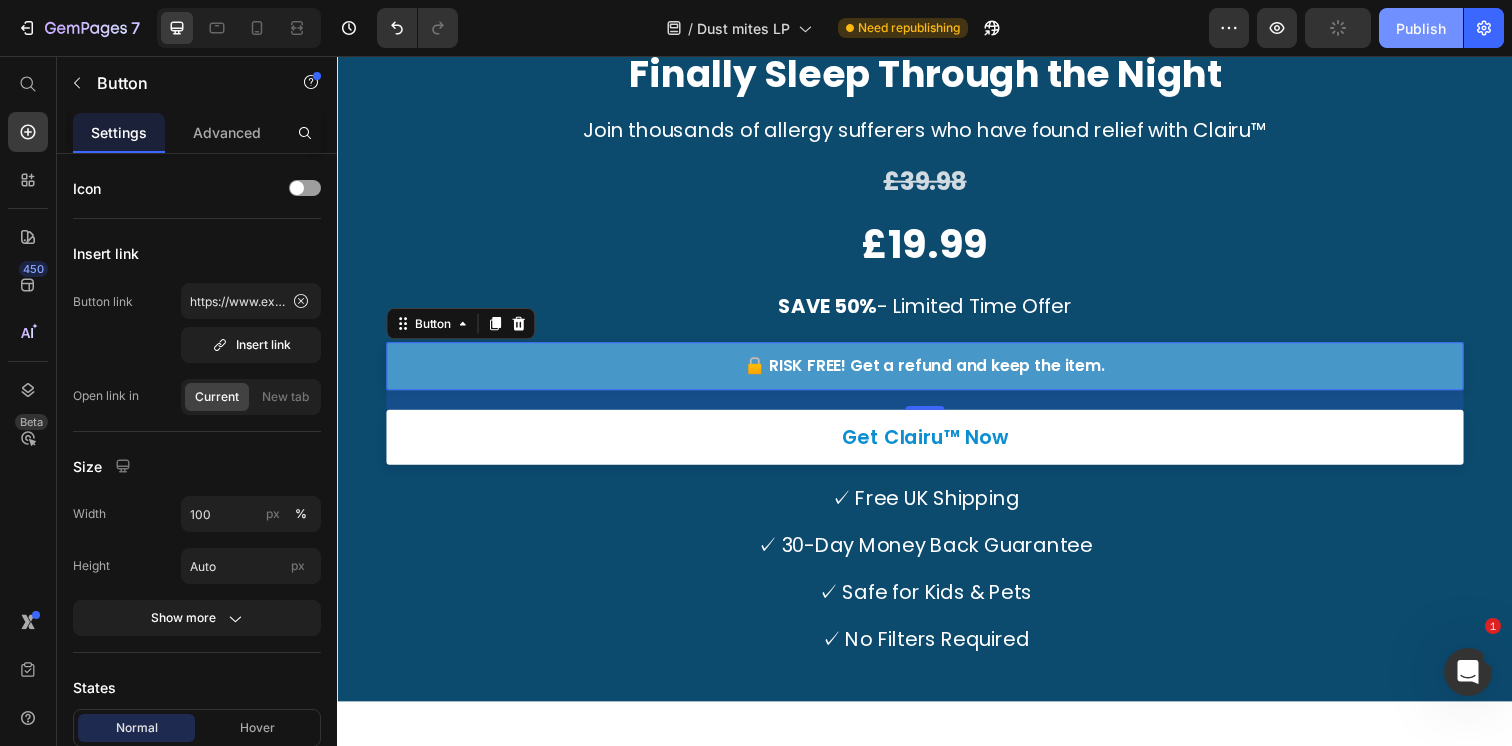 click on "Publish" at bounding box center [1421, 28] 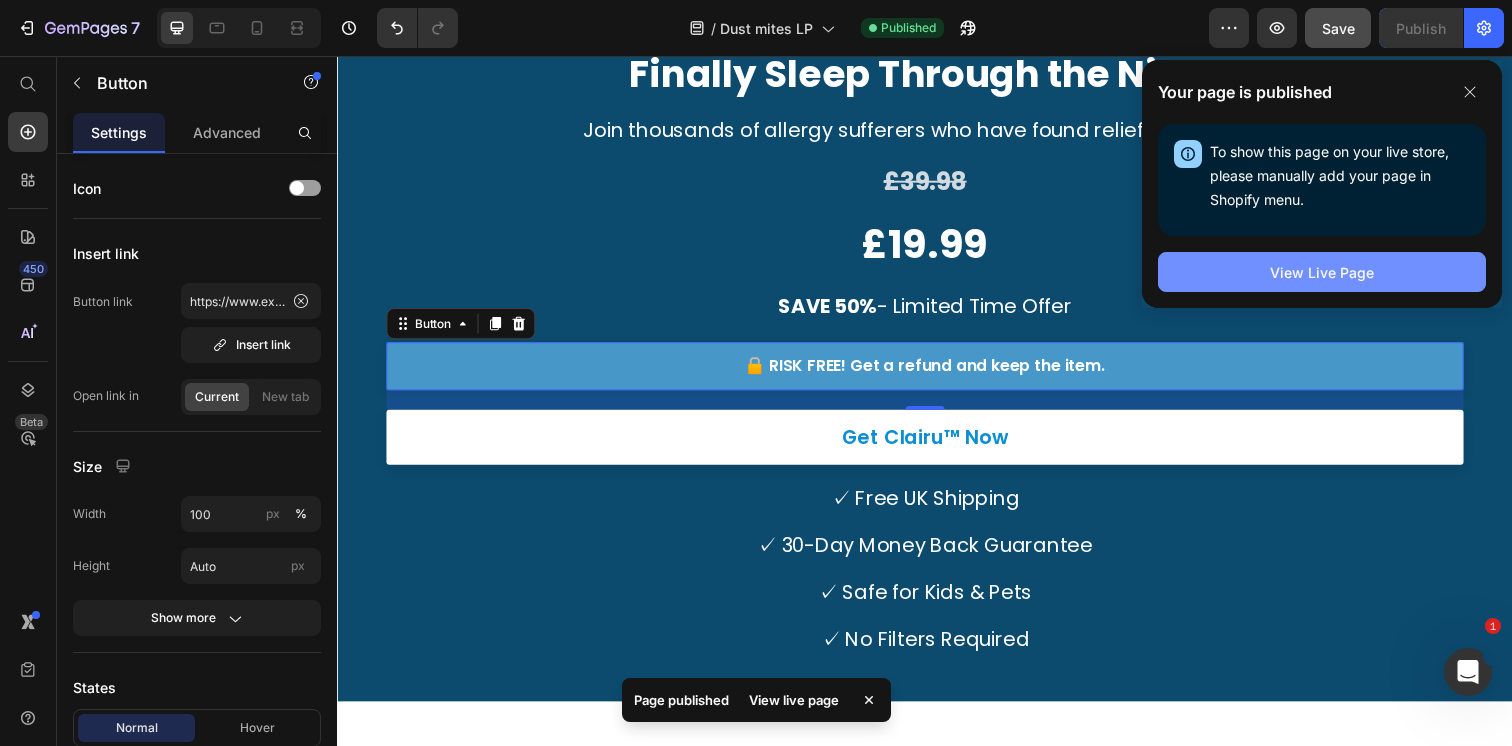 click on "View Live Page" at bounding box center (1322, 272) 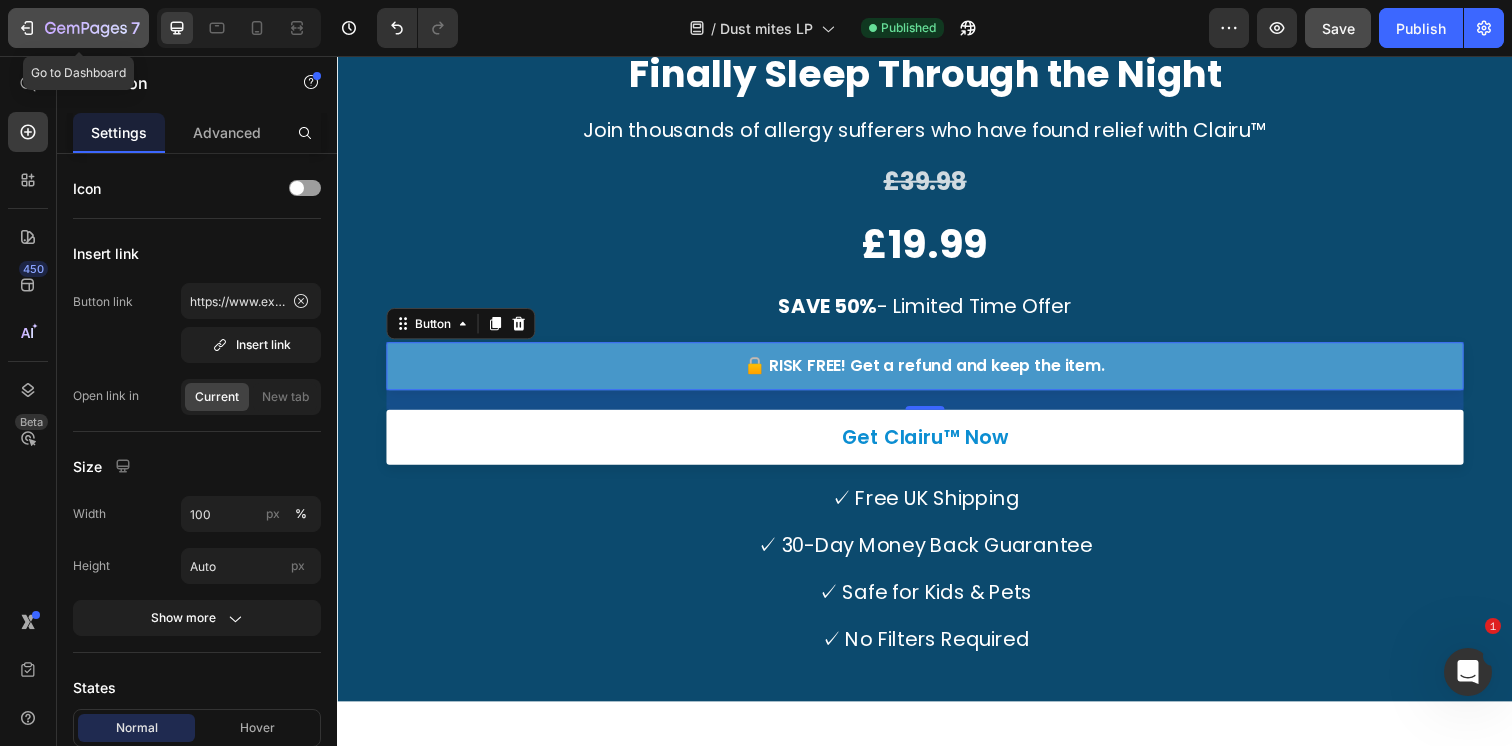 click 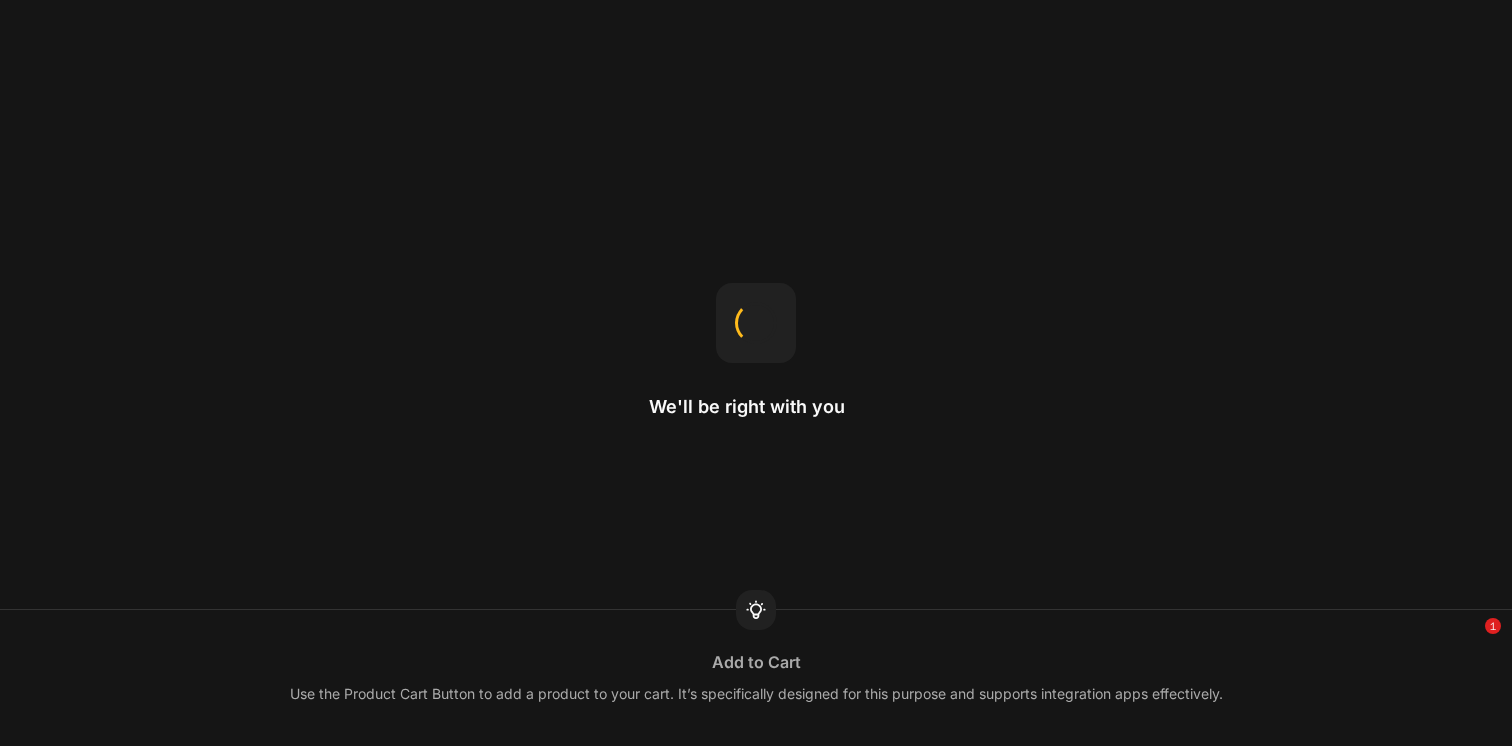 scroll, scrollTop: 0, scrollLeft: 0, axis: both 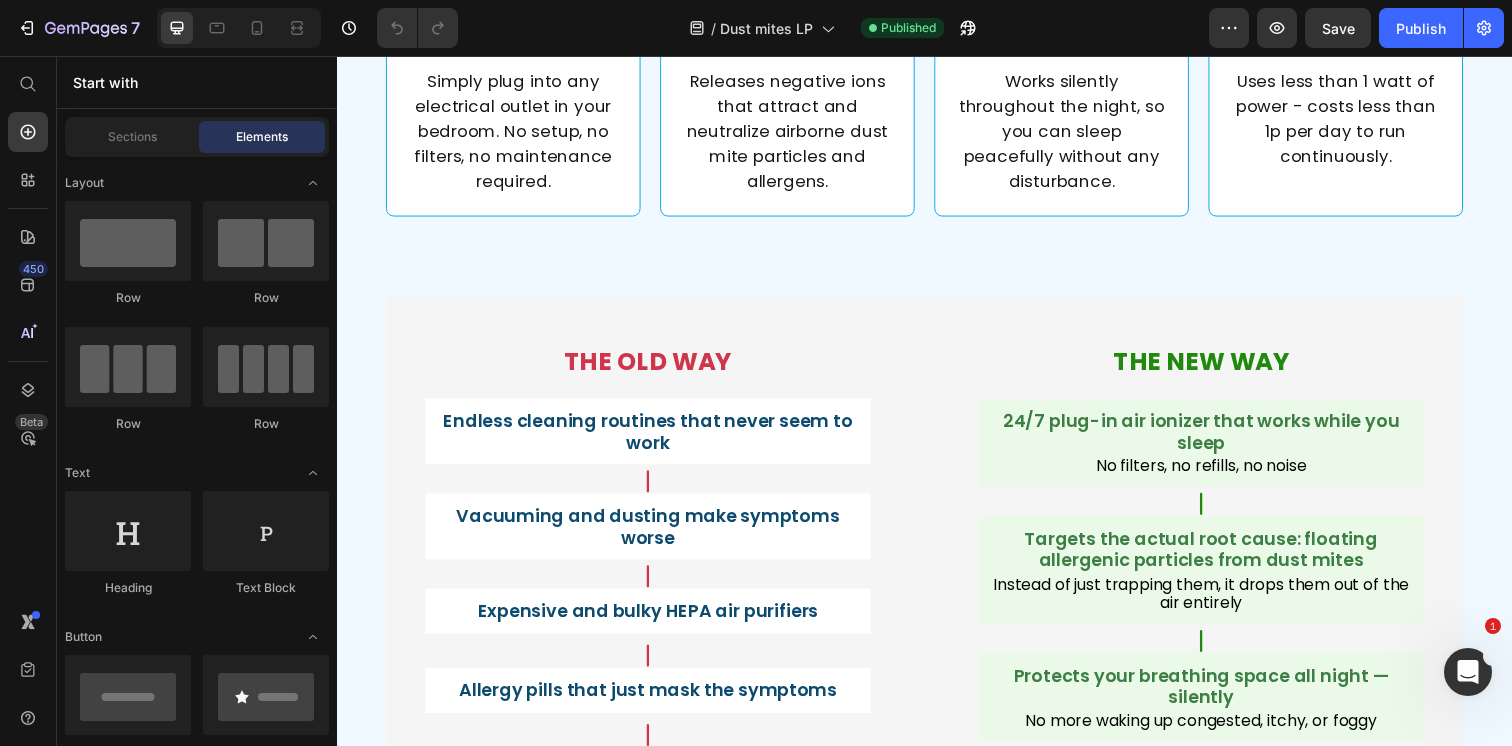 click at bounding box center [1222, -599] 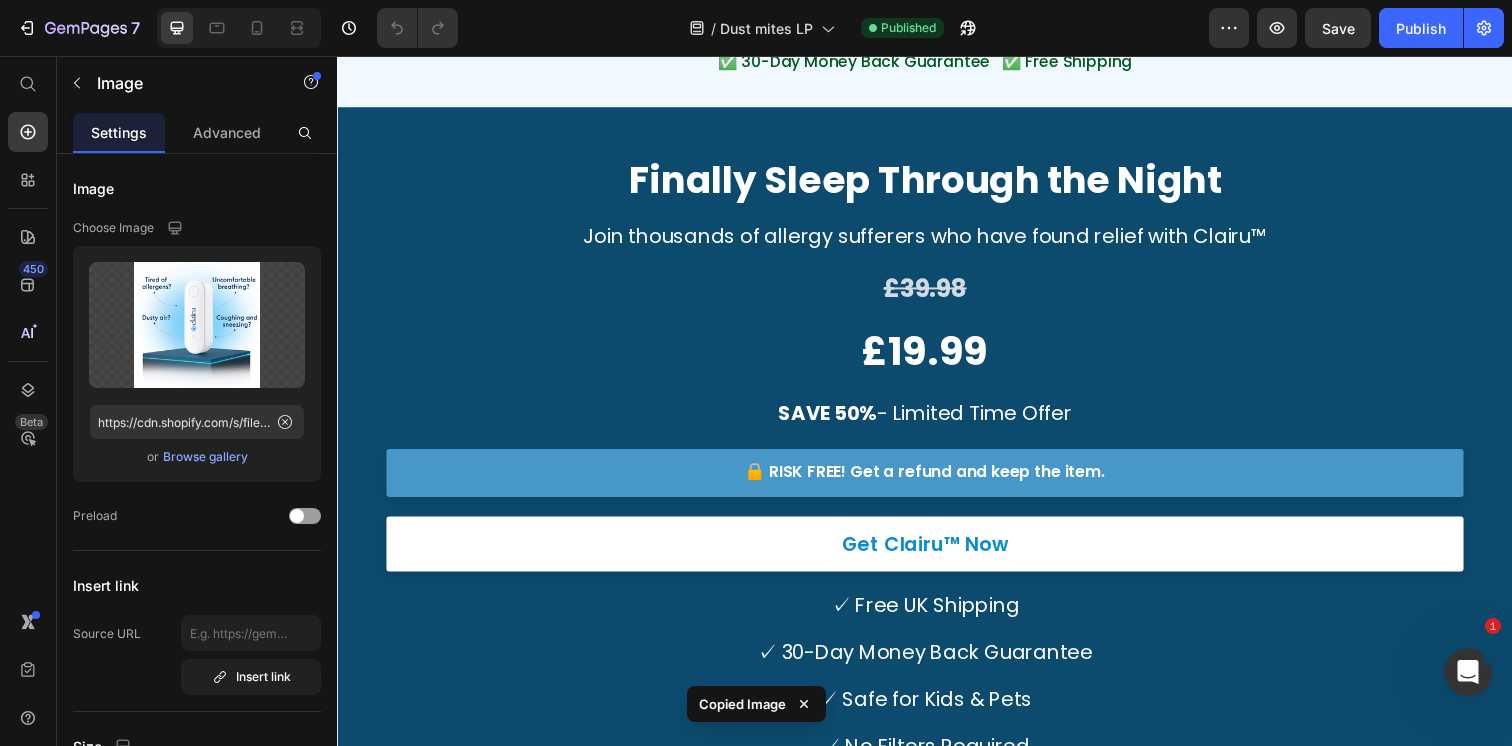 scroll, scrollTop: 11897, scrollLeft: 0, axis: vertical 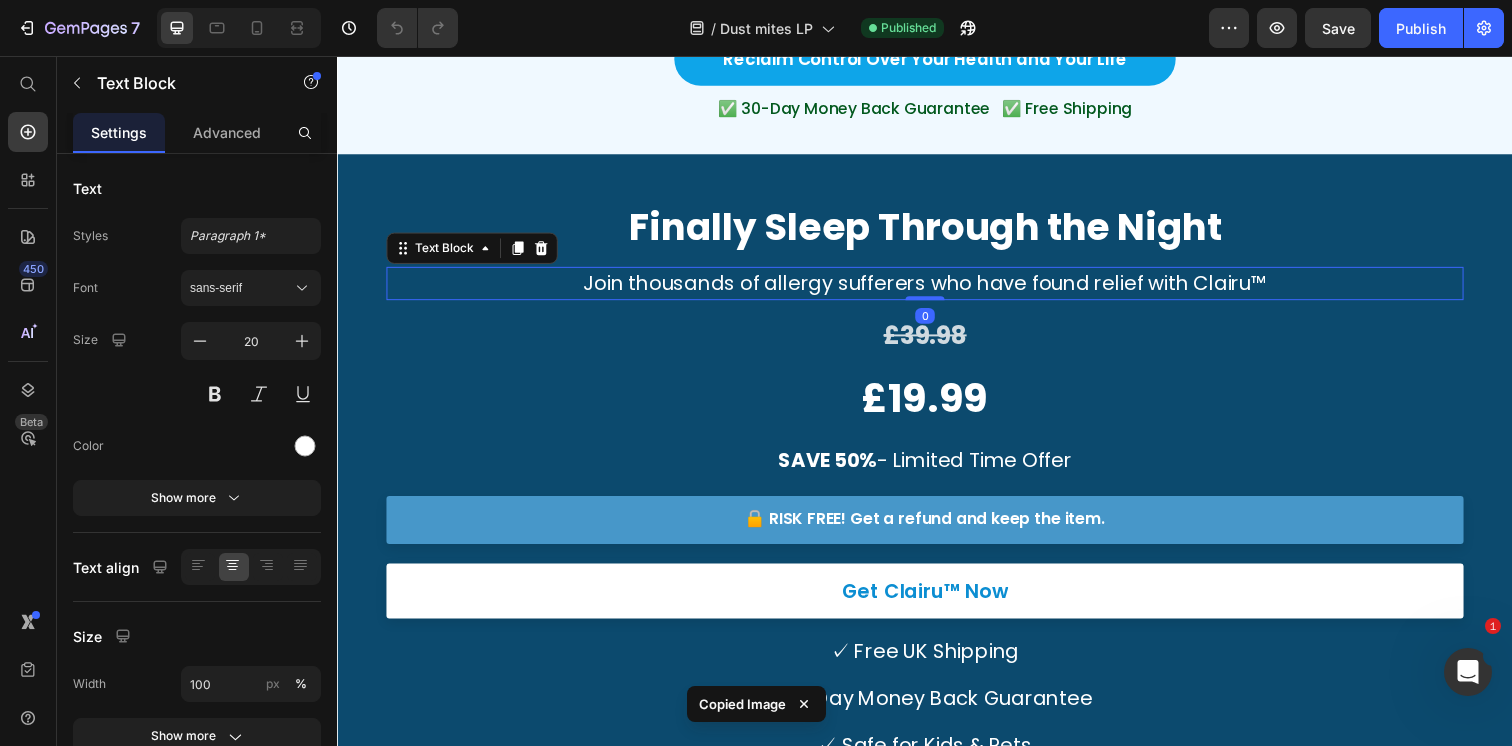 click on "Join thousands of allergy sufferers who have found relief with Clairu™ Text Block   0" at bounding box center (937, 288) 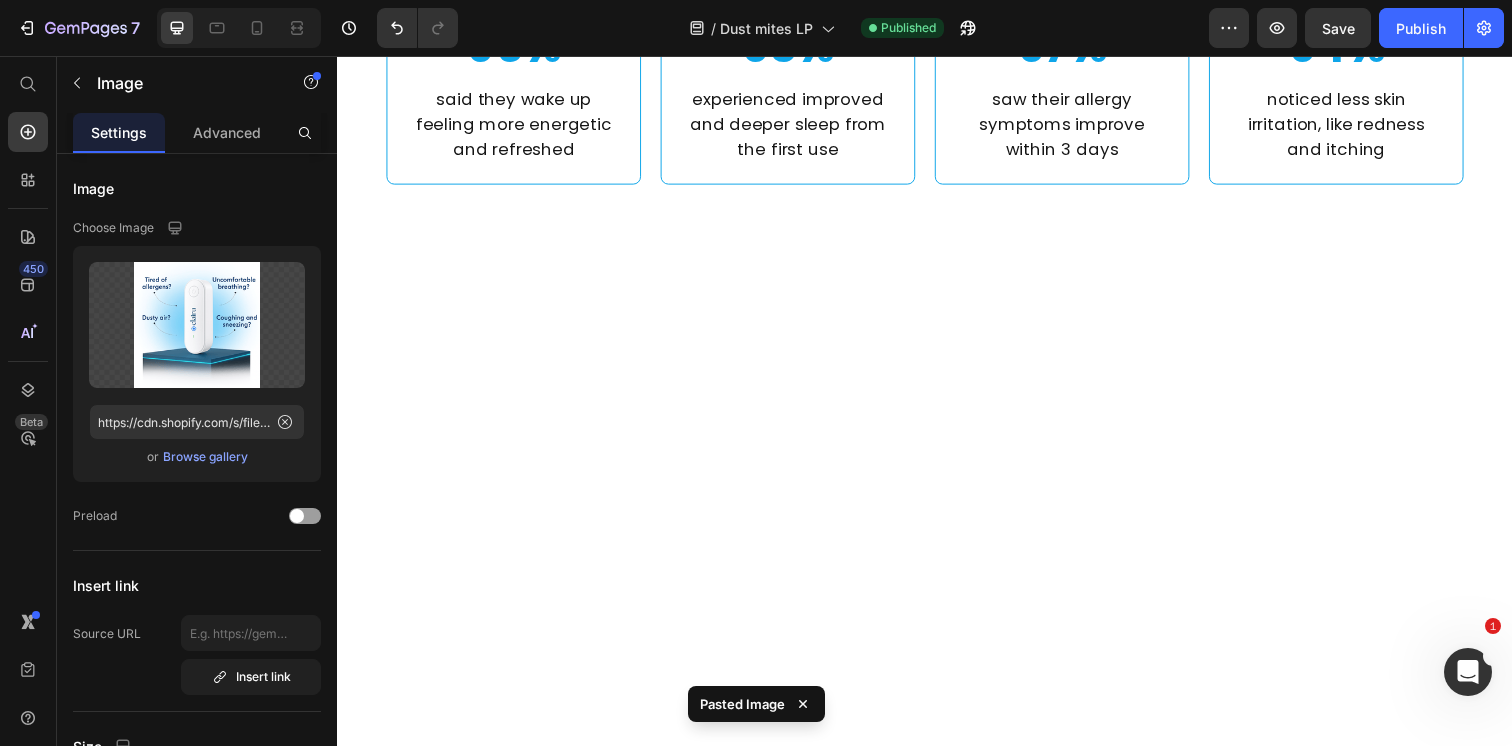 scroll, scrollTop: 12904, scrollLeft: 0, axis: vertical 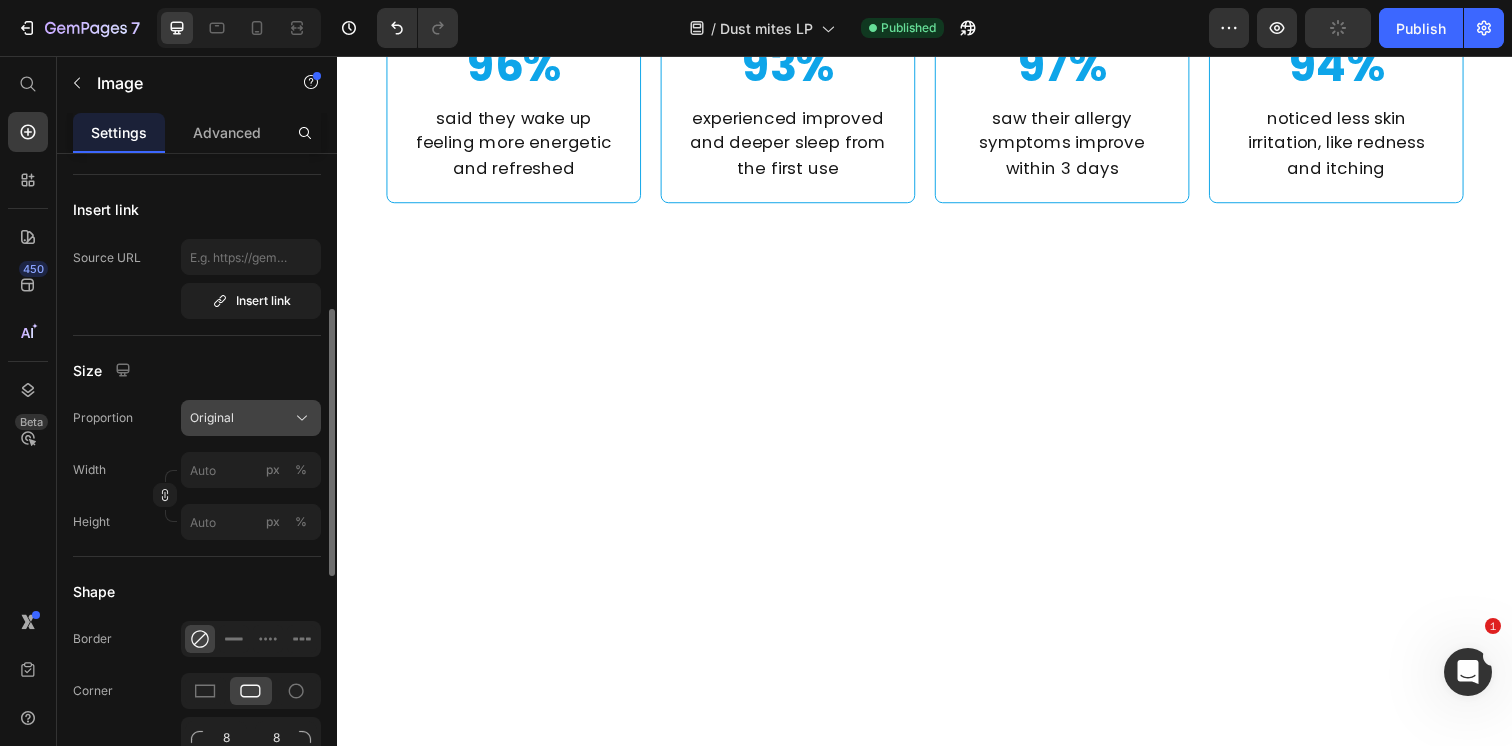 click on "Original" 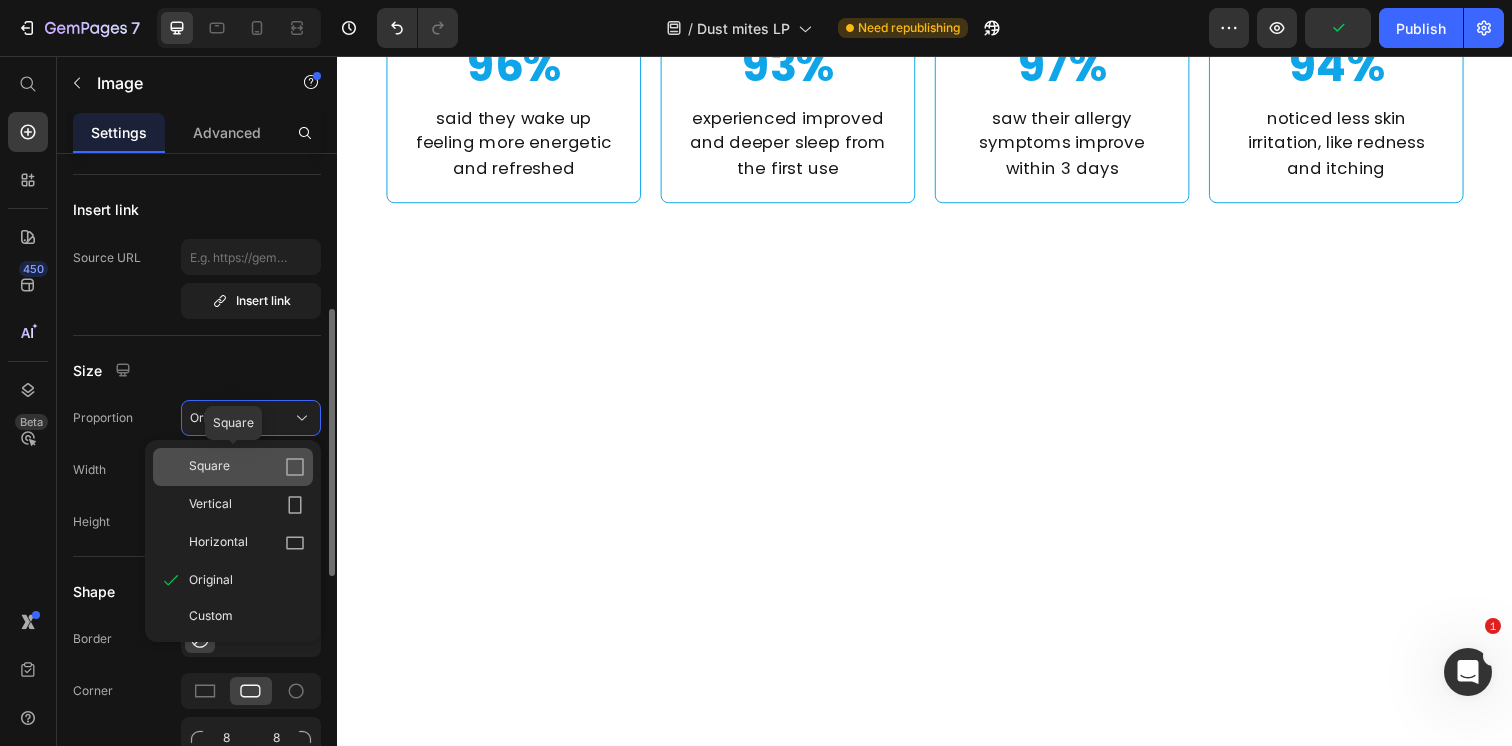 click on "Square" at bounding box center (247, 467) 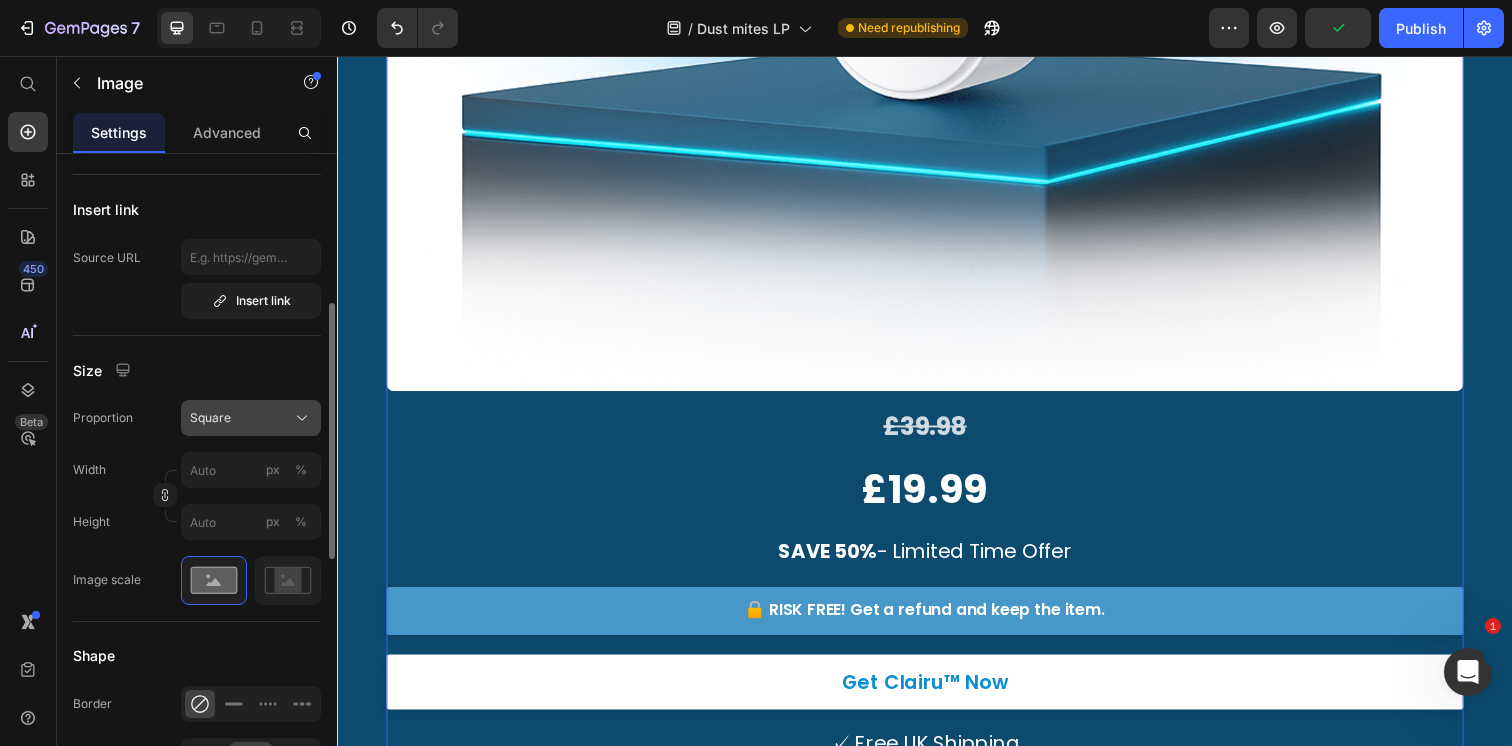 click on "Square" 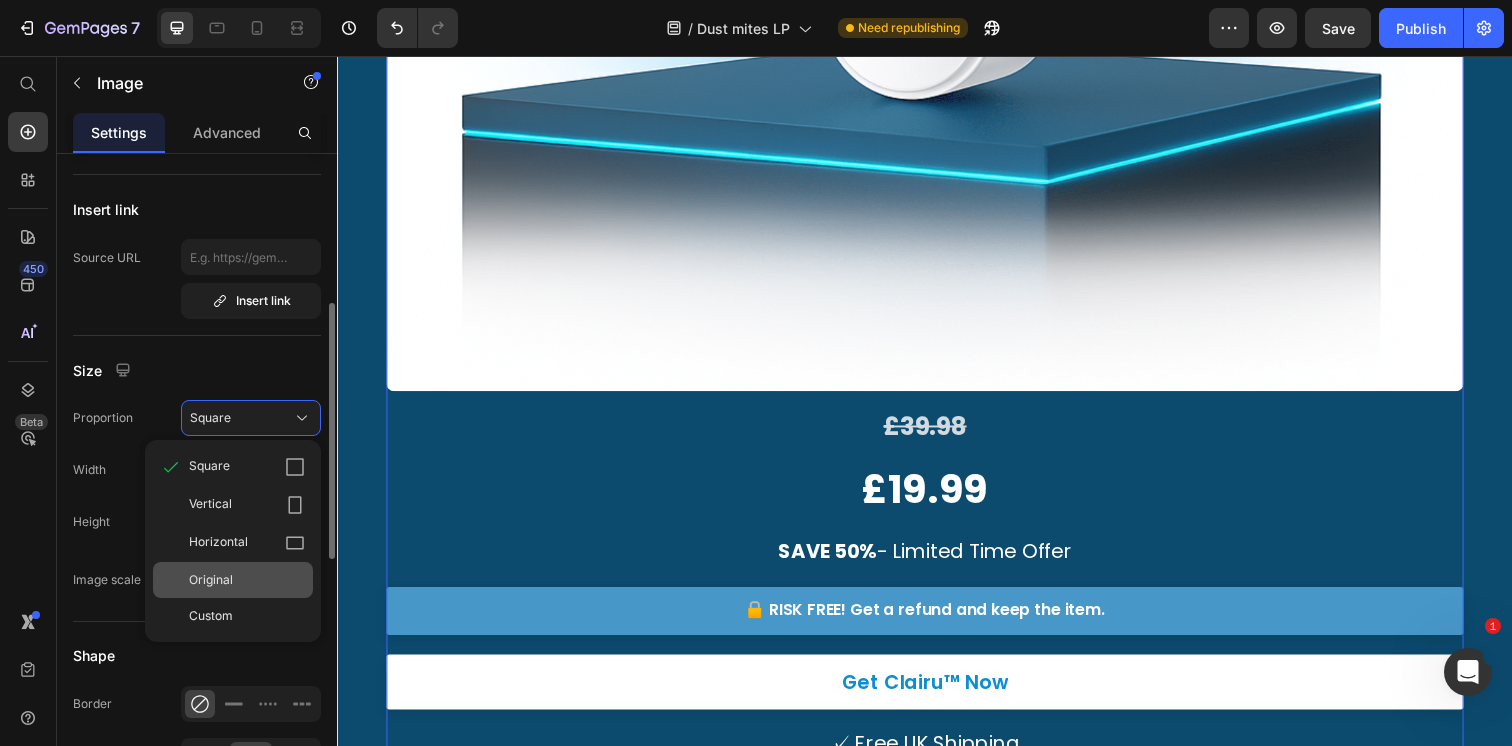 click on "Original" at bounding box center (247, 580) 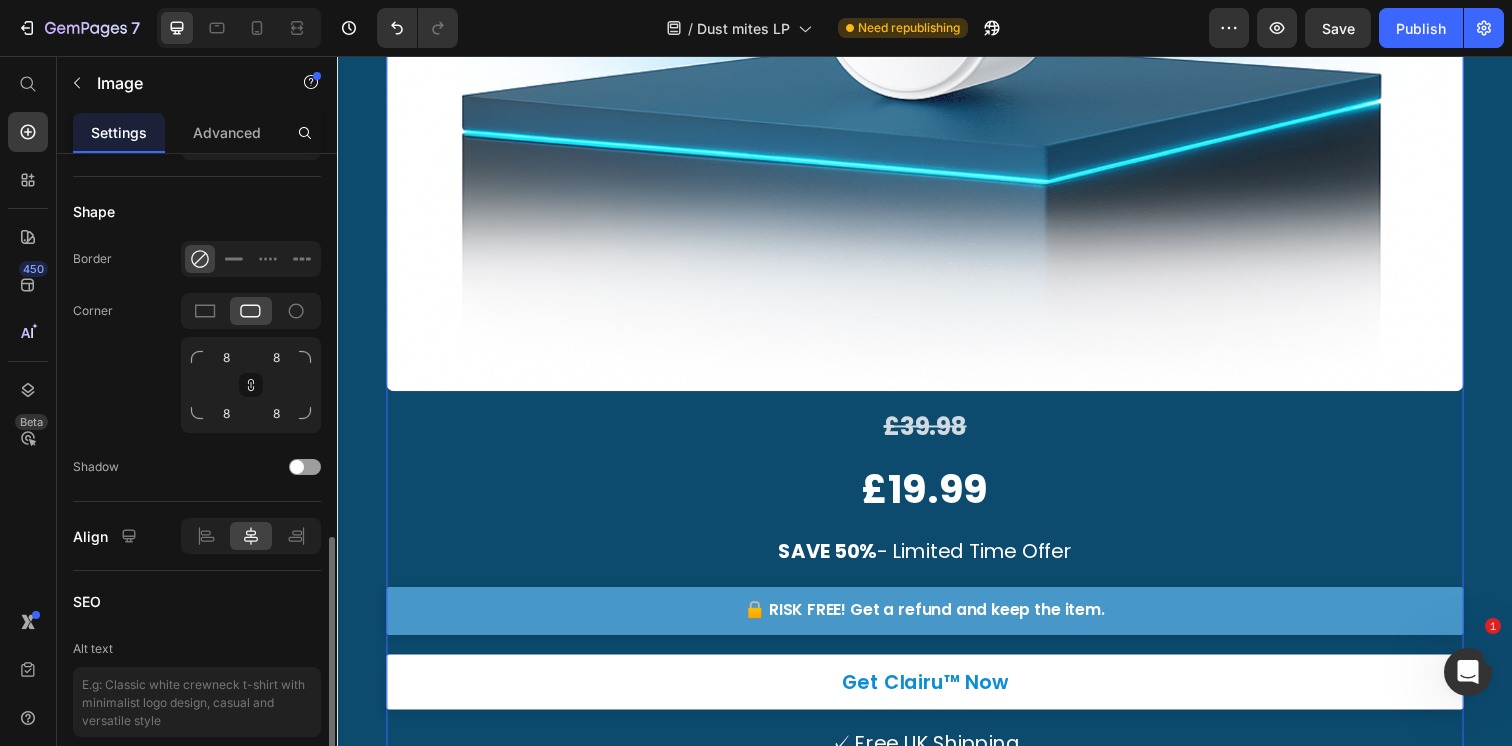 scroll, scrollTop: 842, scrollLeft: 0, axis: vertical 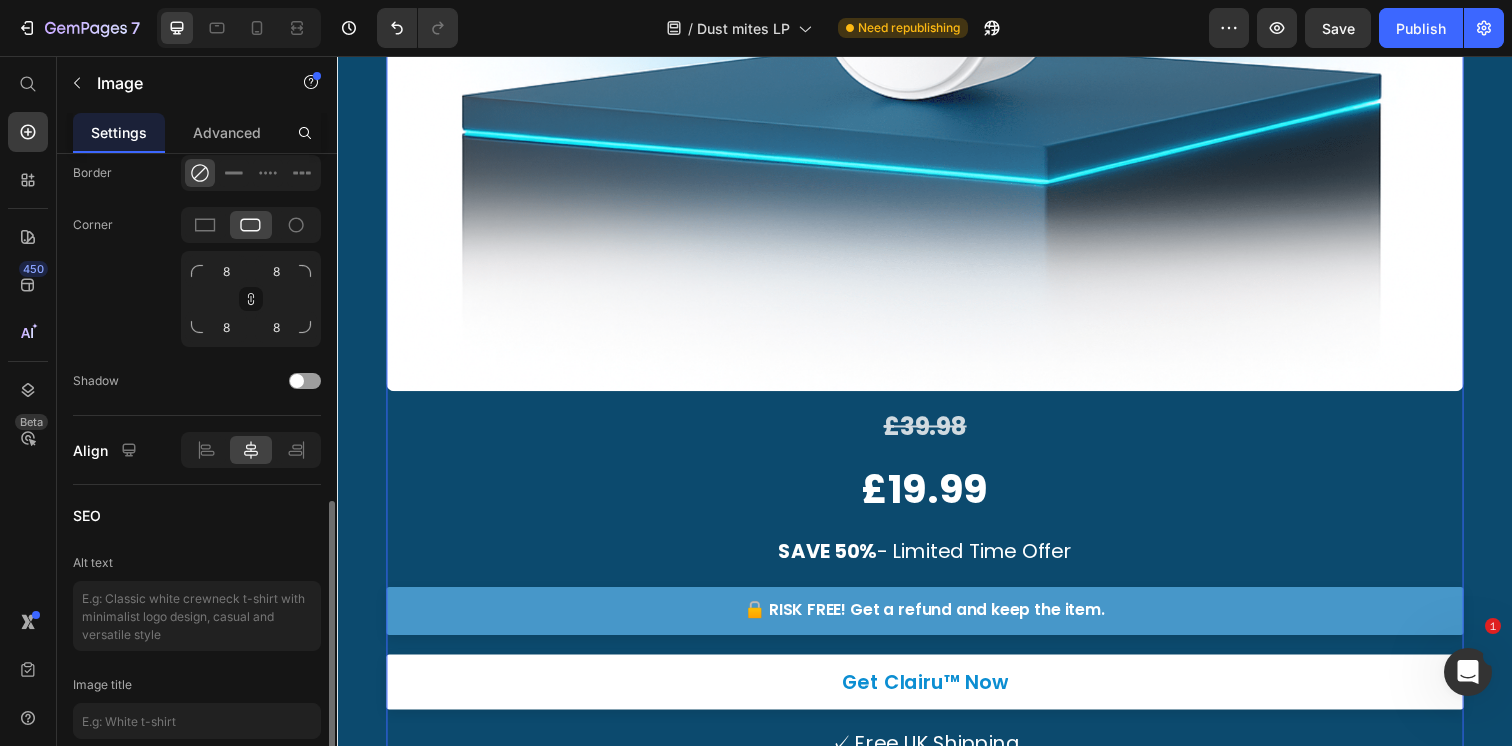 click at bounding box center [937, 56] 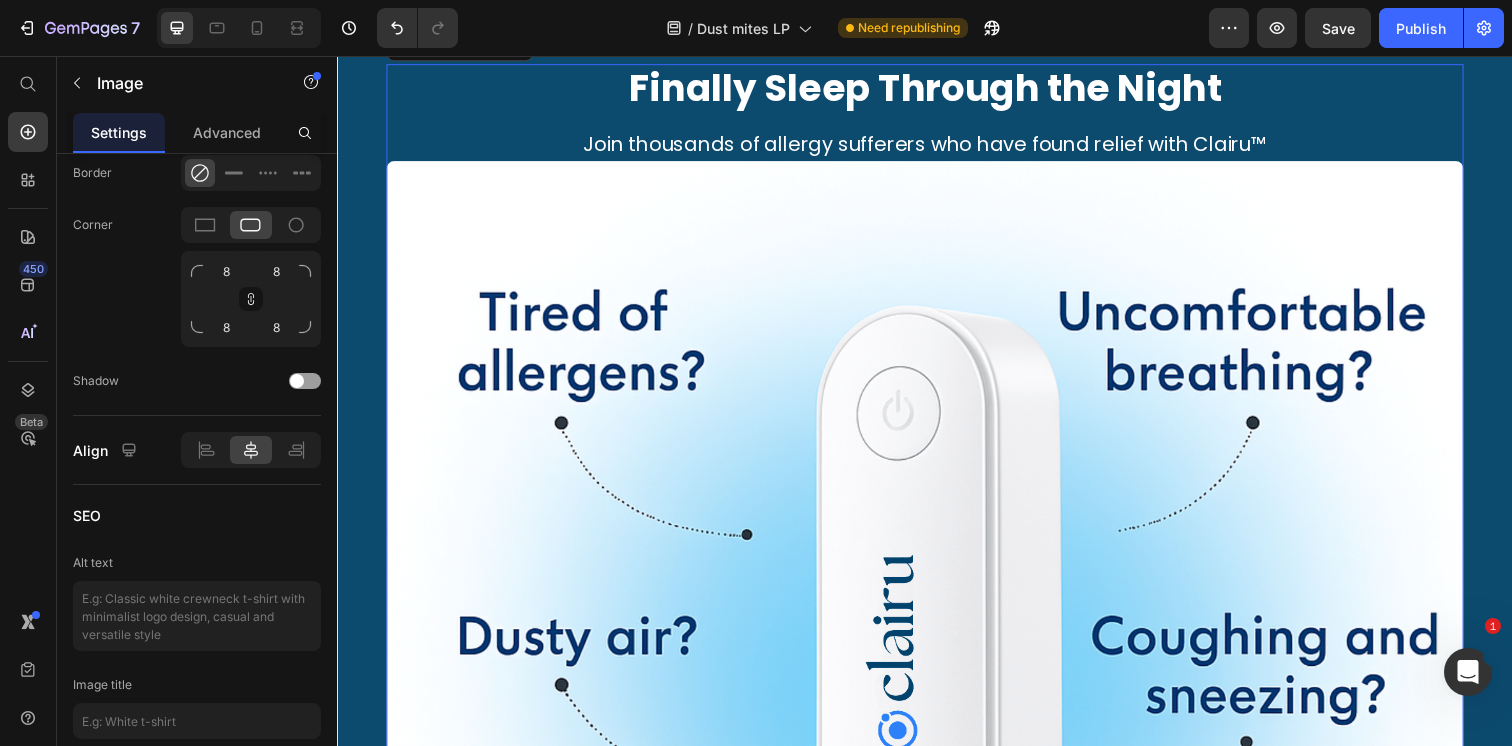 scroll, scrollTop: 12225, scrollLeft: 0, axis: vertical 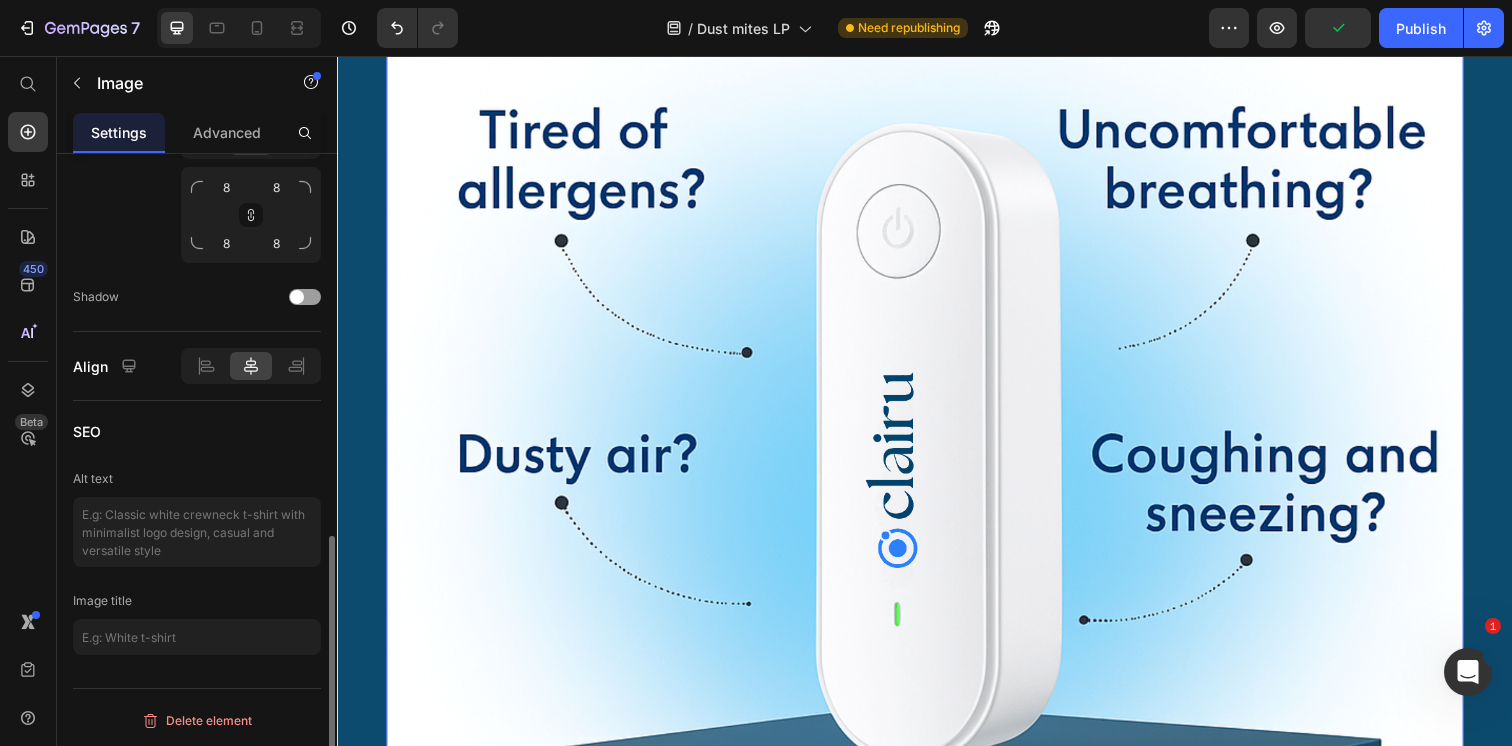 click at bounding box center [937, 735] 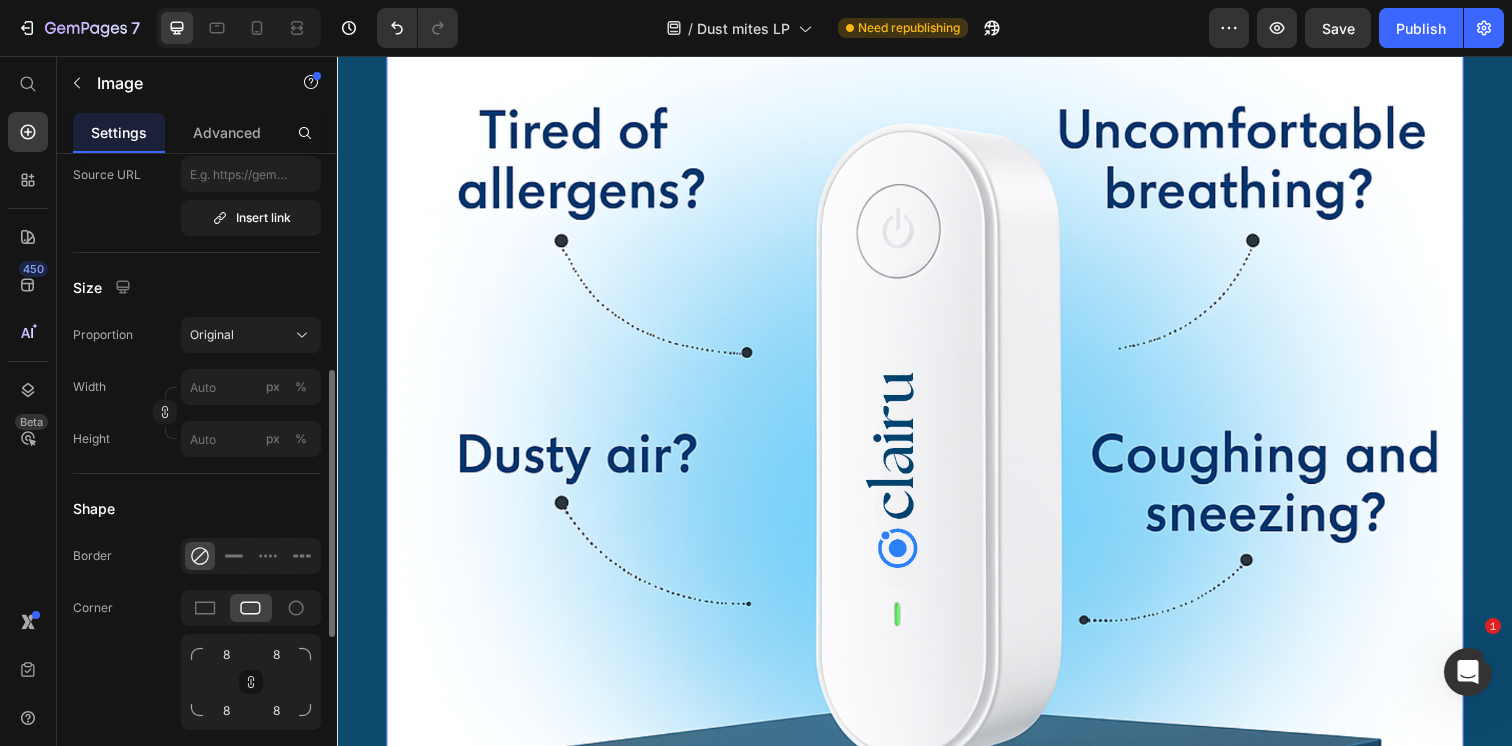 scroll, scrollTop: 447, scrollLeft: 0, axis: vertical 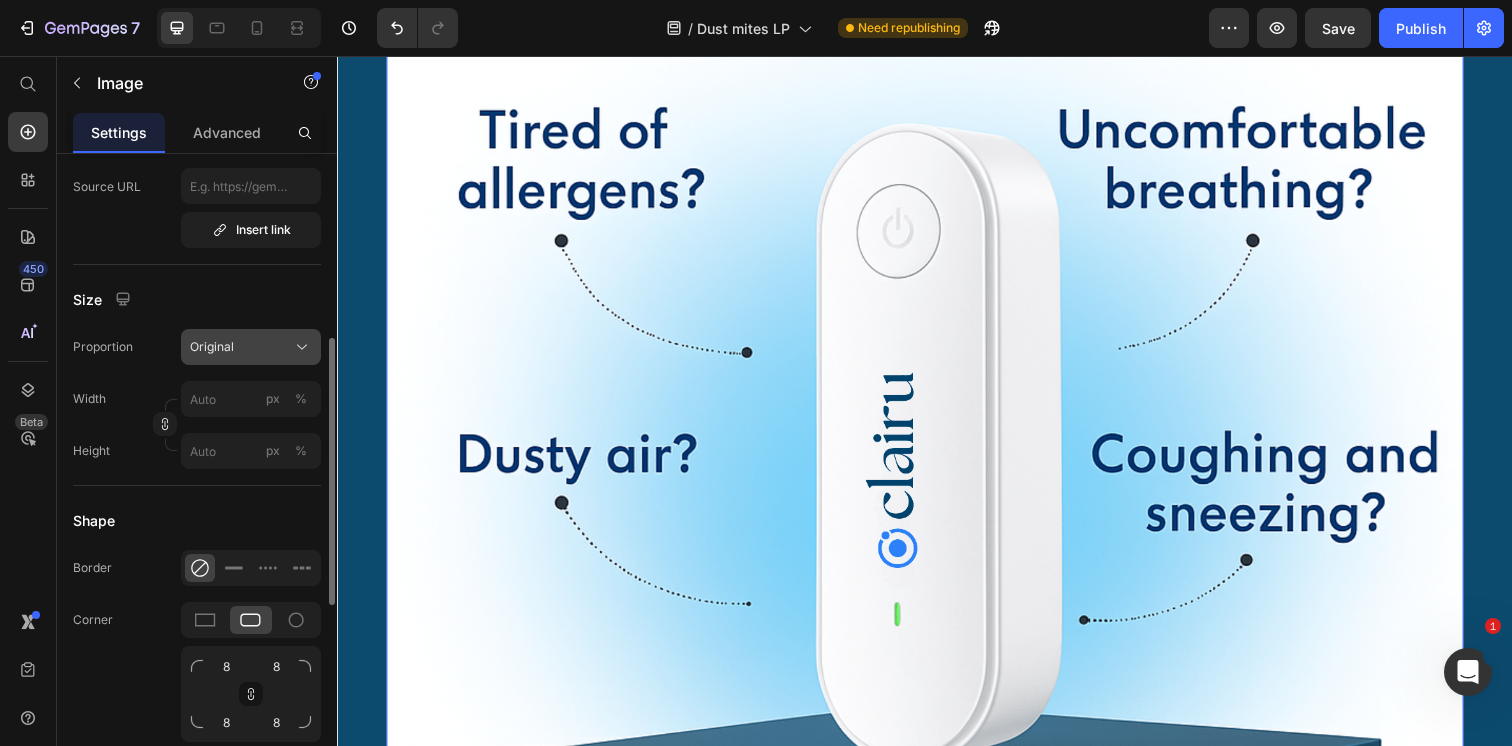 click on "Original" 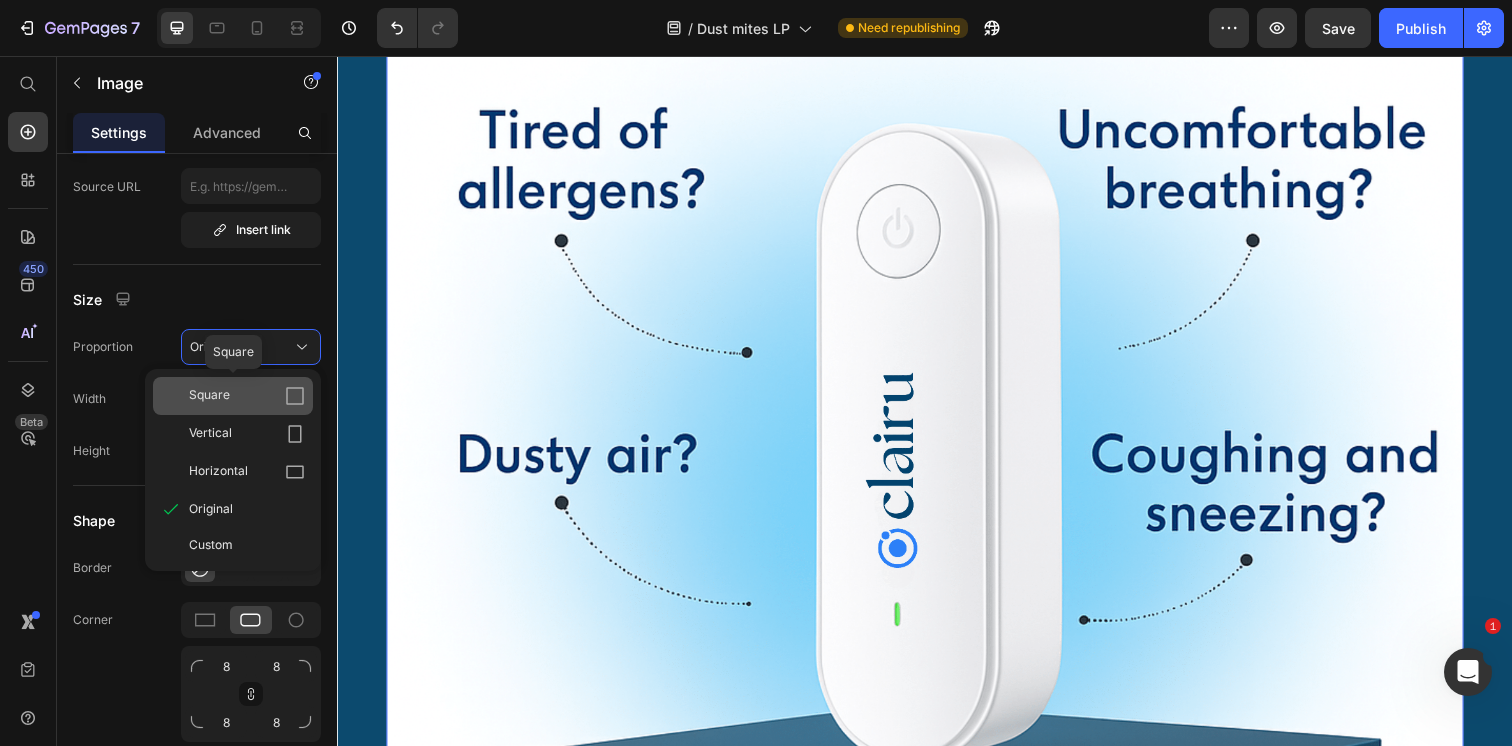 click on "Square" at bounding box center [247, 396] 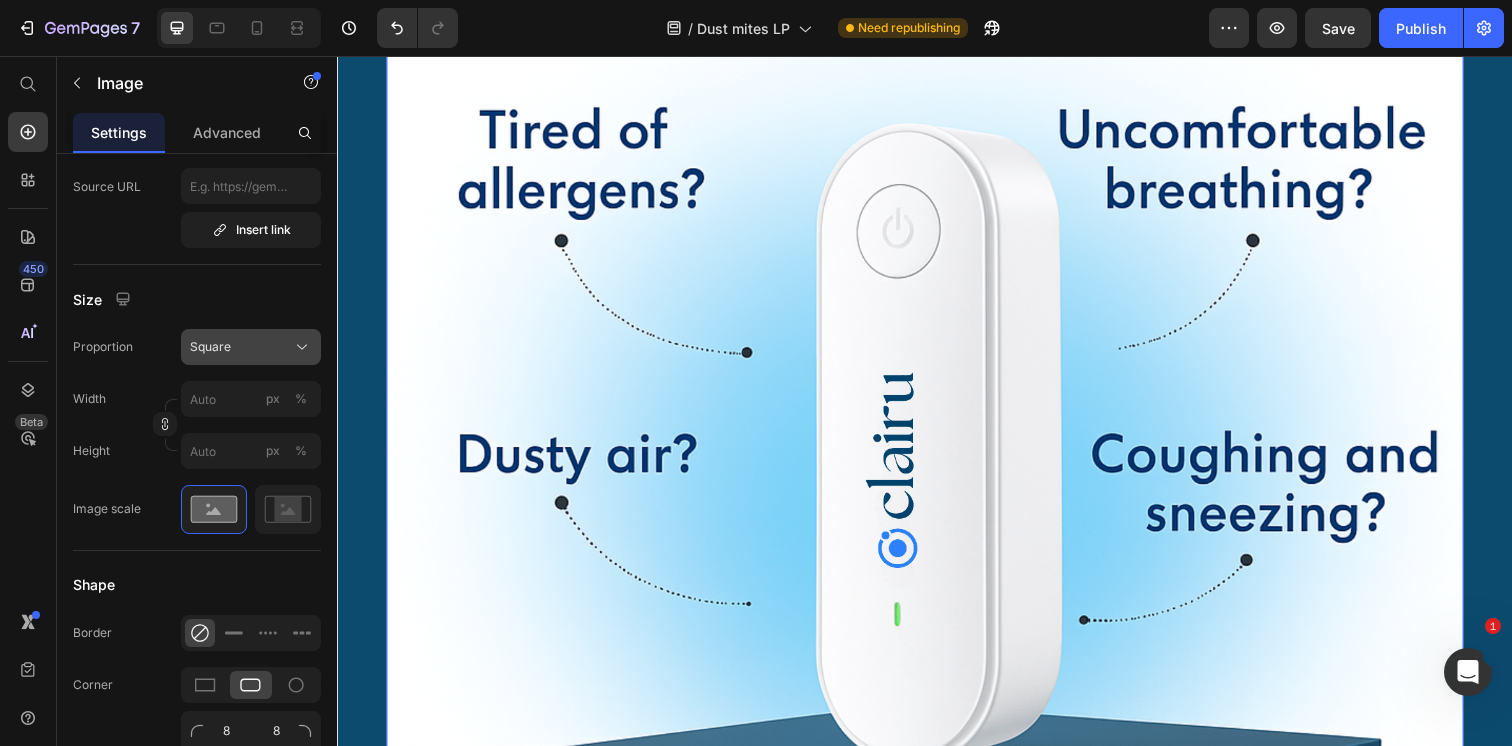 click on "Square" 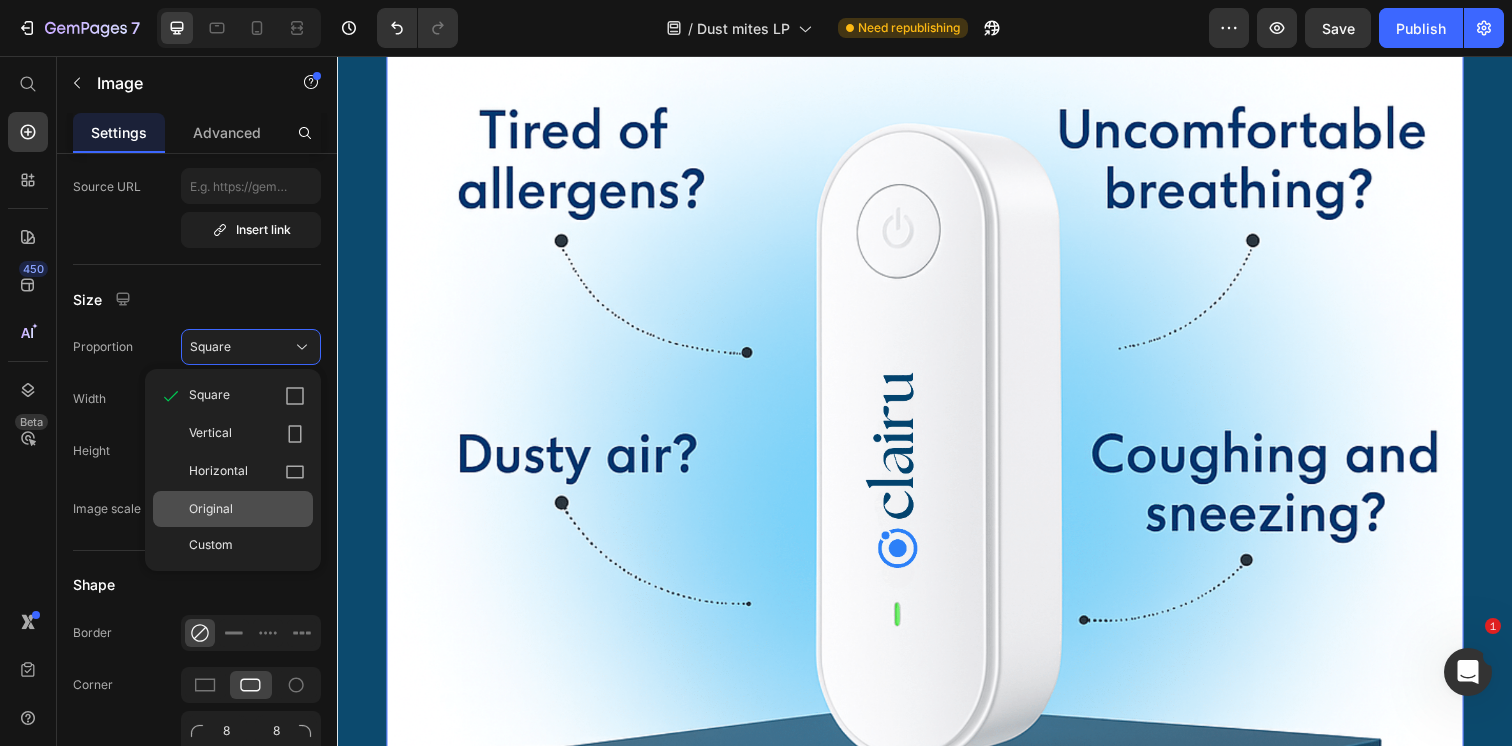 click on "Original" 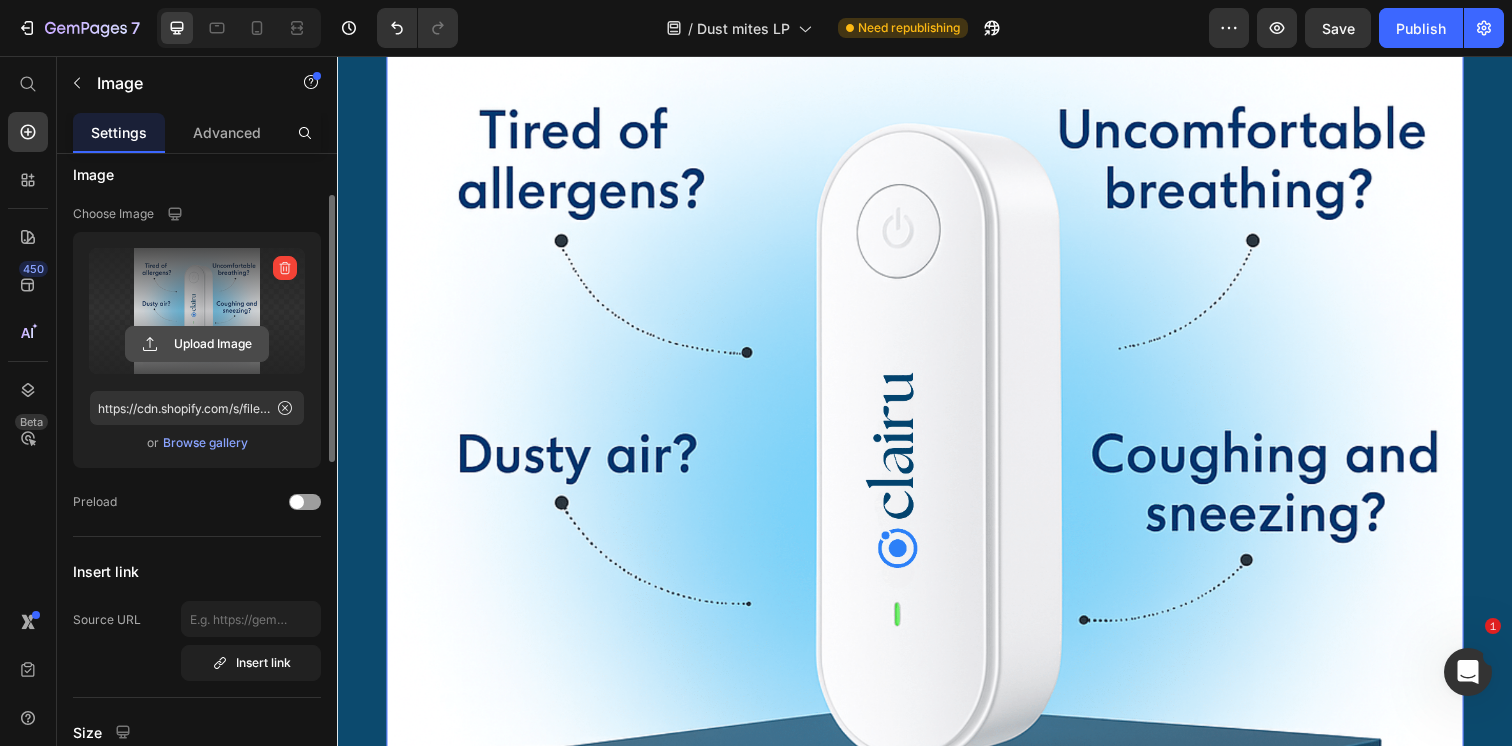 scroll, scrollTop: 0, scrollLeft: 0, axis: both 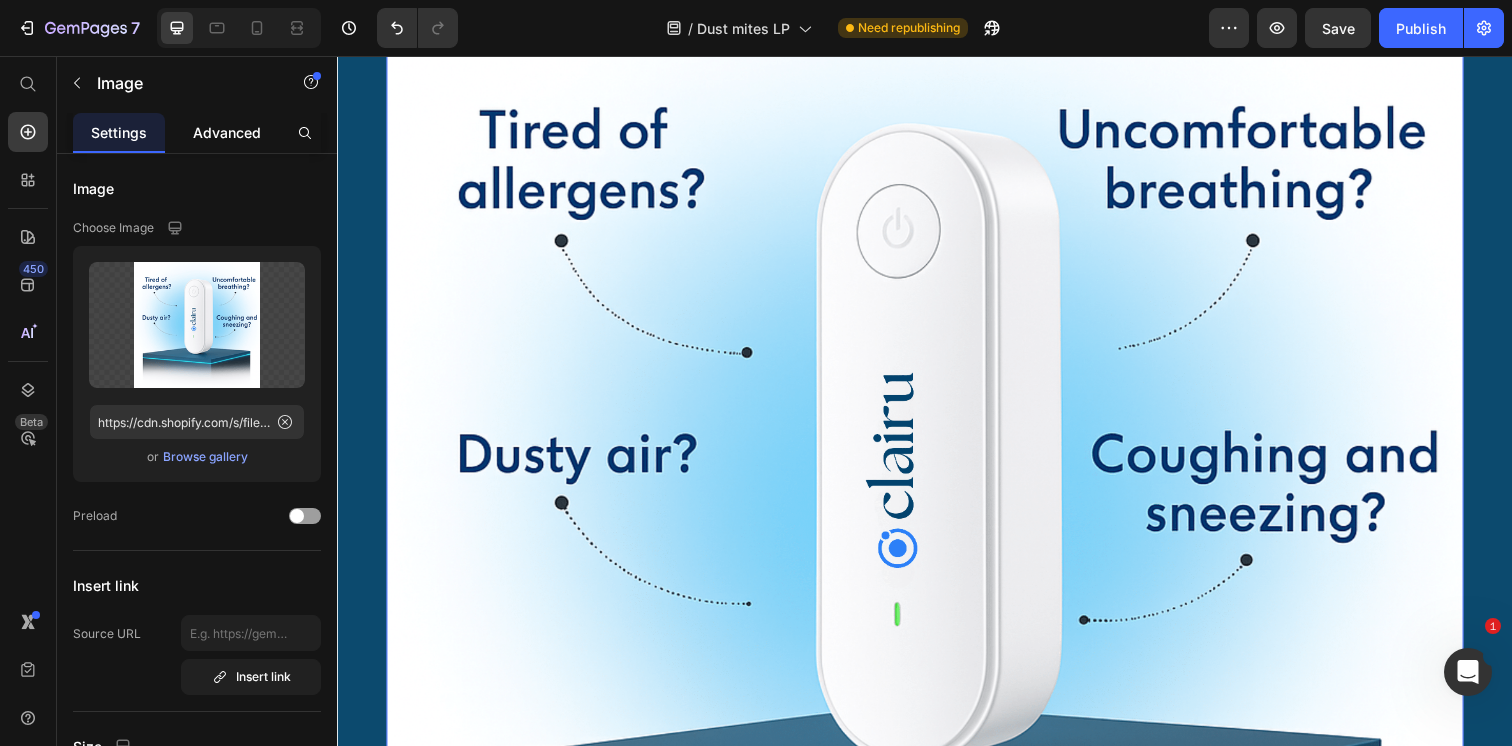 click on "Advanced" at bounding box center (227, 132) 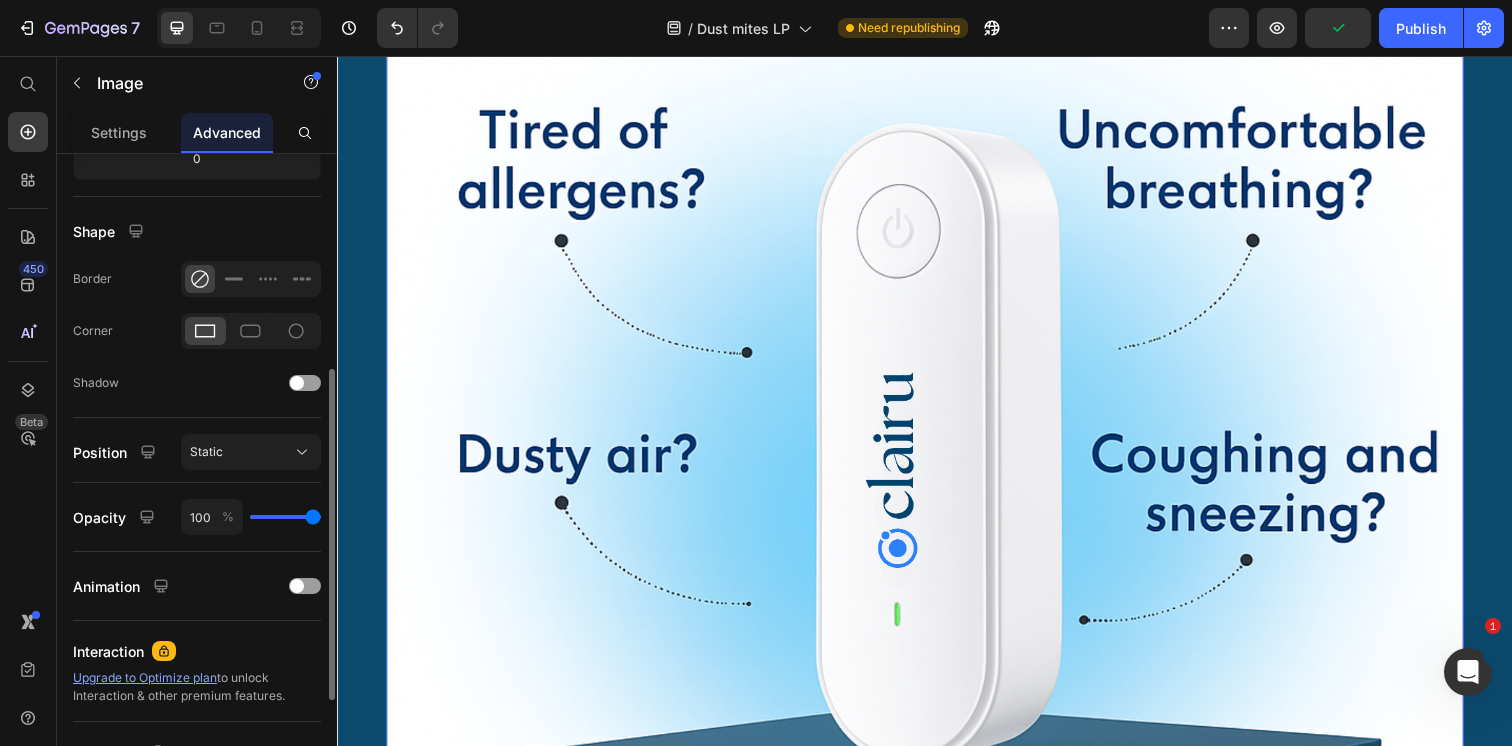 scroll, scrollTop: 472, scrollLeft: 0, axis: vertical 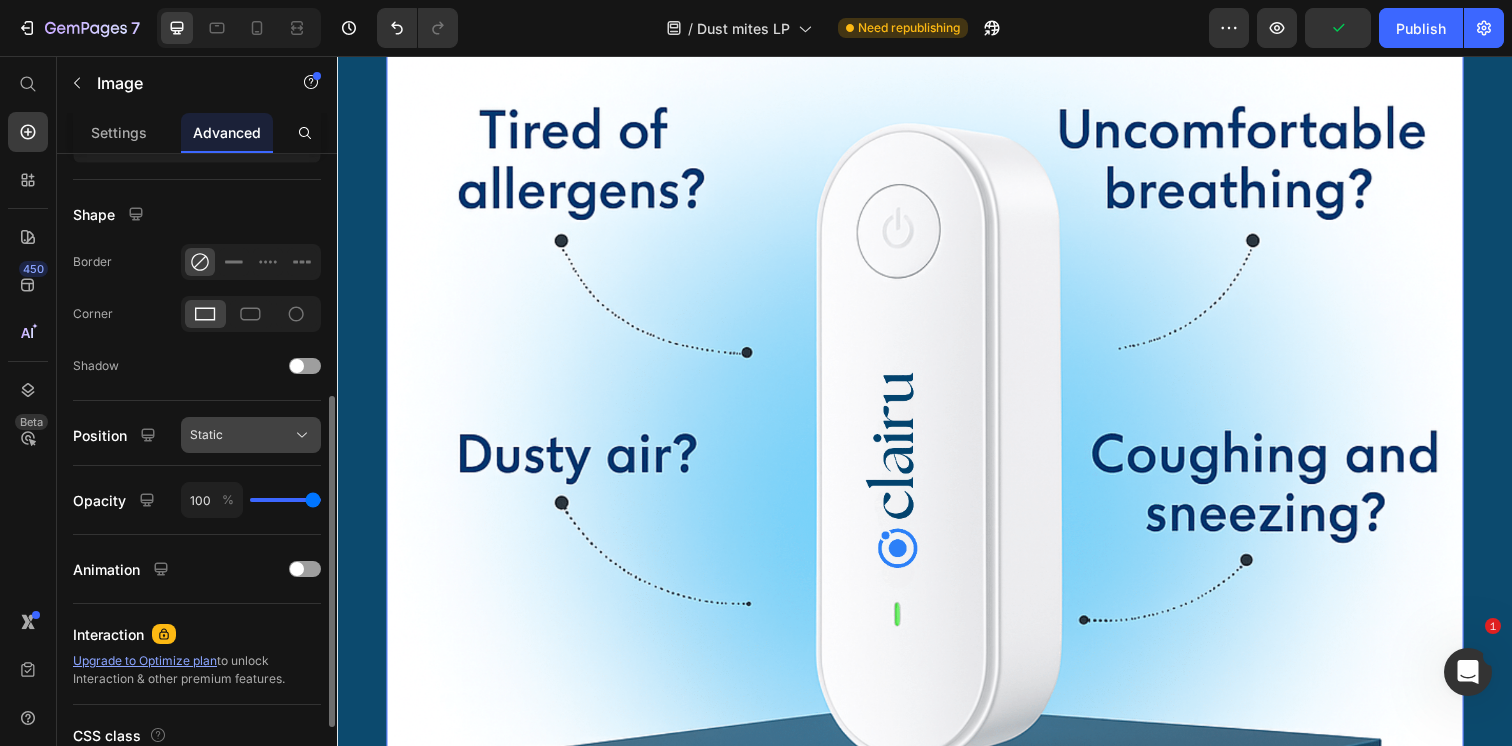 click on "Static" 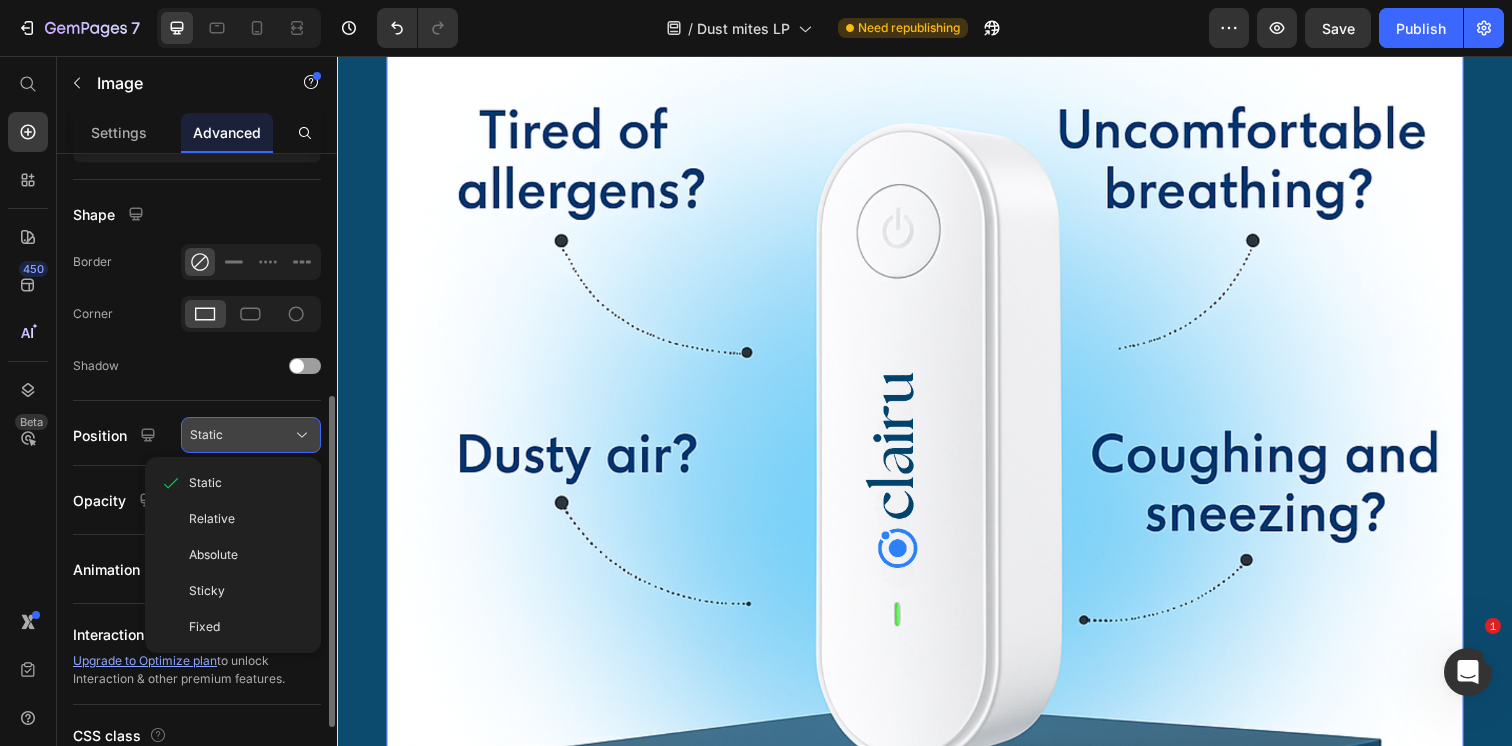 click on "Static" 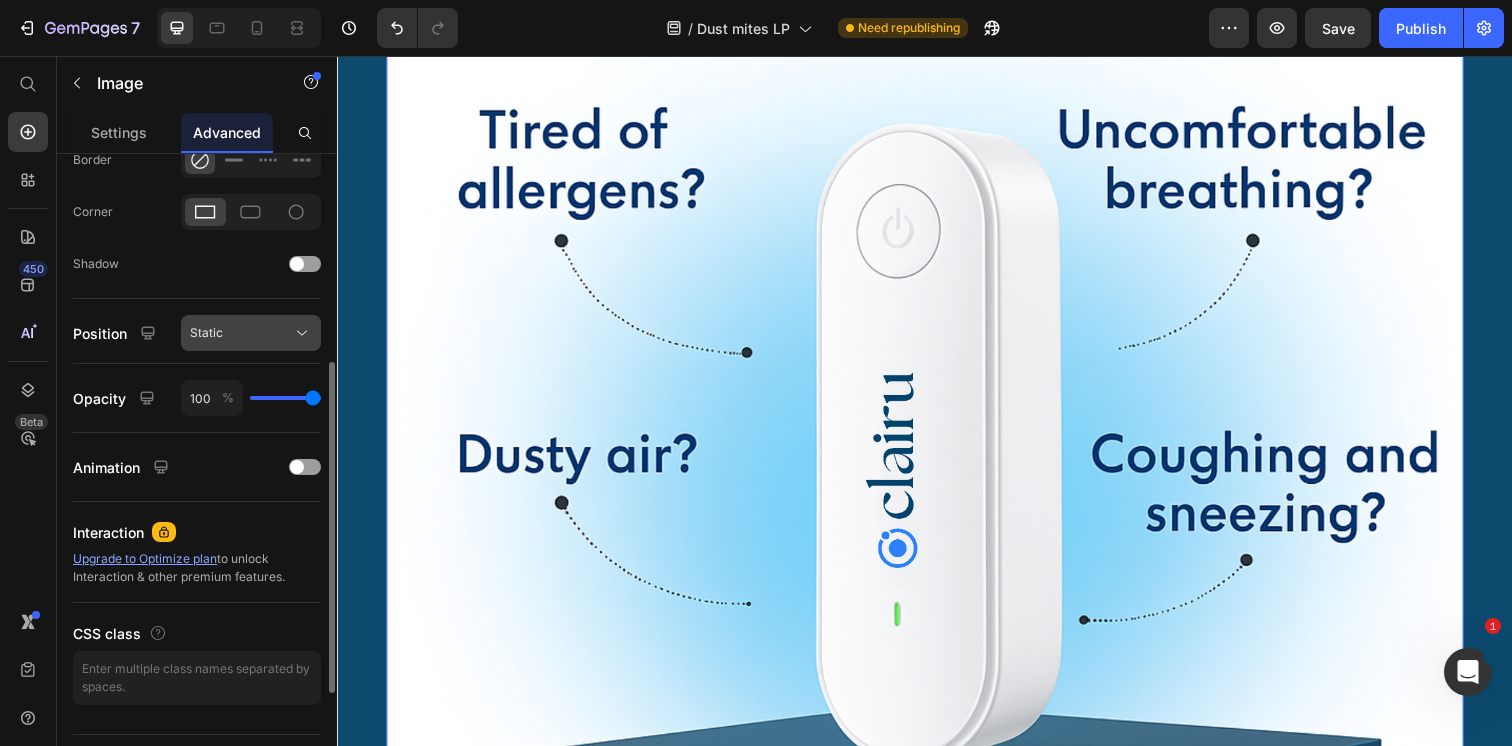 scroll, scrollTop: 620, scrollLeft: 0, axis: vertical 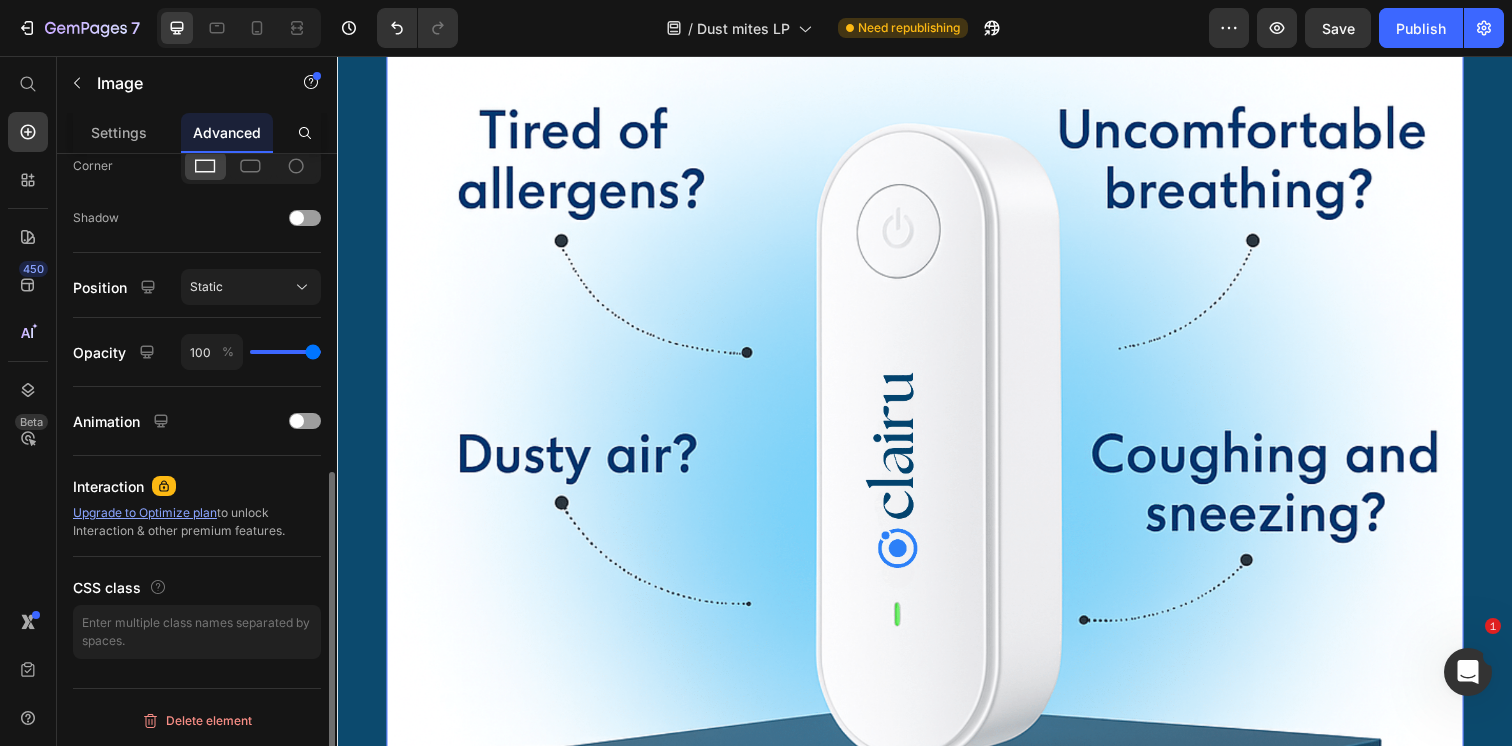 click at bounding box center [937, 735] 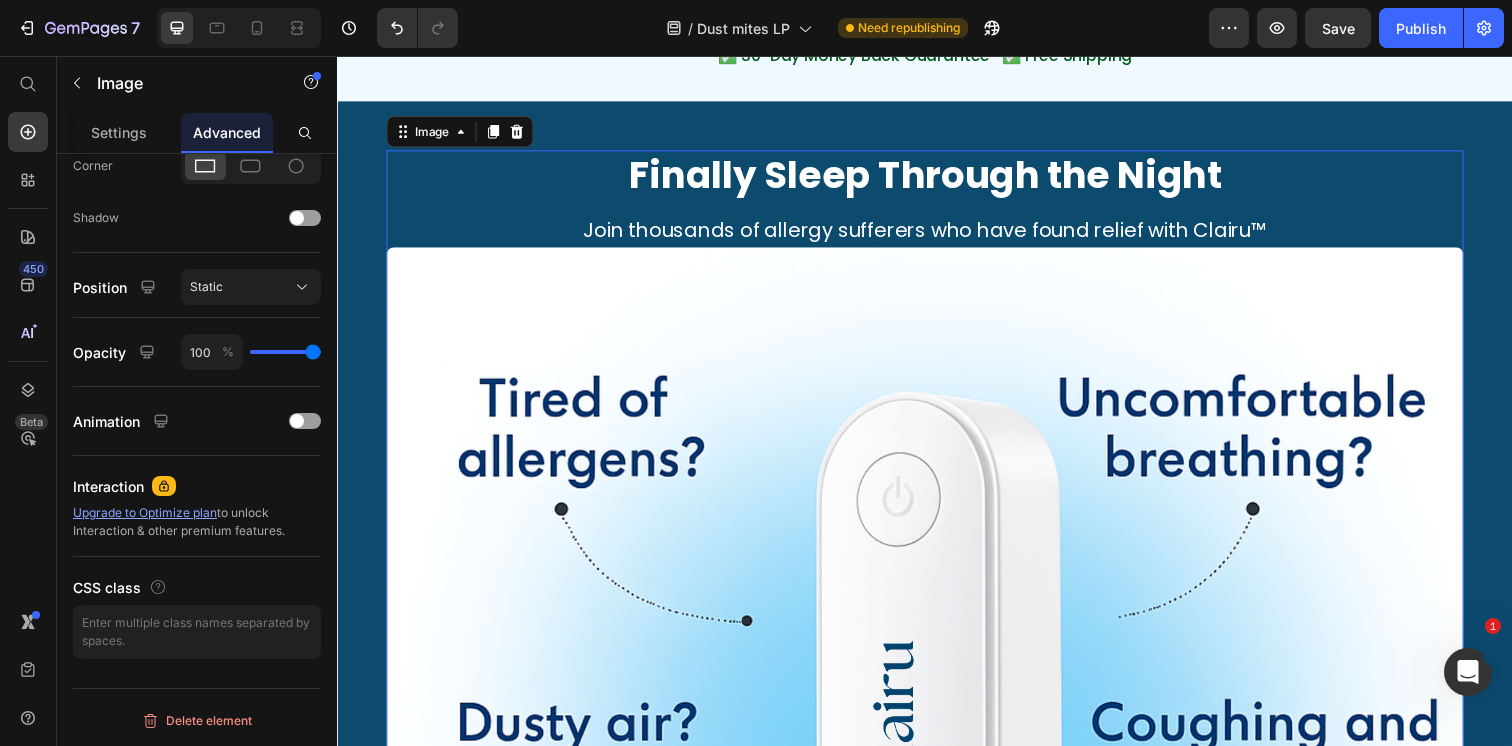 scroll, scrollTop: 11869, scrollLeft: 0, axis: vertical 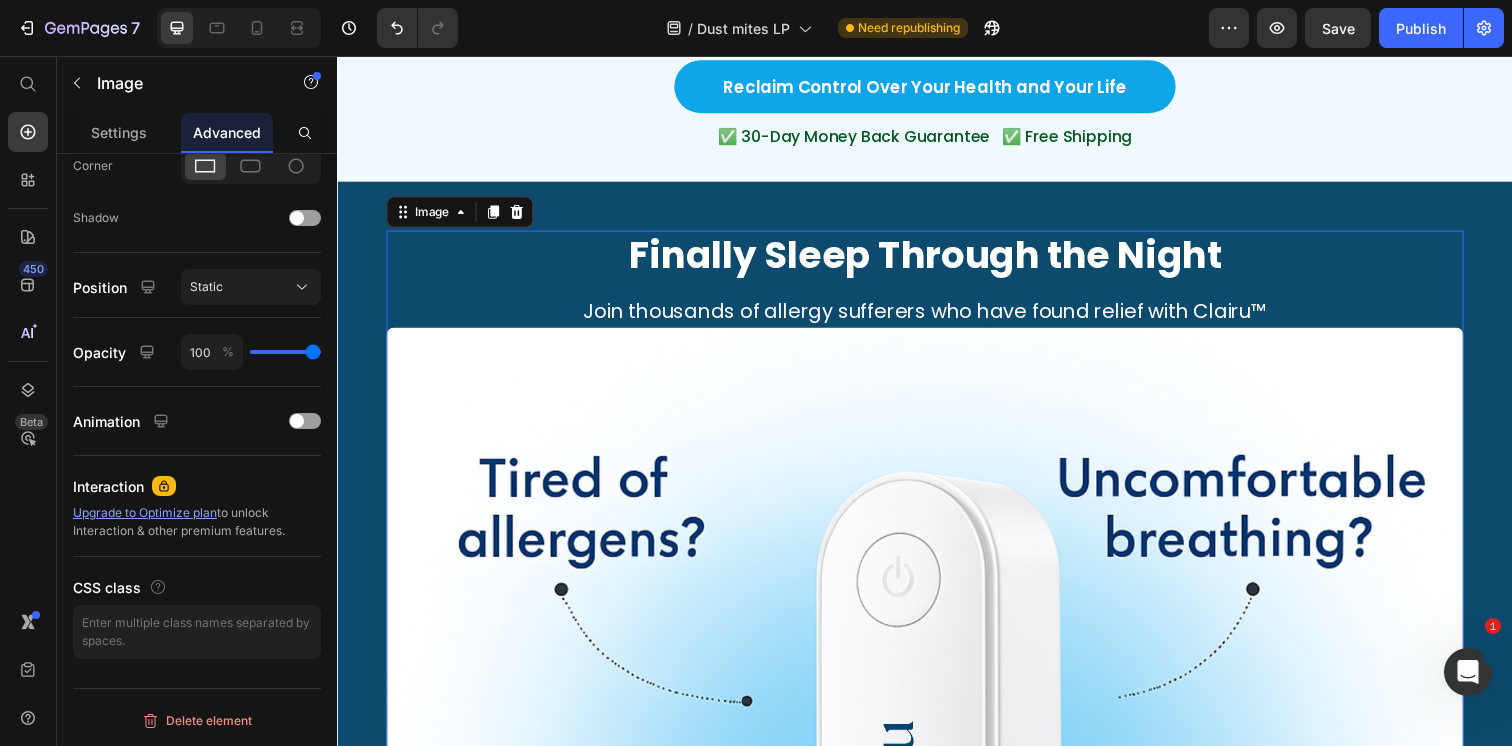 click at bounding box center (937, 1091) 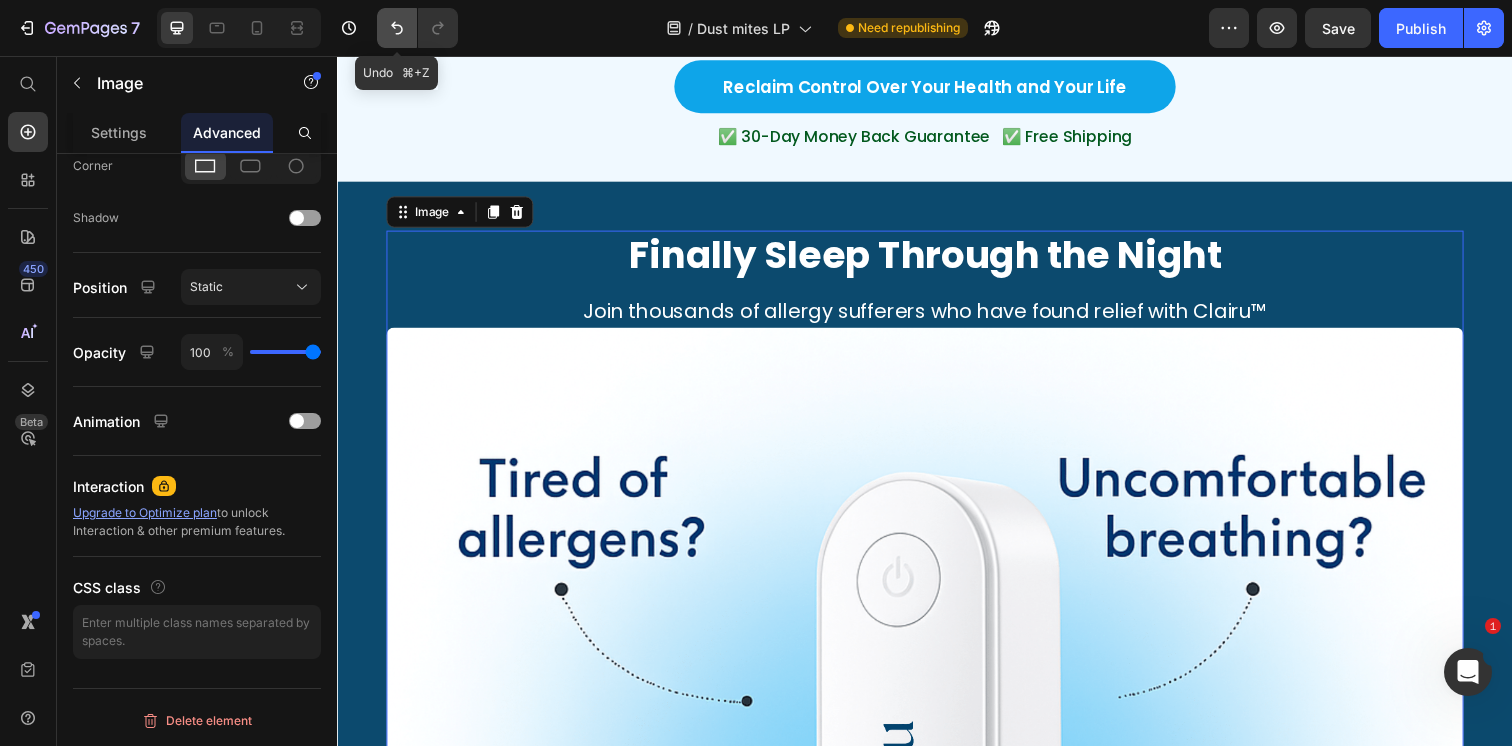 click 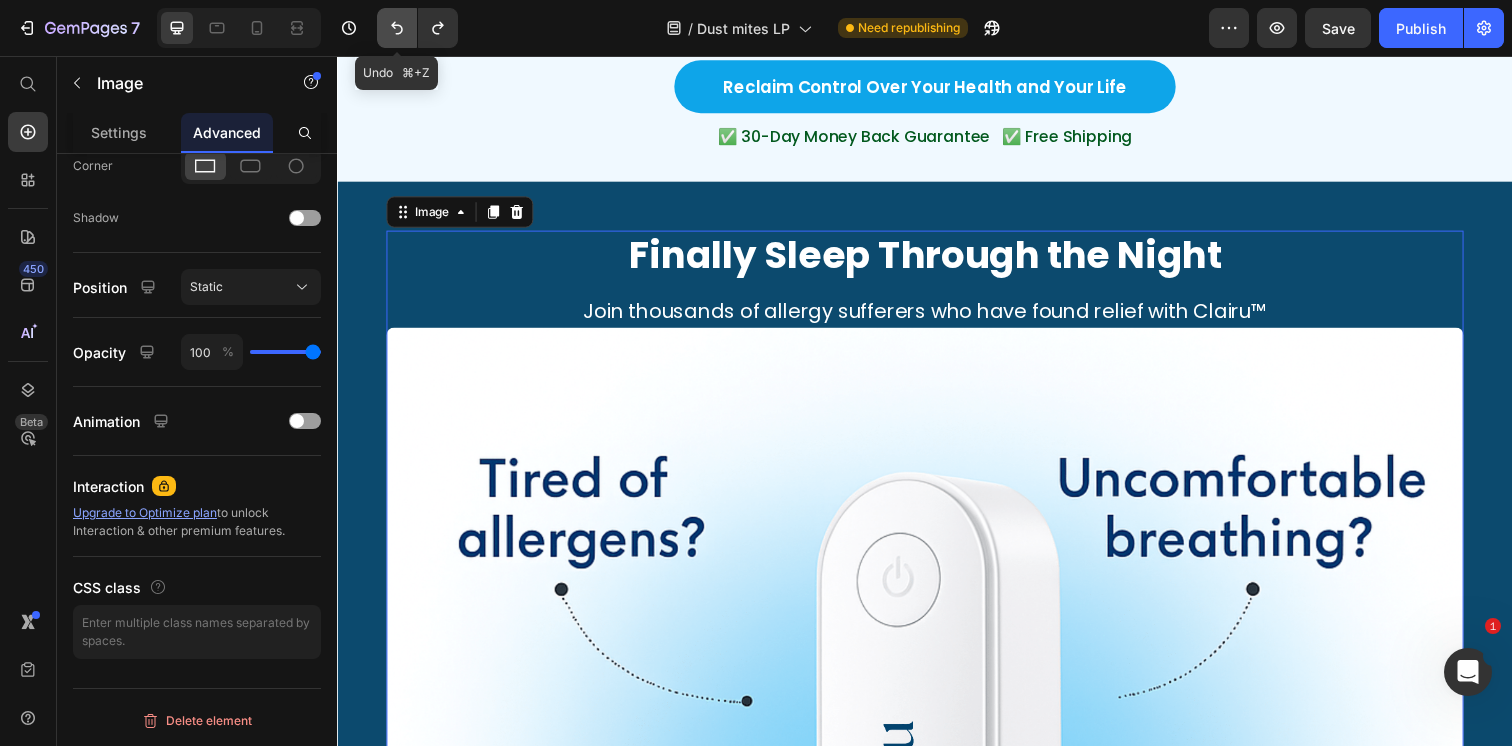 click 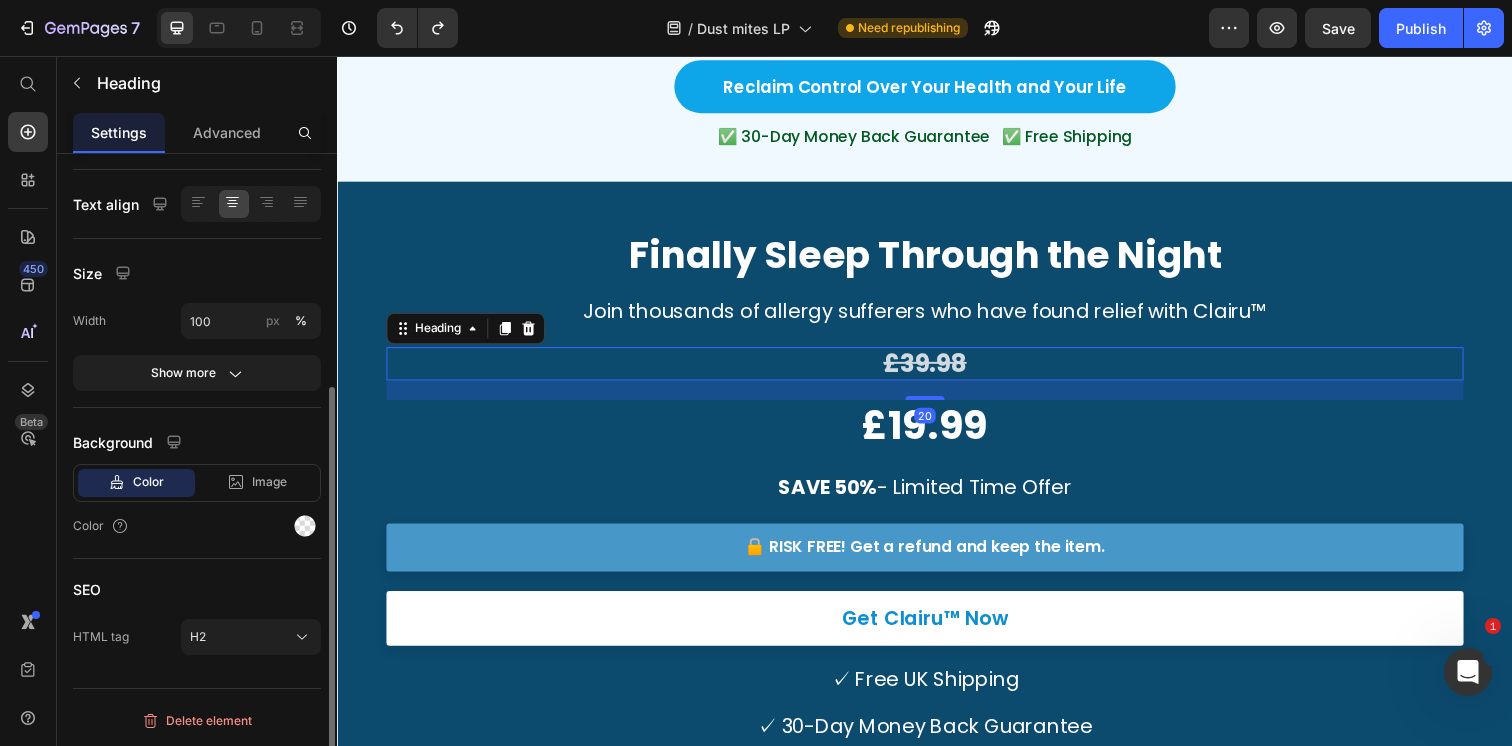 click on "£39.98 Heading   20" at bounding box center [937, 370] 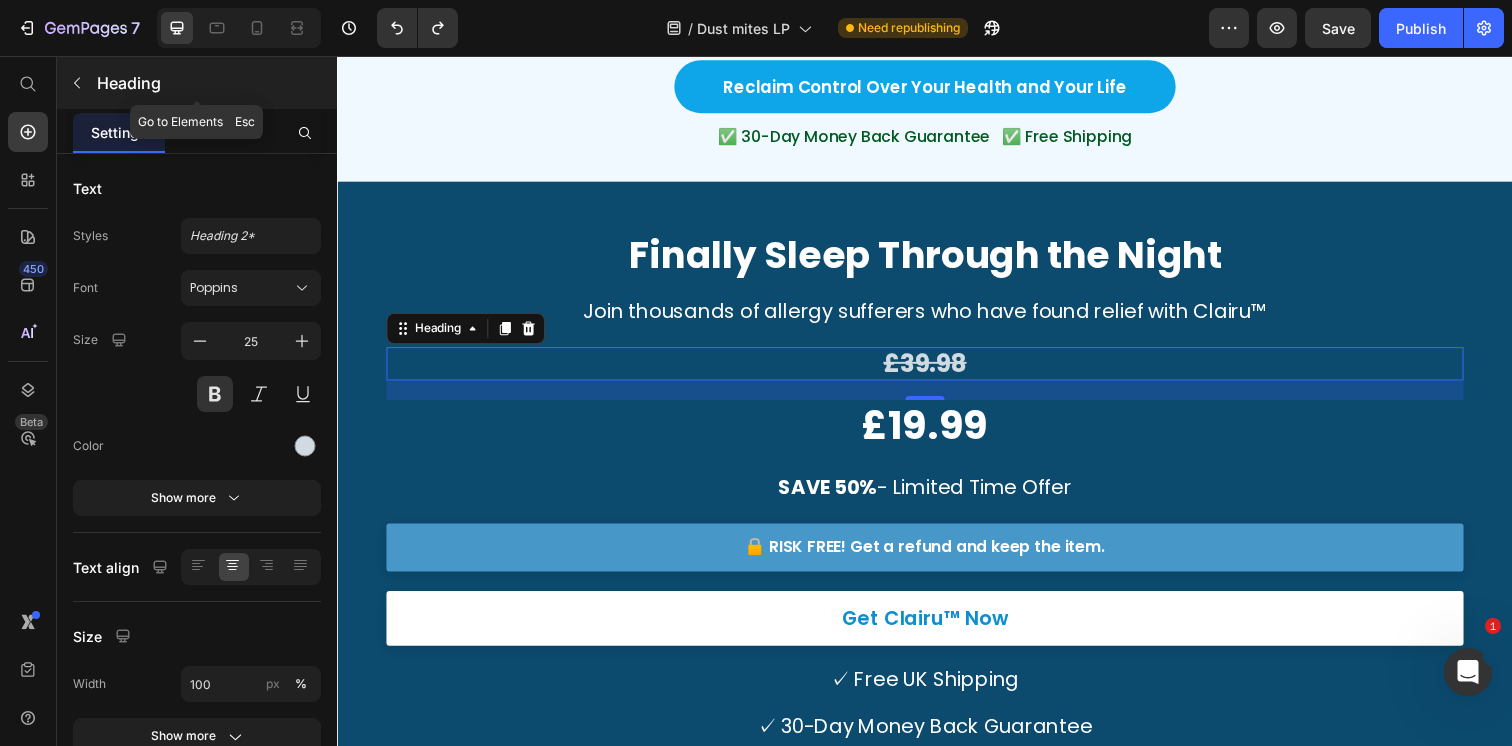 click 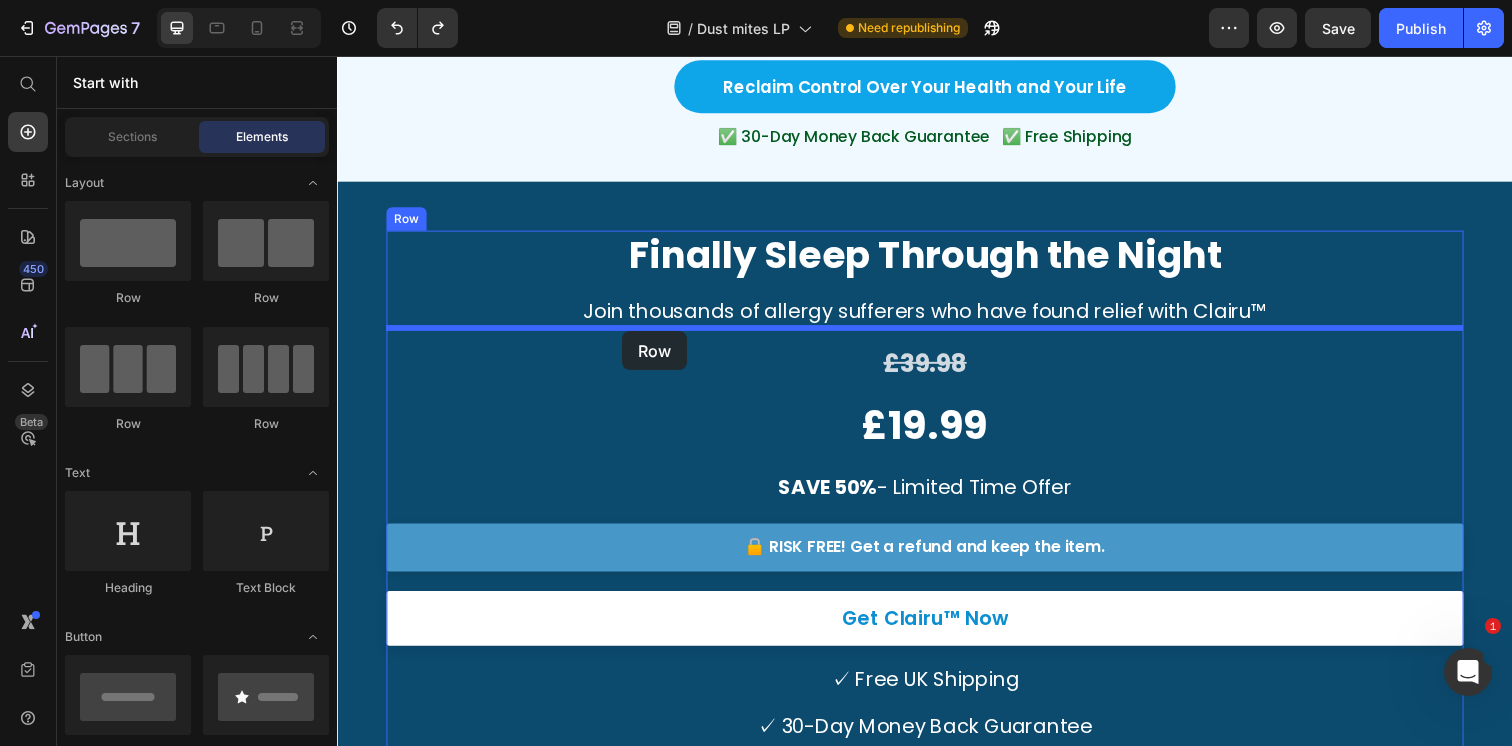 drag, startPoint x: 373, startPoint y: 254, endPoint x: 628, endPoint y: 337, distance: 268.16785 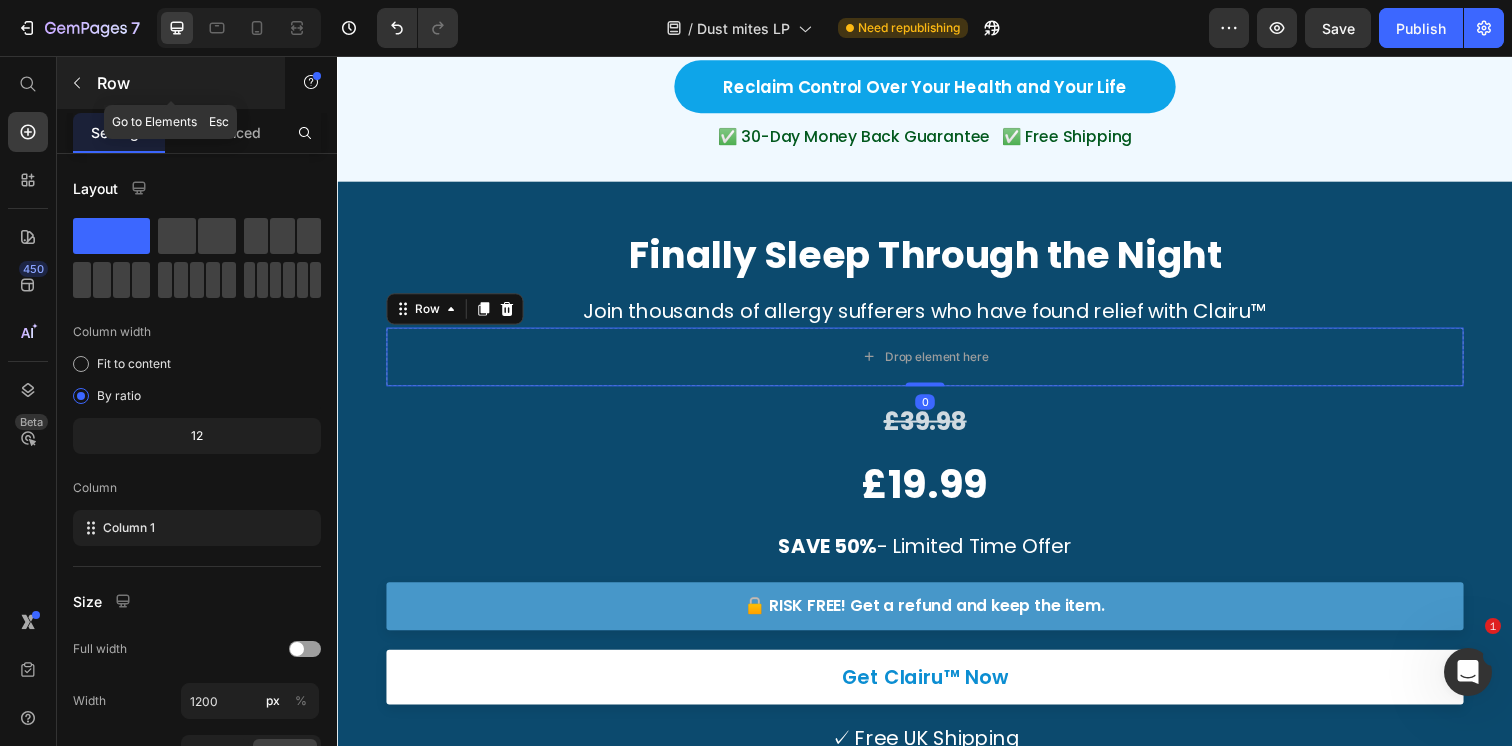 click at bounding box center (77, 83) 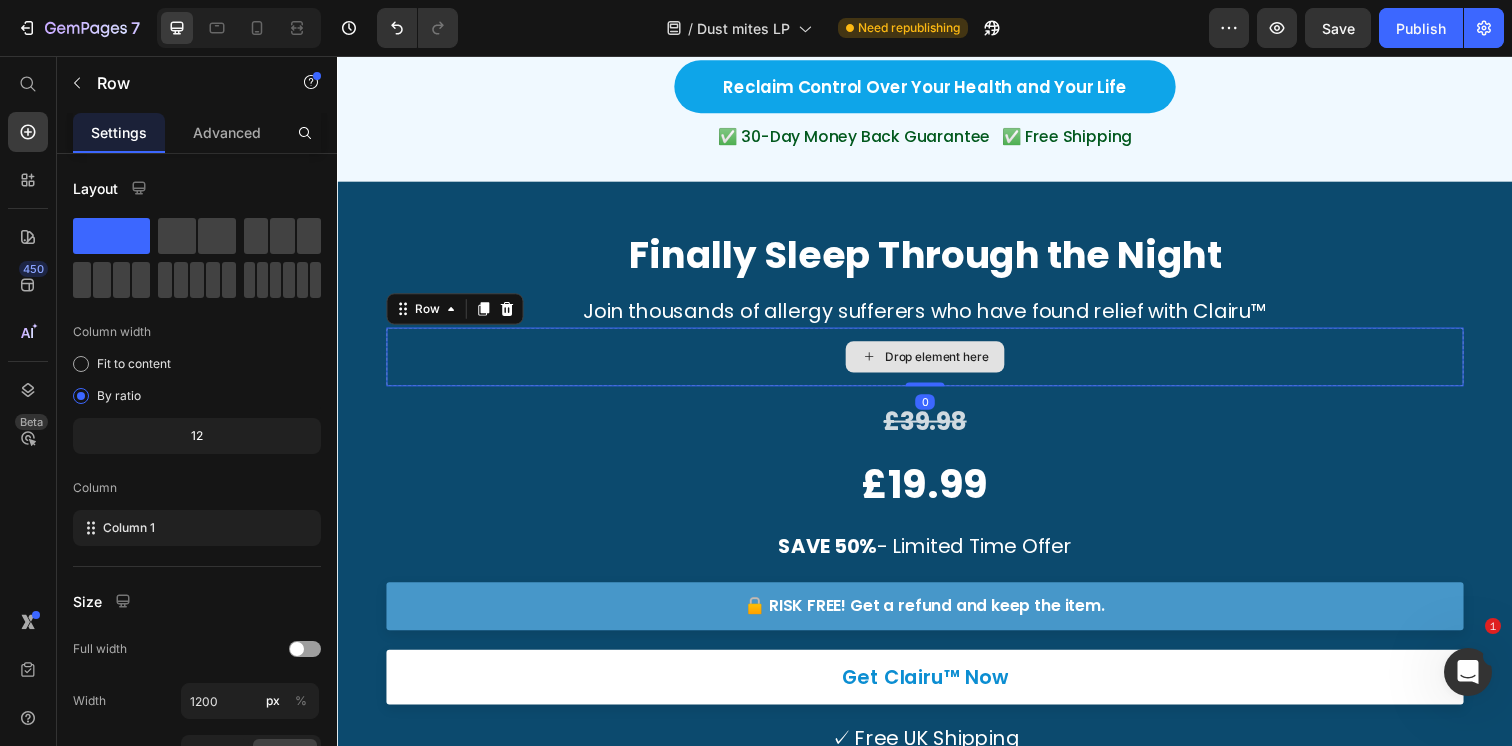 click on "Drop element here" at bounding box center [937, 363] 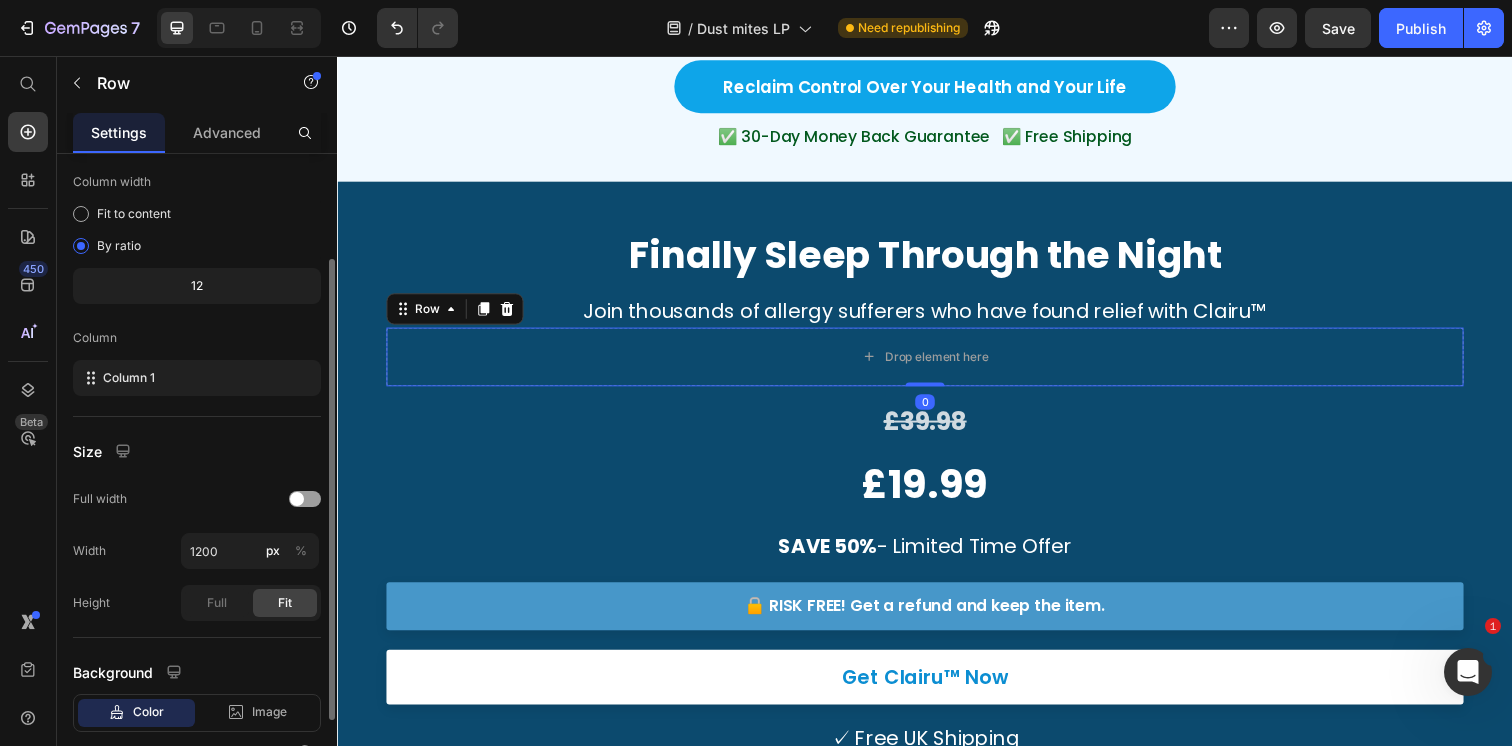 scroll, scrollTop: 154, scrollLeft: 0, axis: vertical 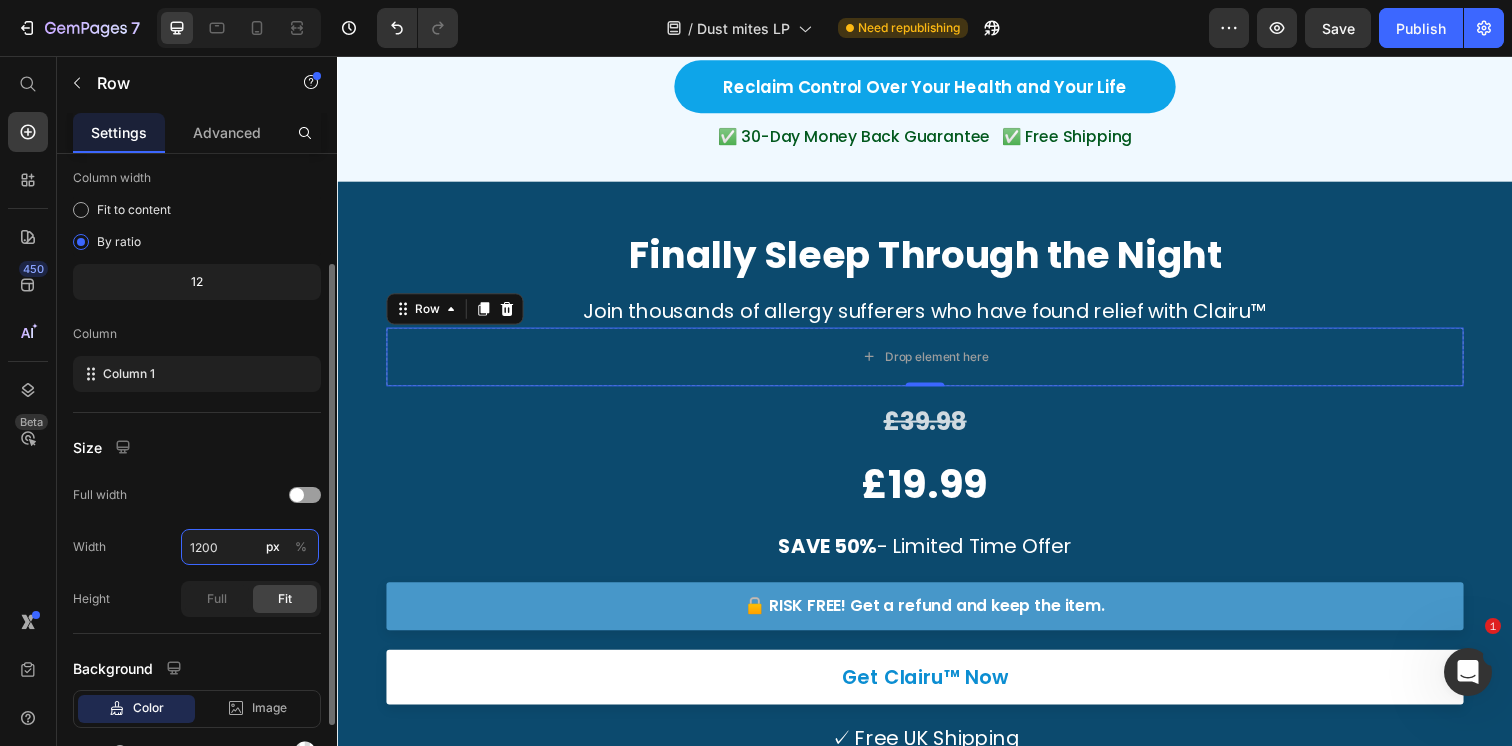 click on "1200" at bounding box center (250, 547) 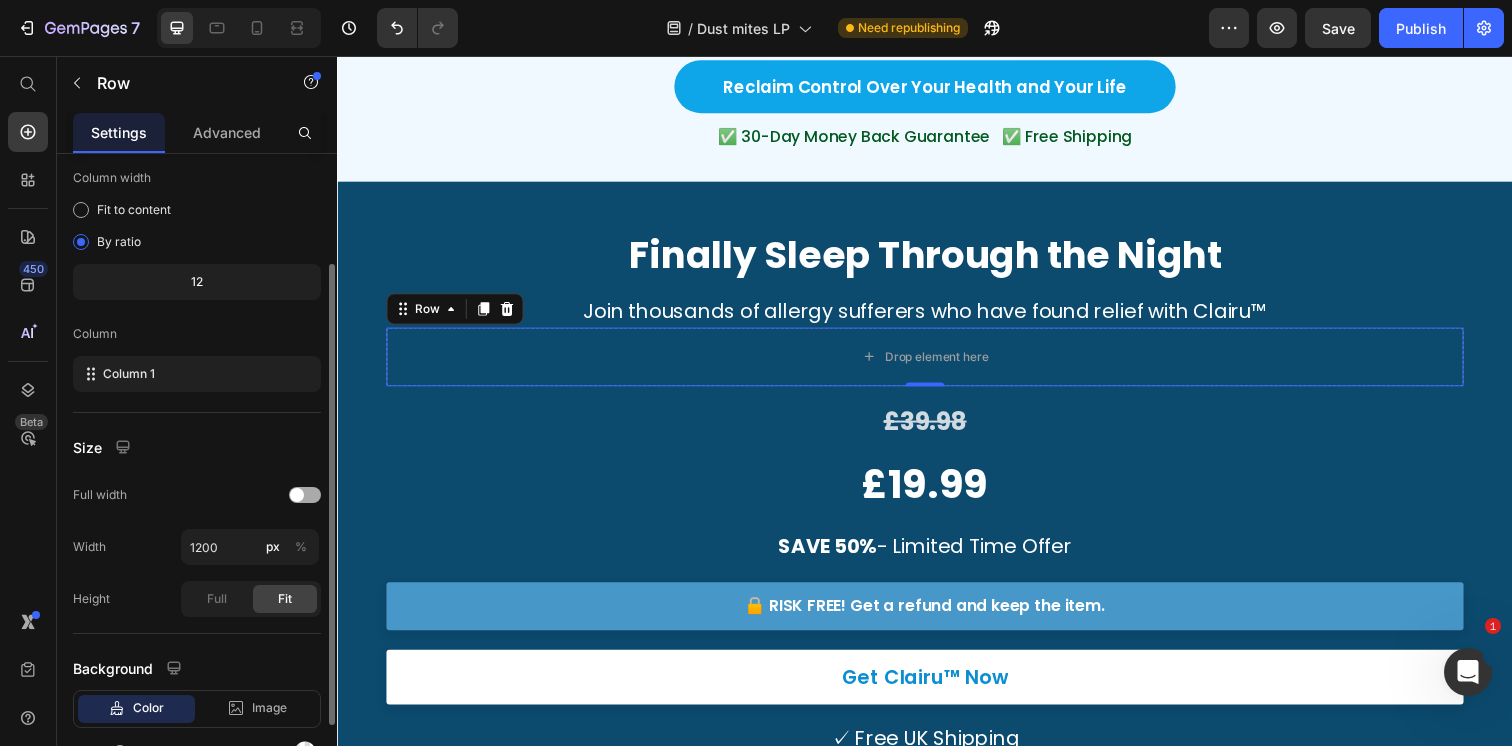 click at bounding box center (305, 495) 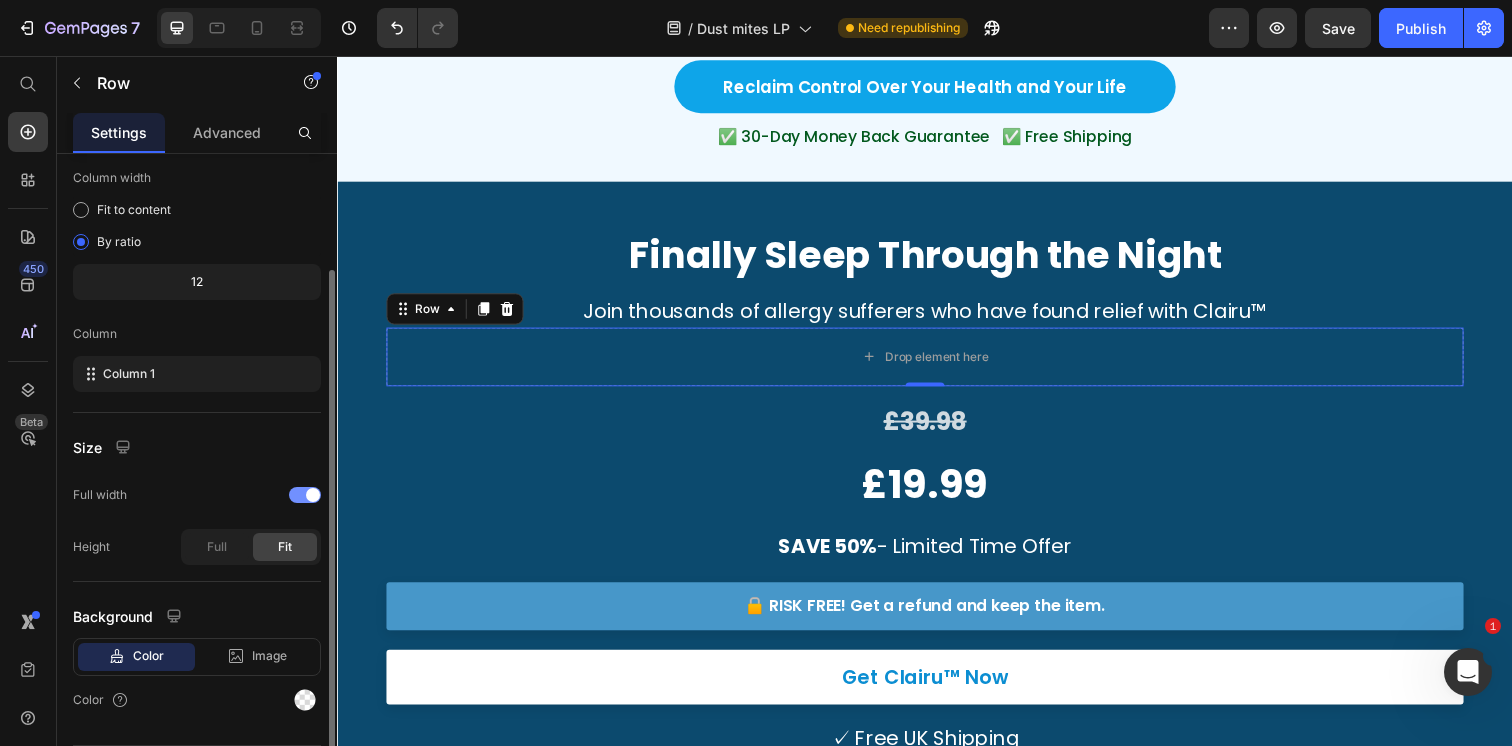 click at bounding box center (313, 495) 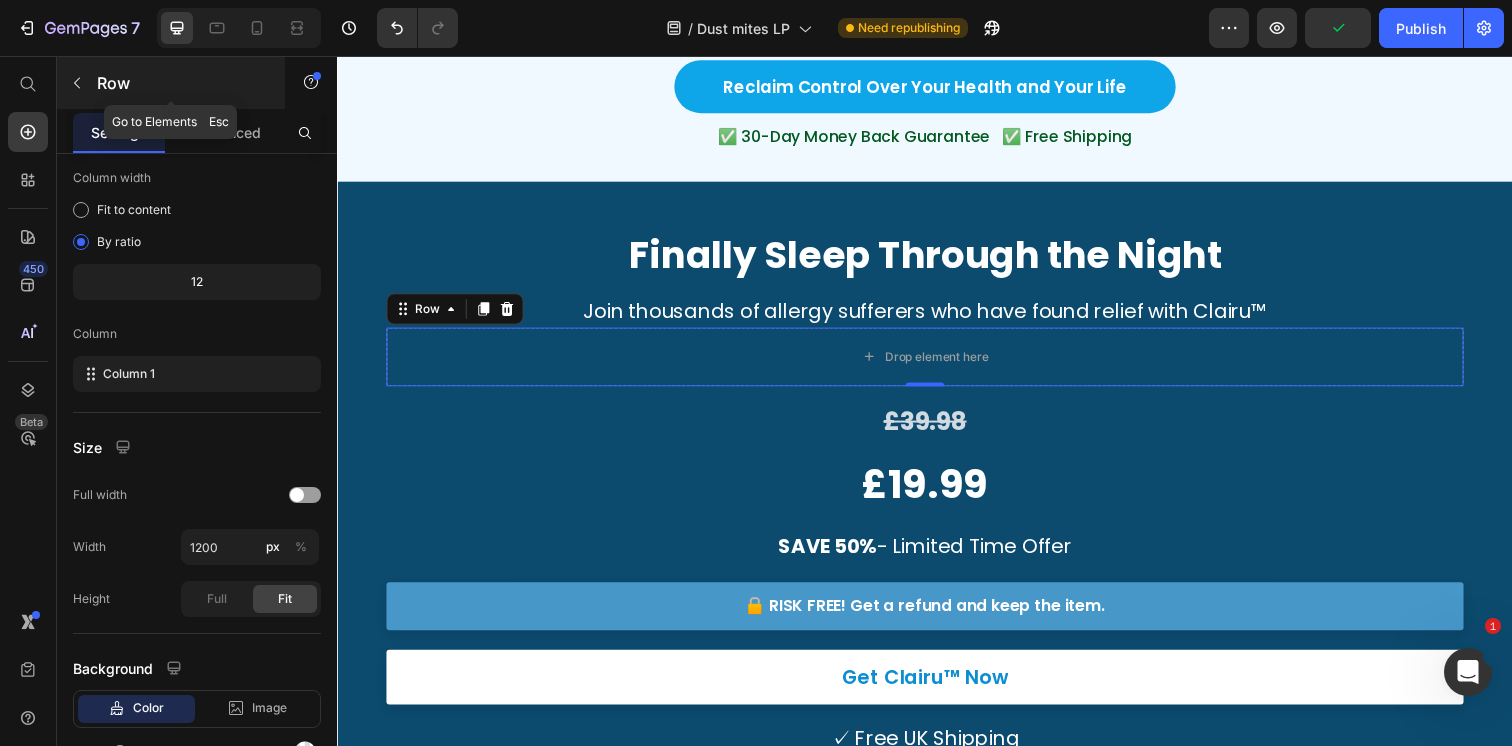 click 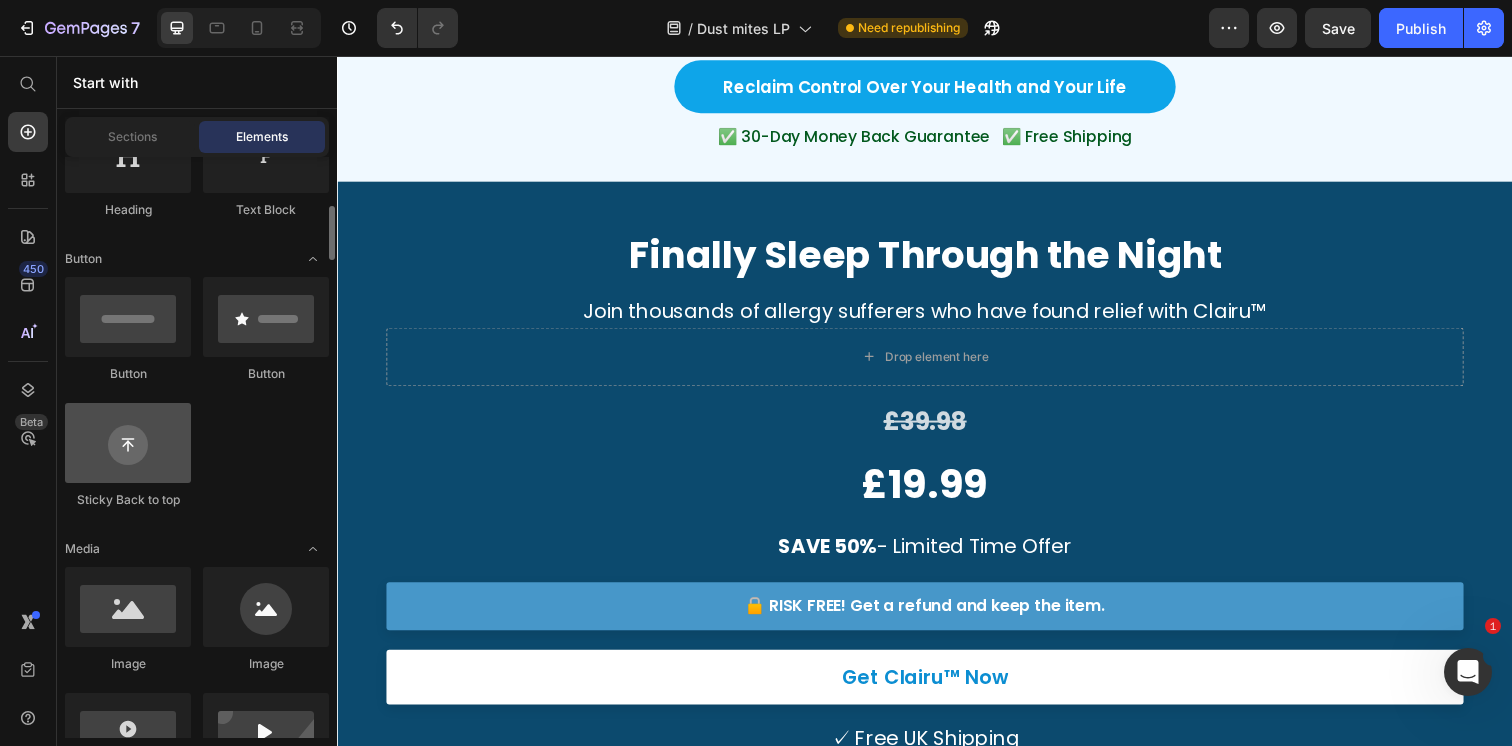 scroll, scrollTop: 392, scrollLeft: 0, axis: vertical 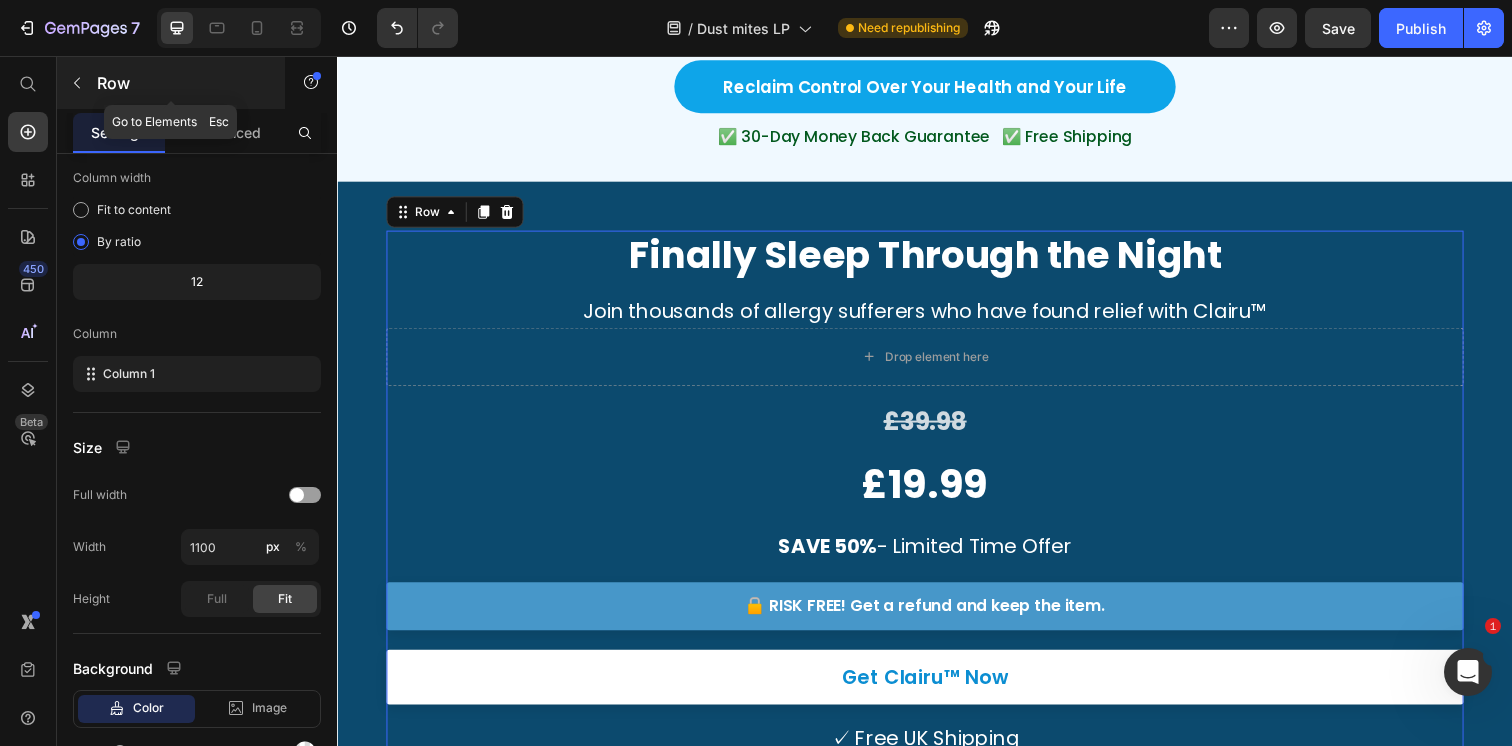 click on "Row" at bounding box center [171, 83] 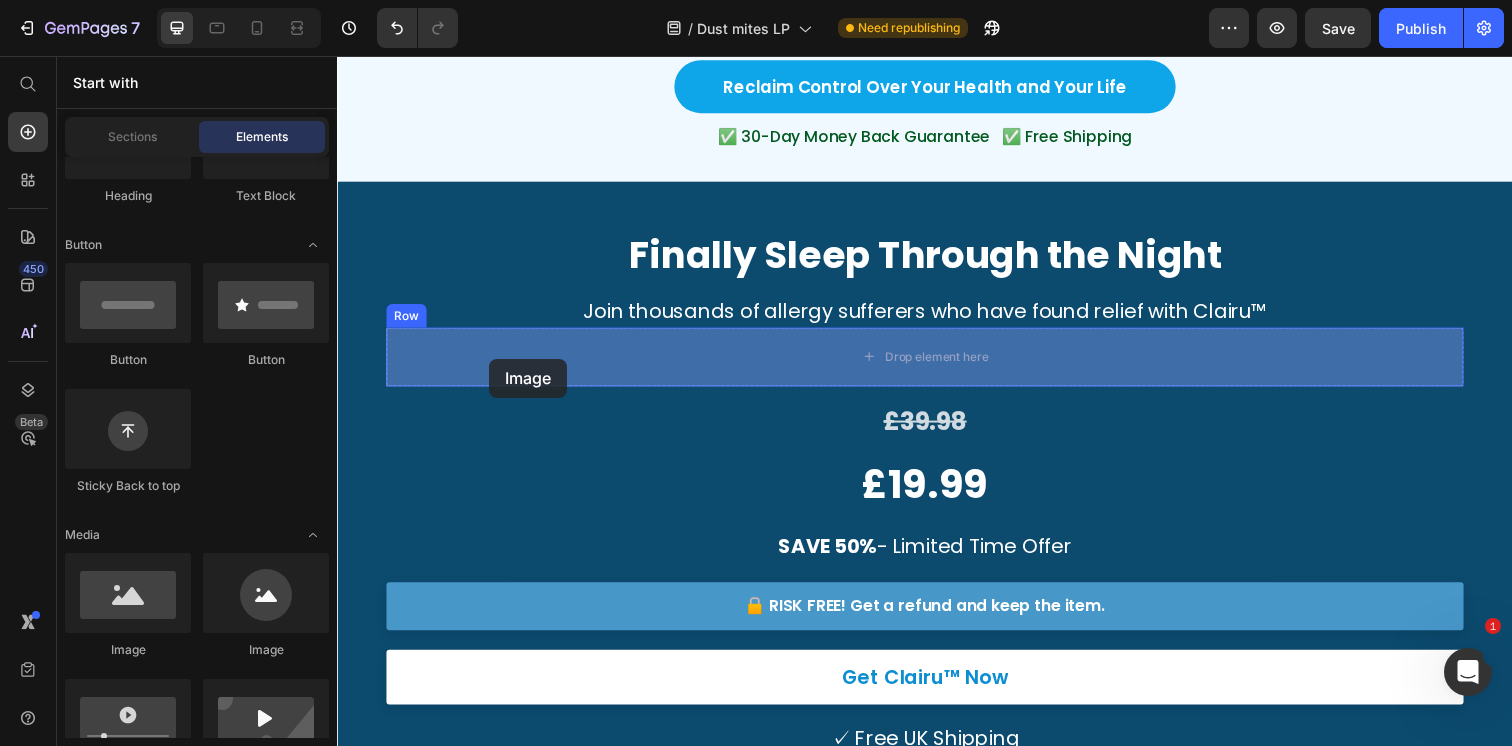 drag, startPoint x: 447, startPoint y: 653, endPoint x: 487, endPoint y: 365, distance: 290.7645 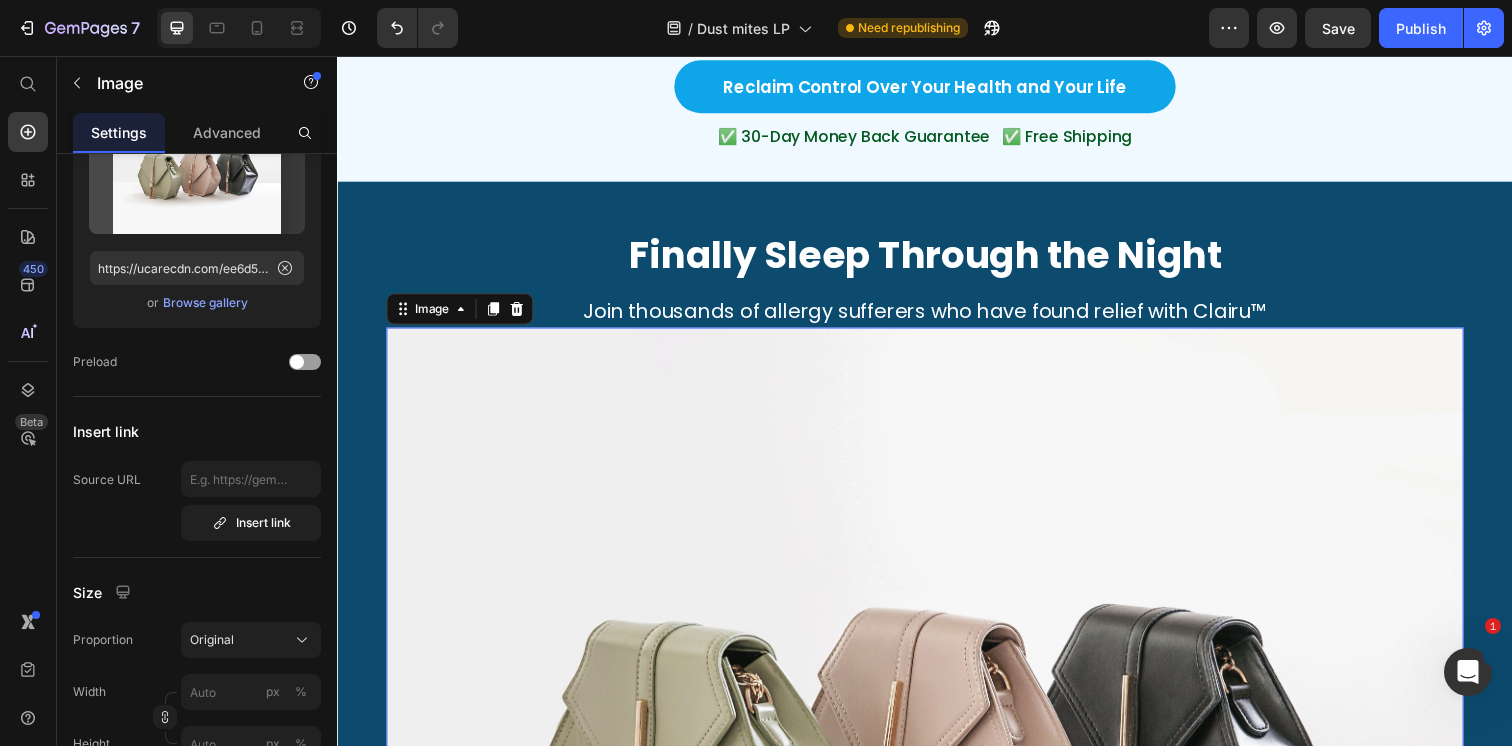 scroll, scrollTop: 0, scrollLeft: 0, axis: both 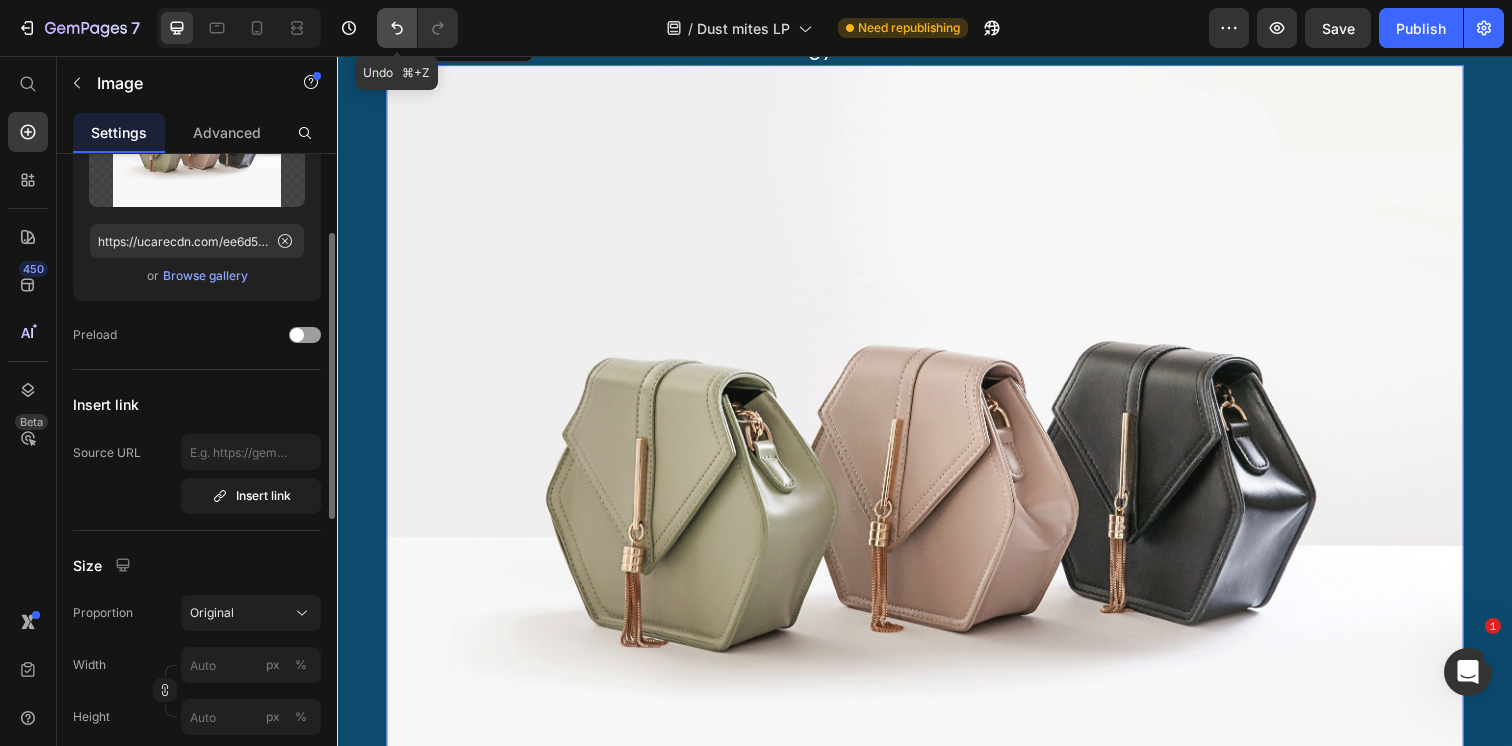 click 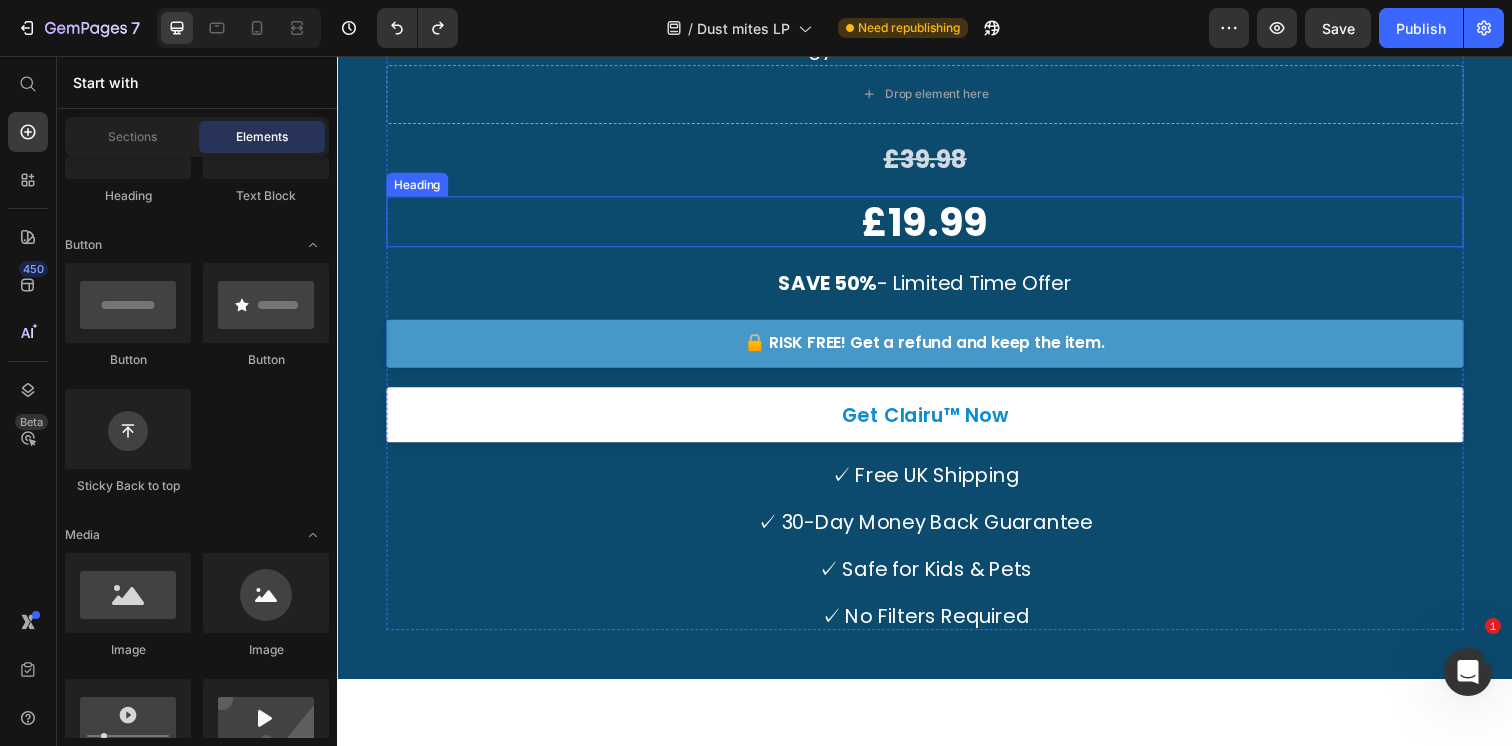 scroll, scrollTop: 12095, scrollLeft: 0, axis: vertical 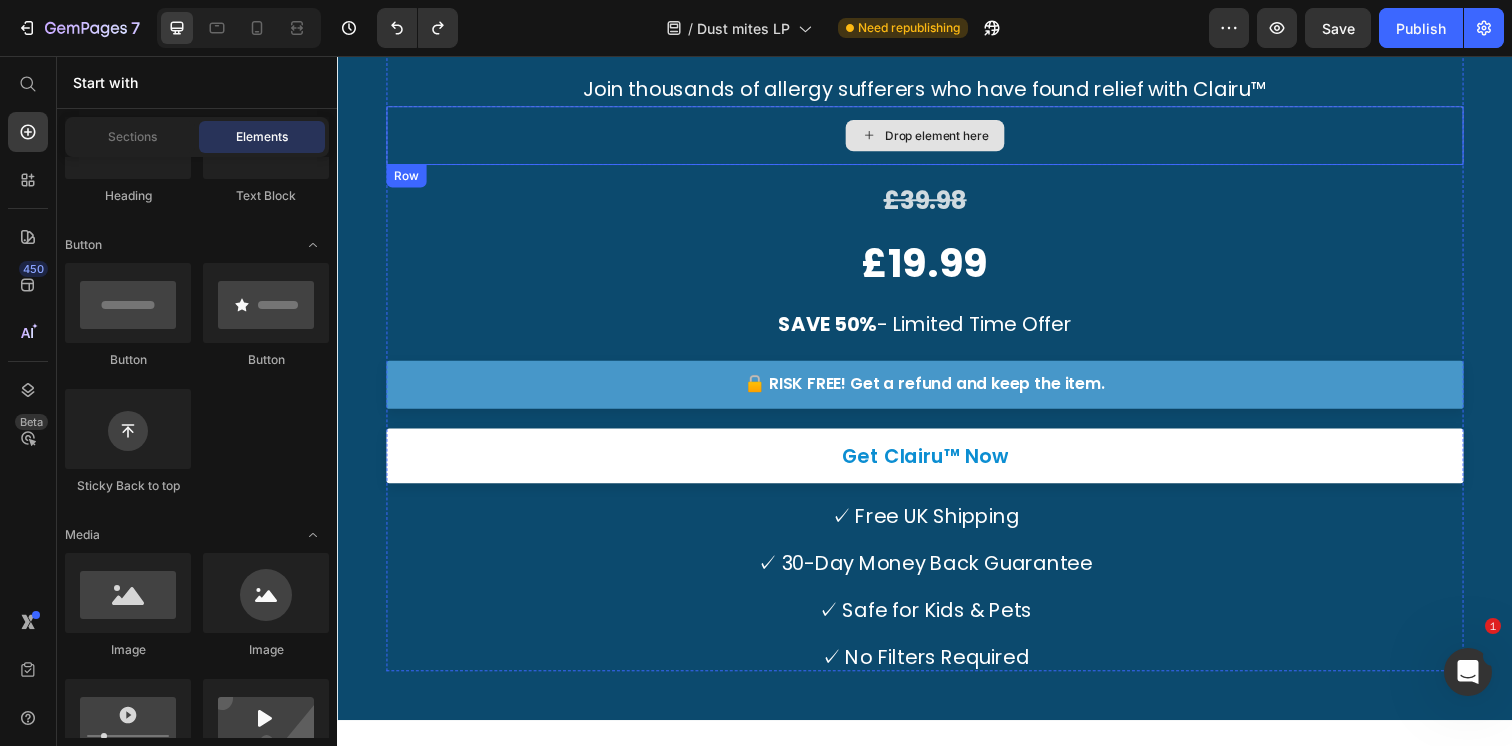 click on "Drop element here" at bounding box center (937, 137) 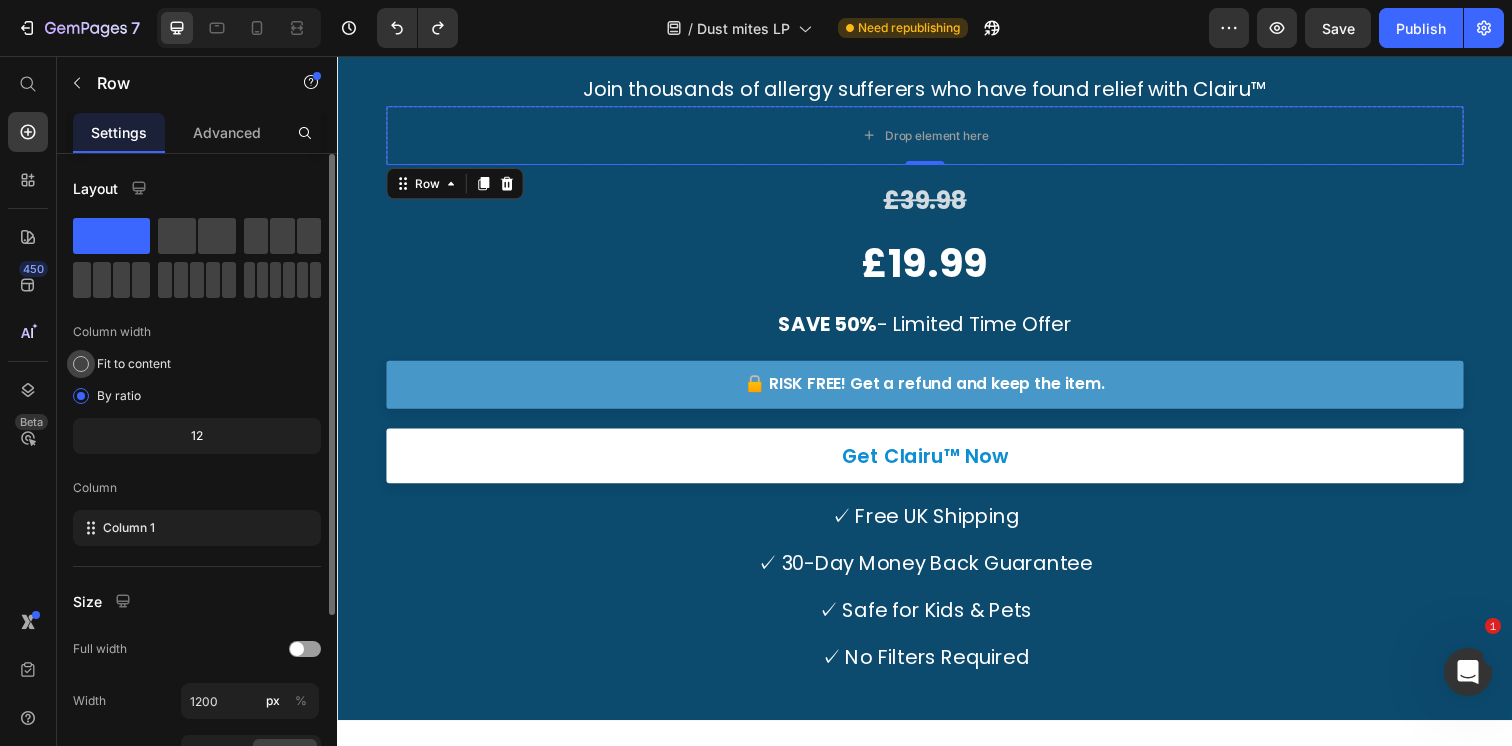 click on "Fit to content" at bounding box center (134, 364) 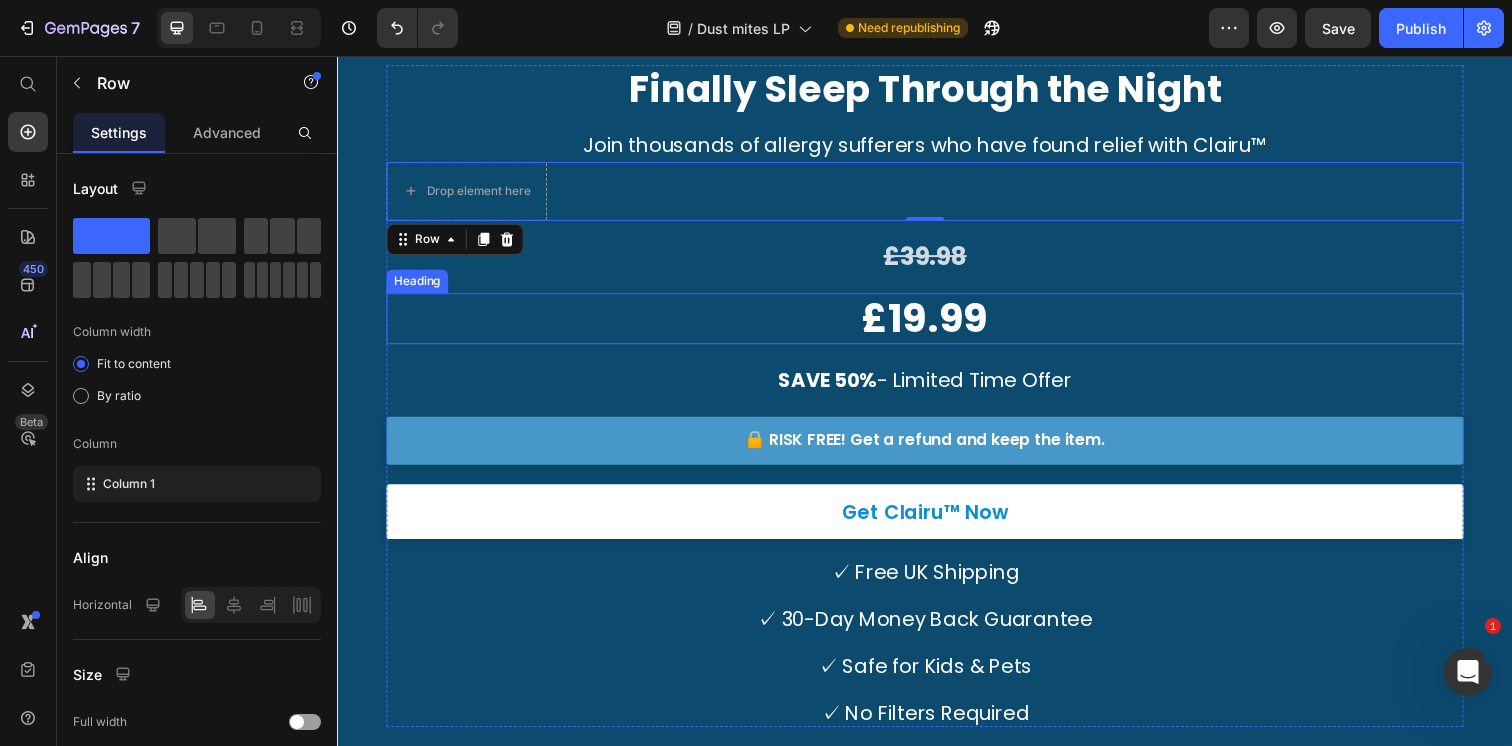 scroll, scrollTop: 12028, scrollLeft: 0, axis: vertical 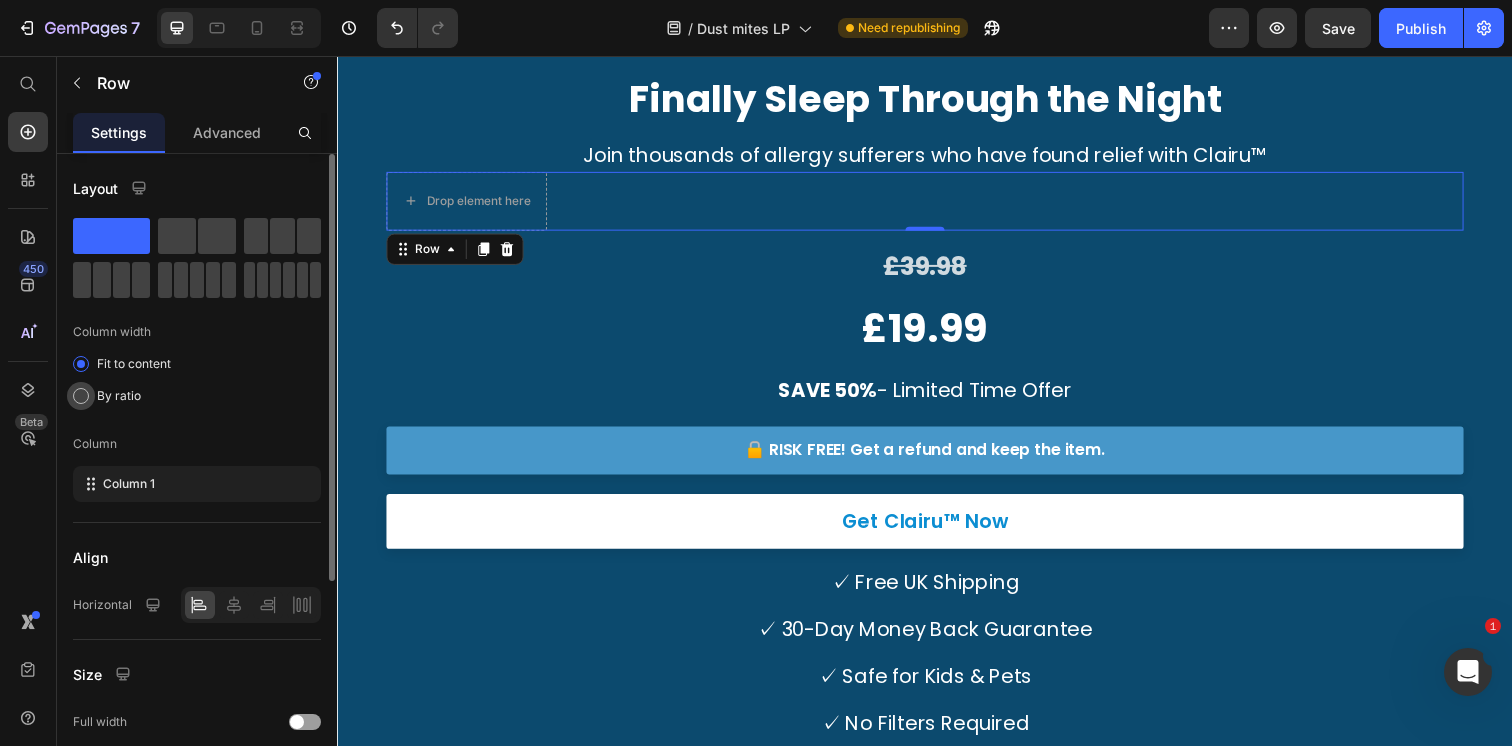 click on "By ratio" at bounding box center (119, 396) 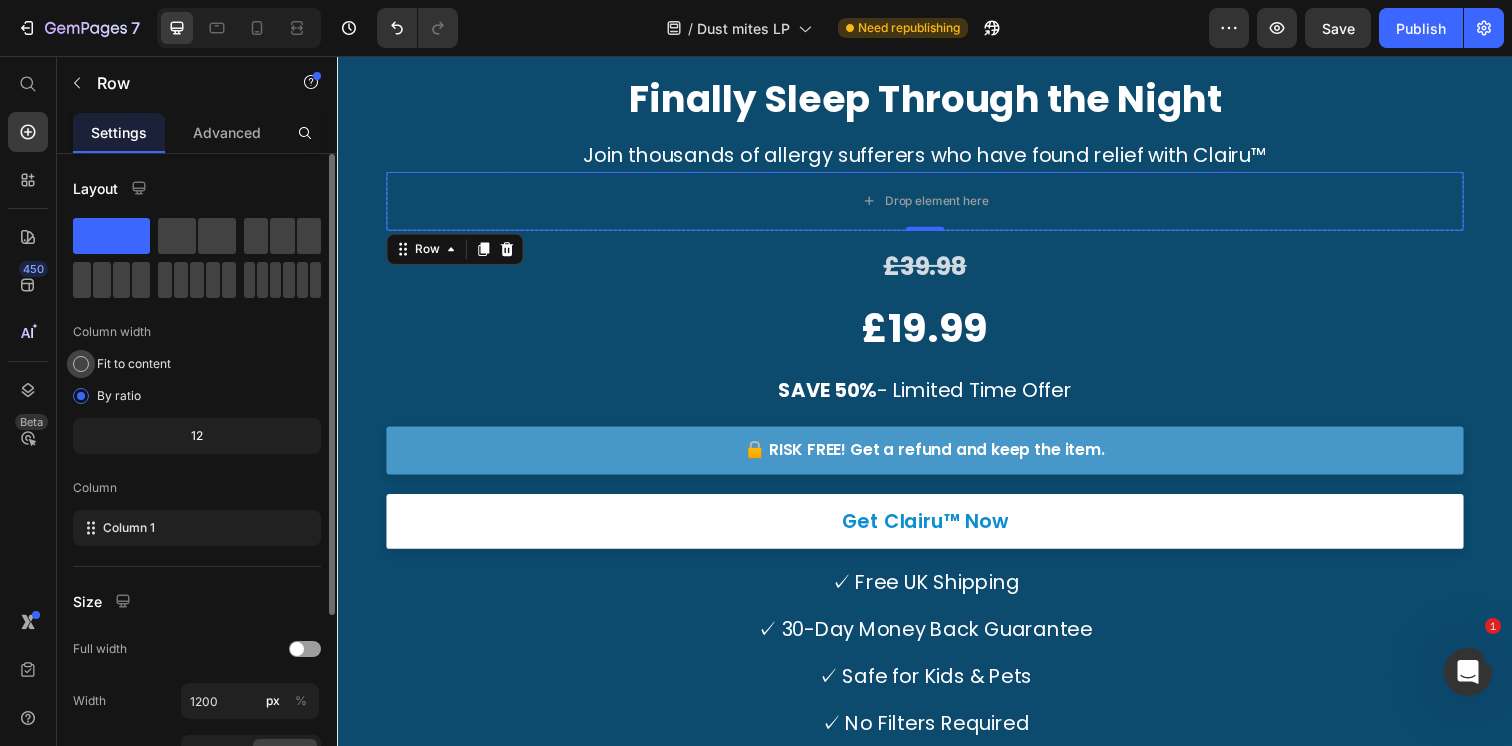 click on "Fit to content" at bounding box center [134, 364] 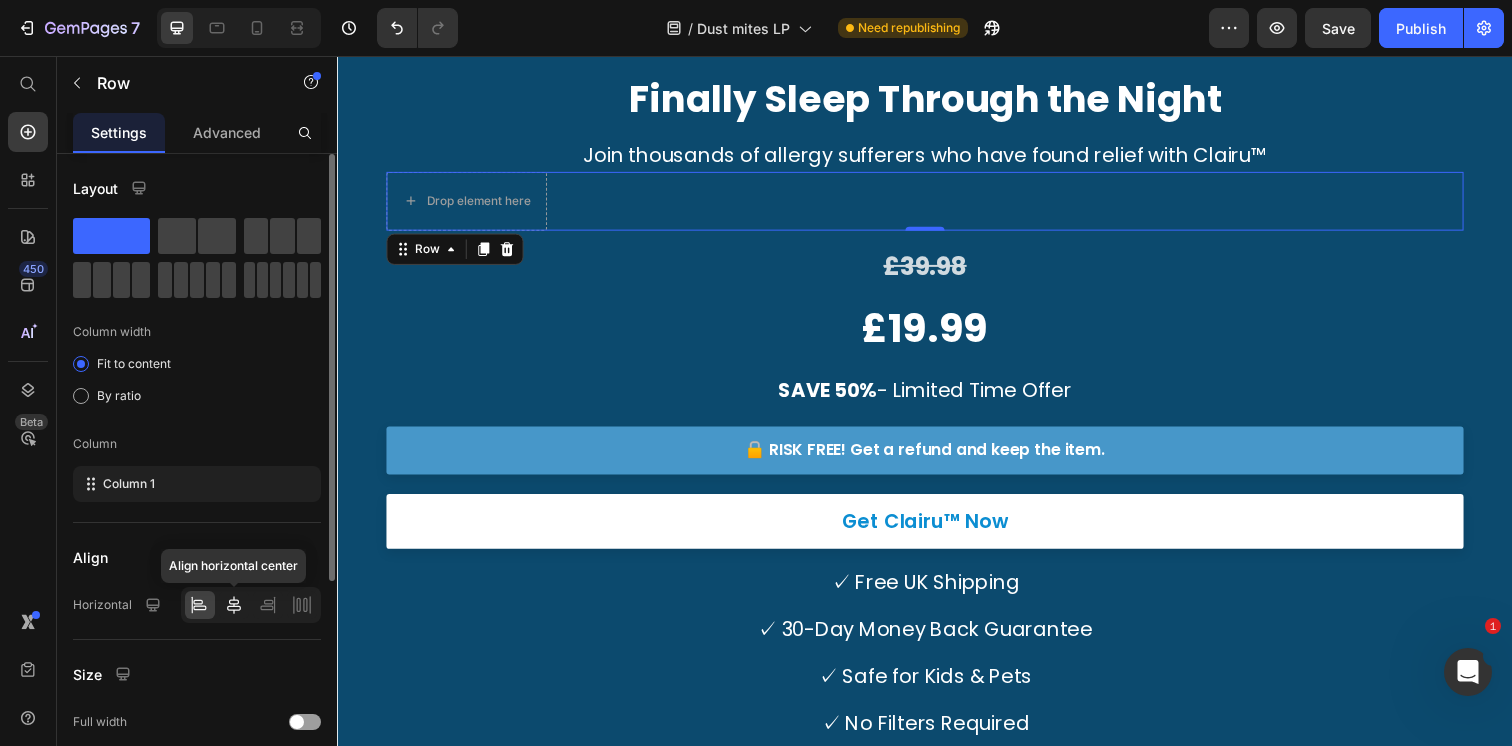 click 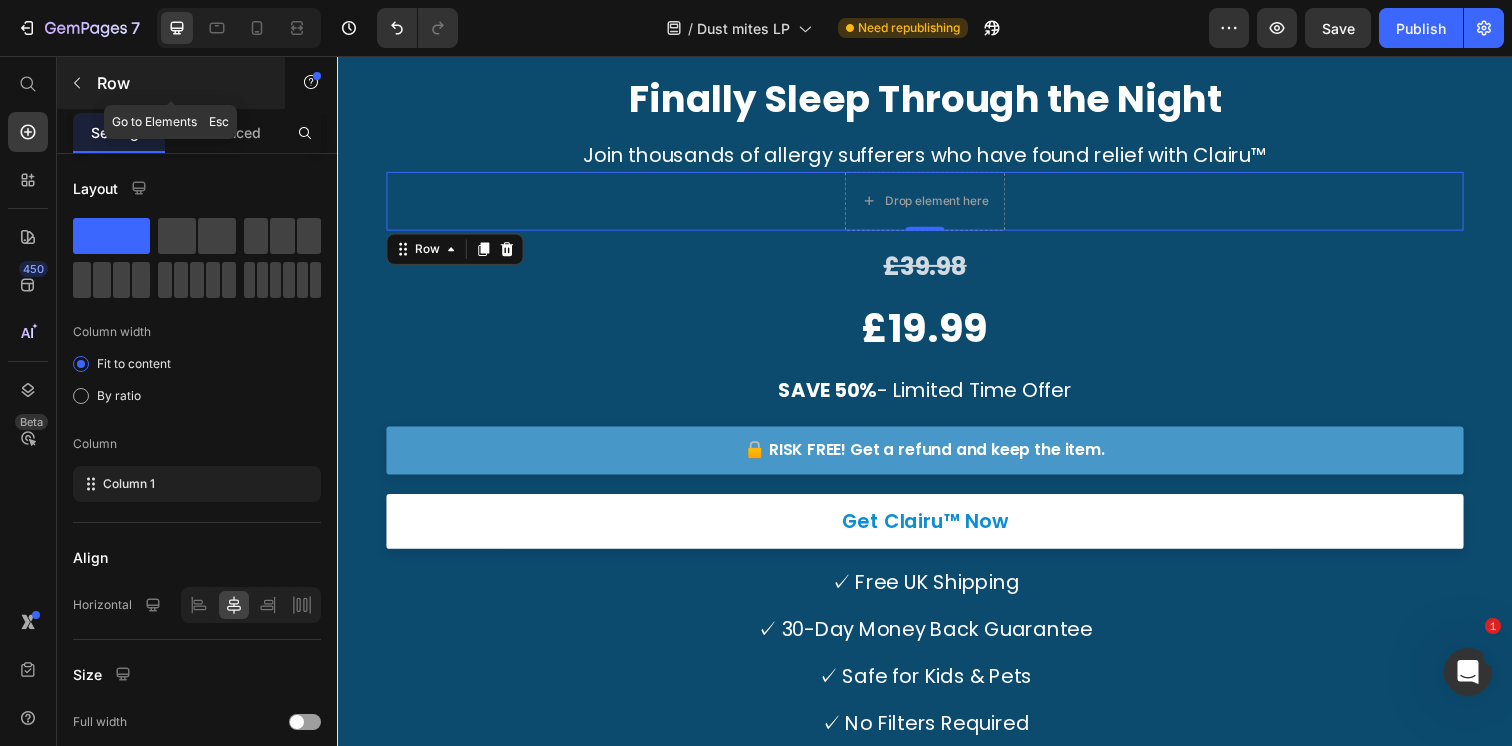 click at bounding box center (77, 83) 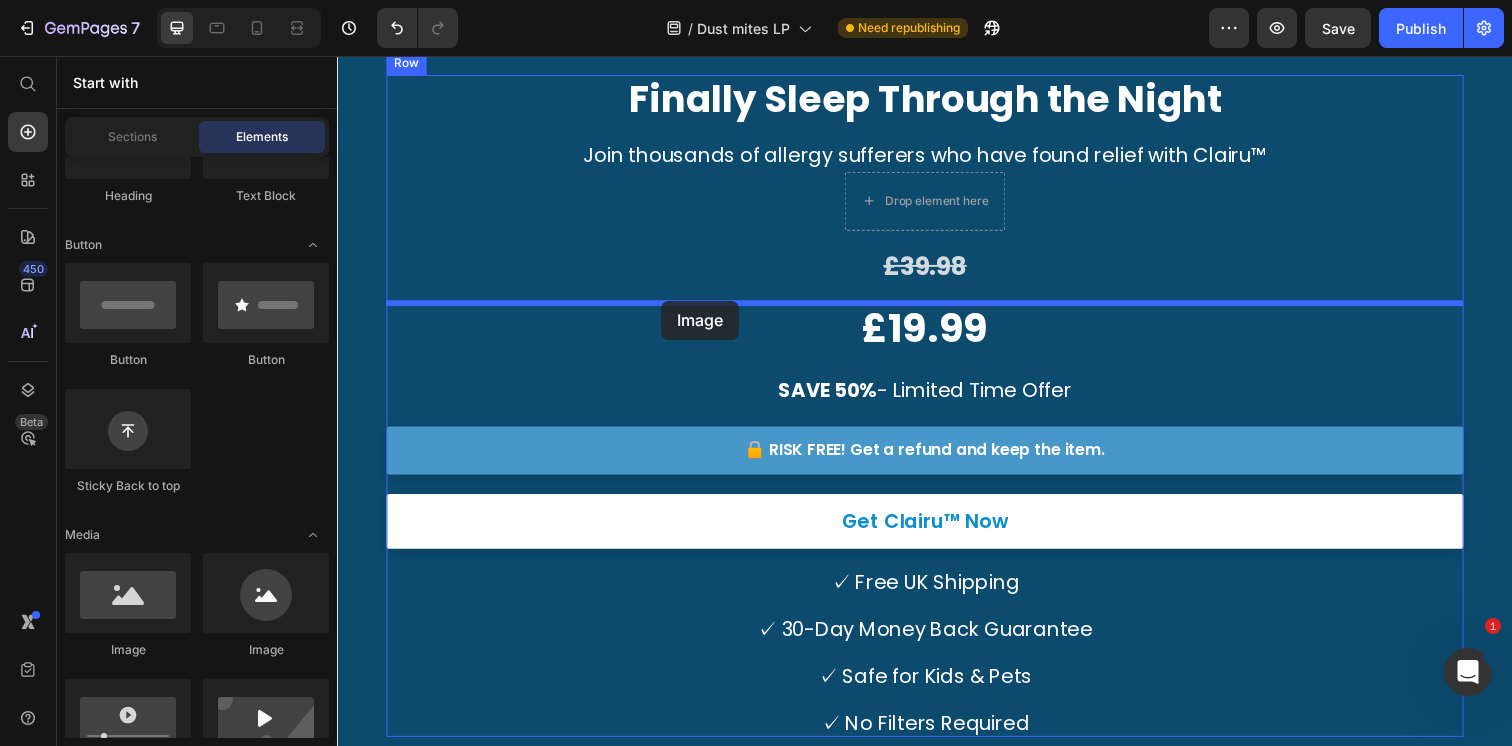 drag, startPoint x: 493, startPoint y: 676, endPoint x: 652, endPoint y: 298, distance: 410.07925 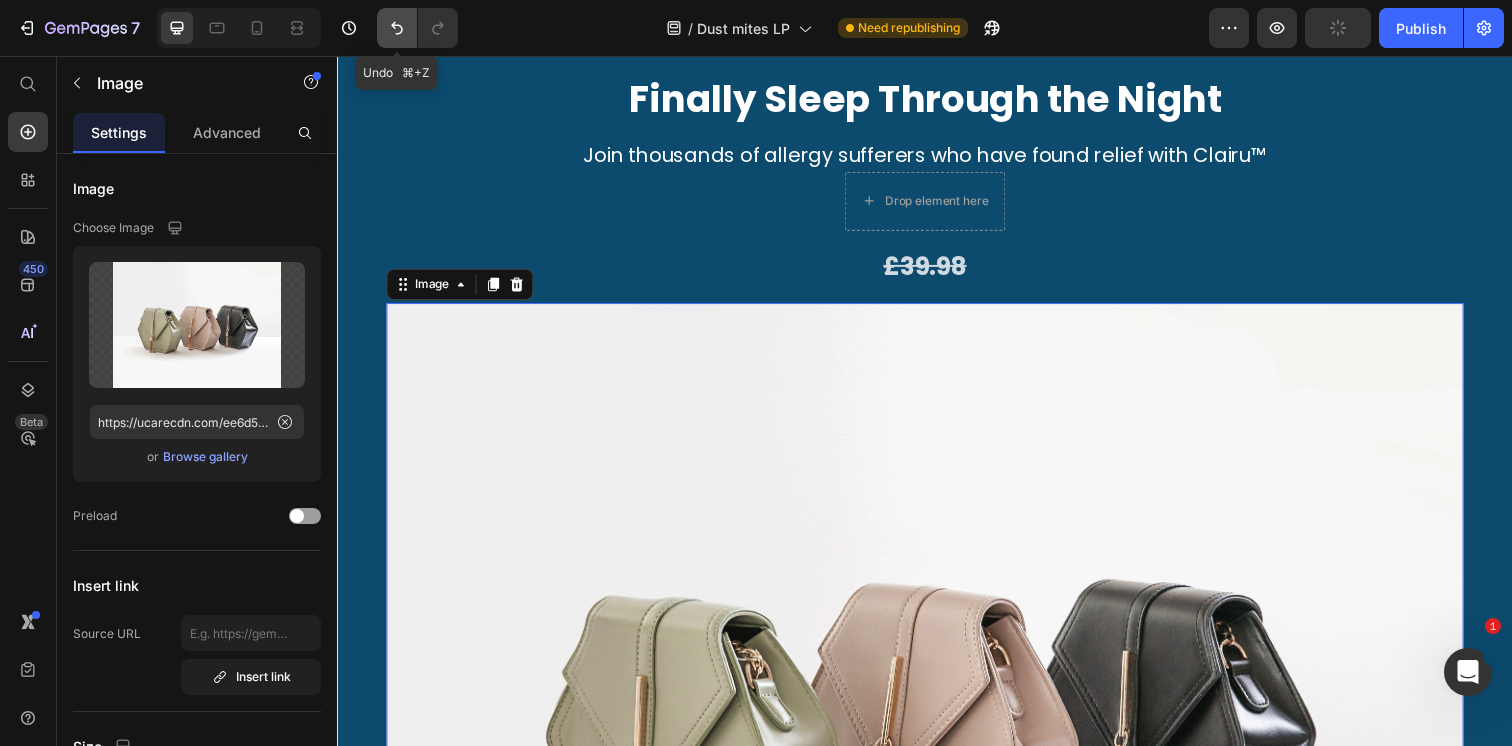 click 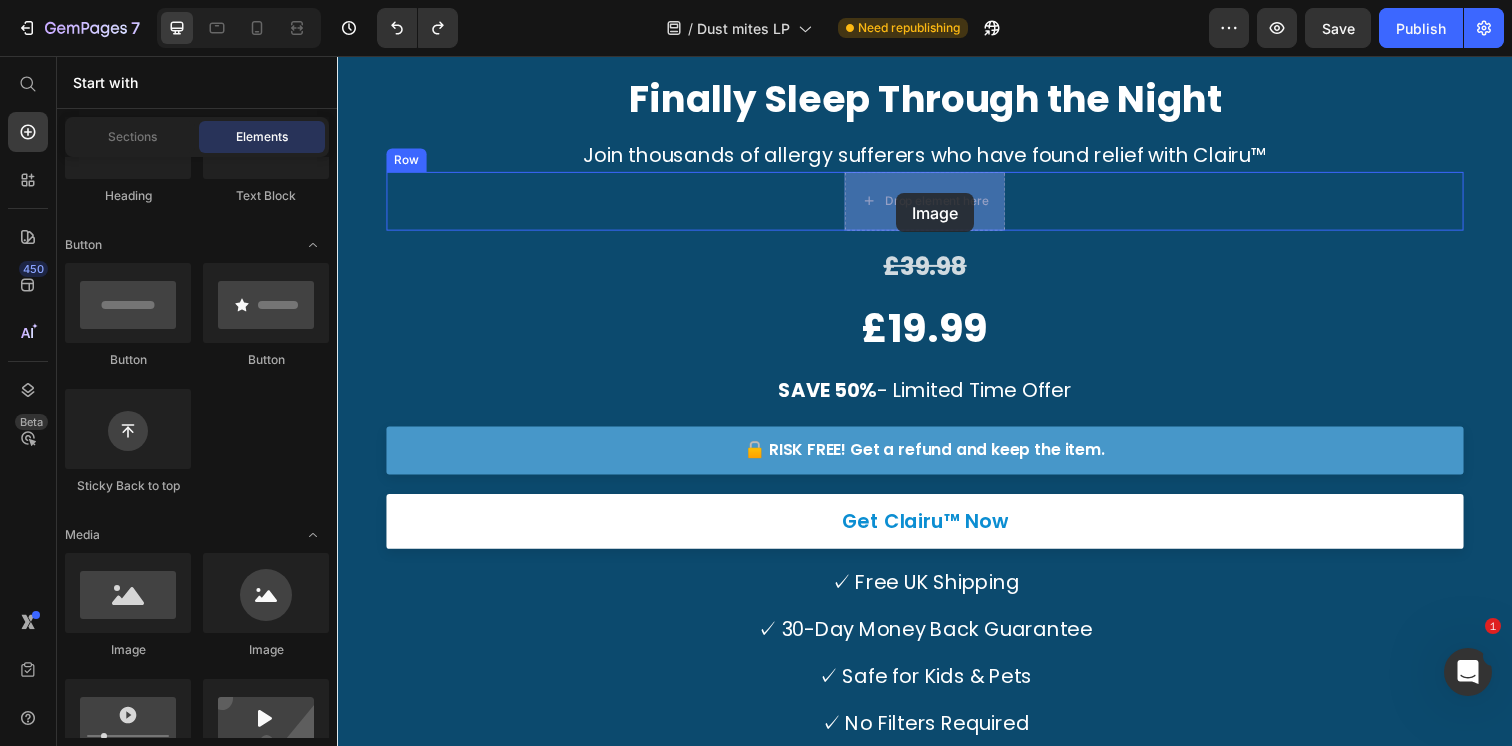 drag, startPoint x: 458, startPoint y: 656, endPoint x: 909, endPoint y: 193, distance: 646.3513 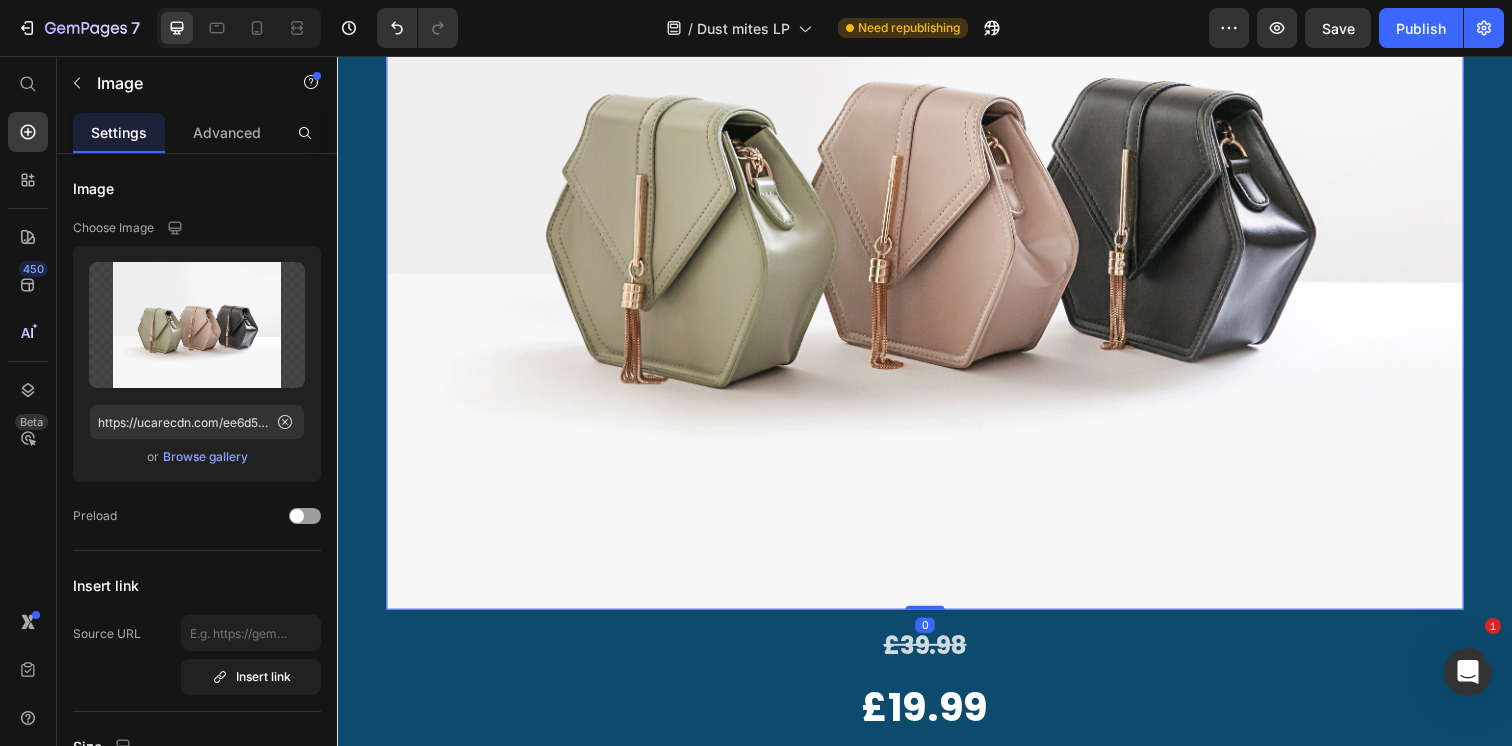 scroll, scrollTop: 12402, scrollLeft: 0, axis: vertical 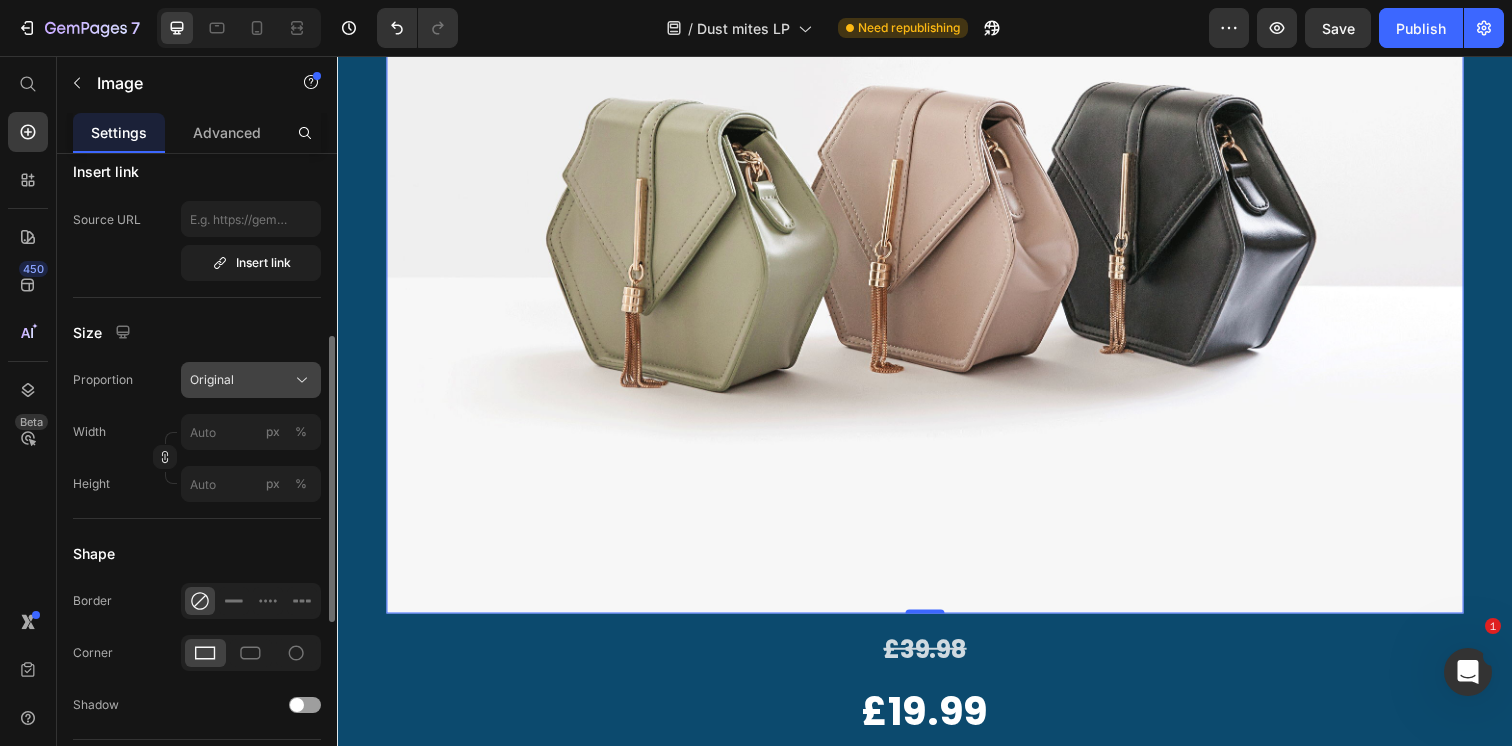 click on "Original" 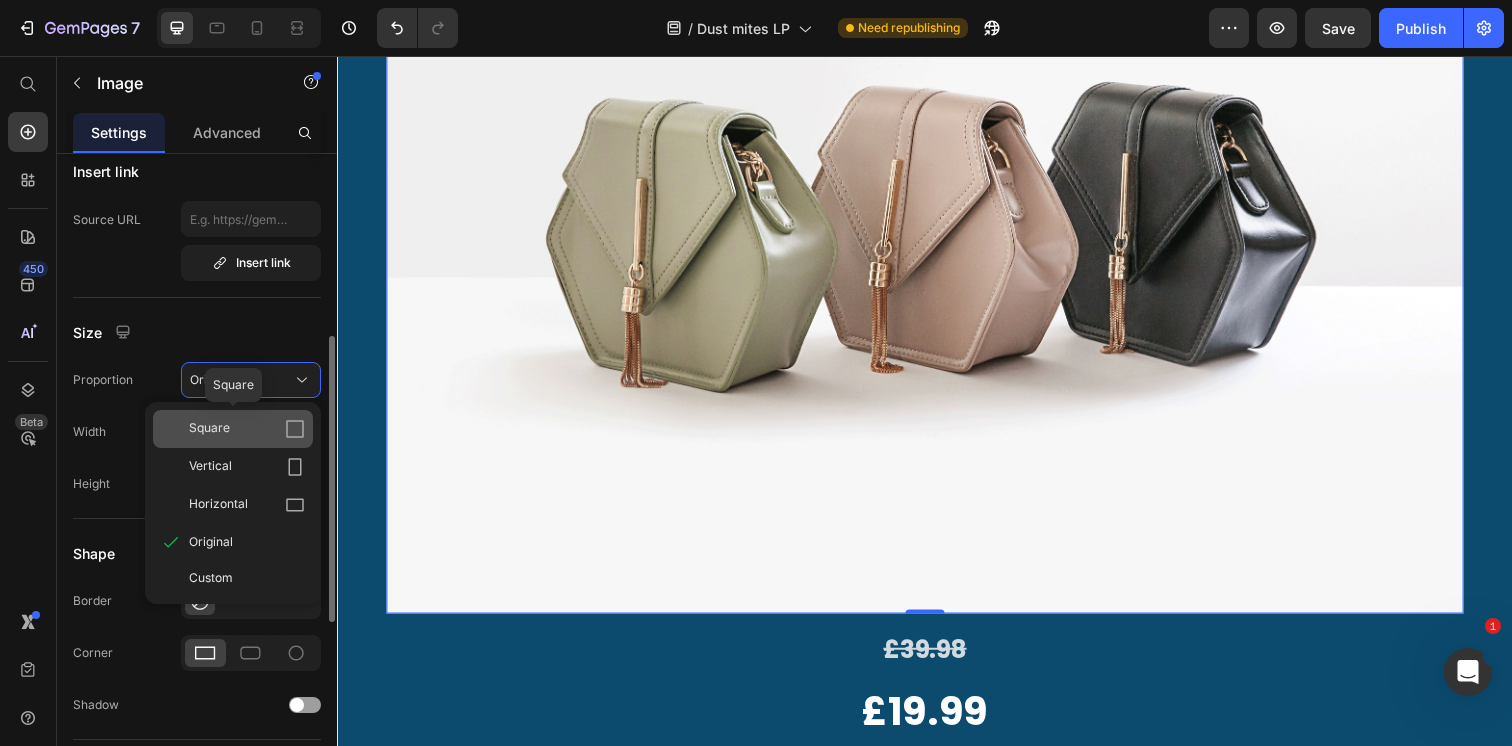 click on "Square" at bounding box center [209, 429] 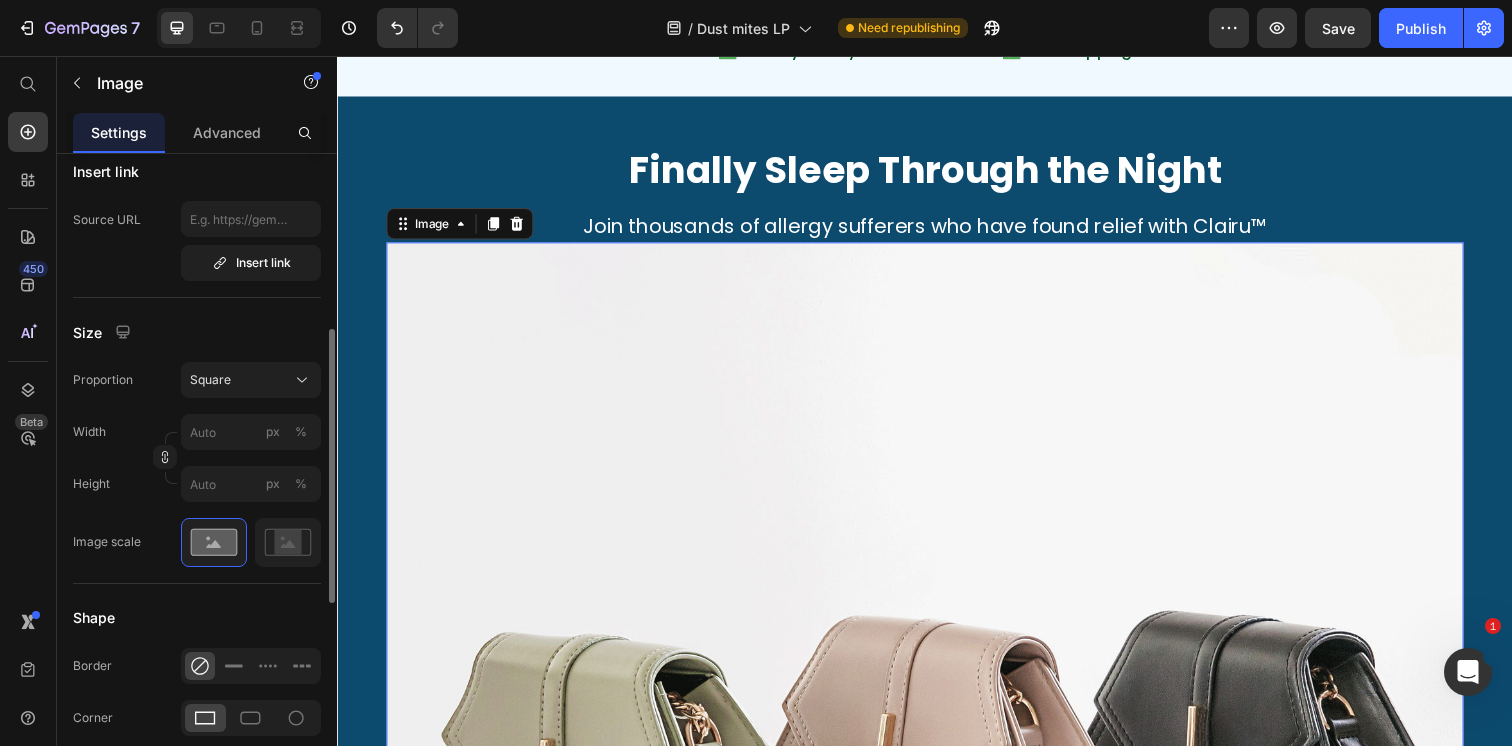scroll, scrollTop: 11862, scrollLeft: 0, axis: vertical 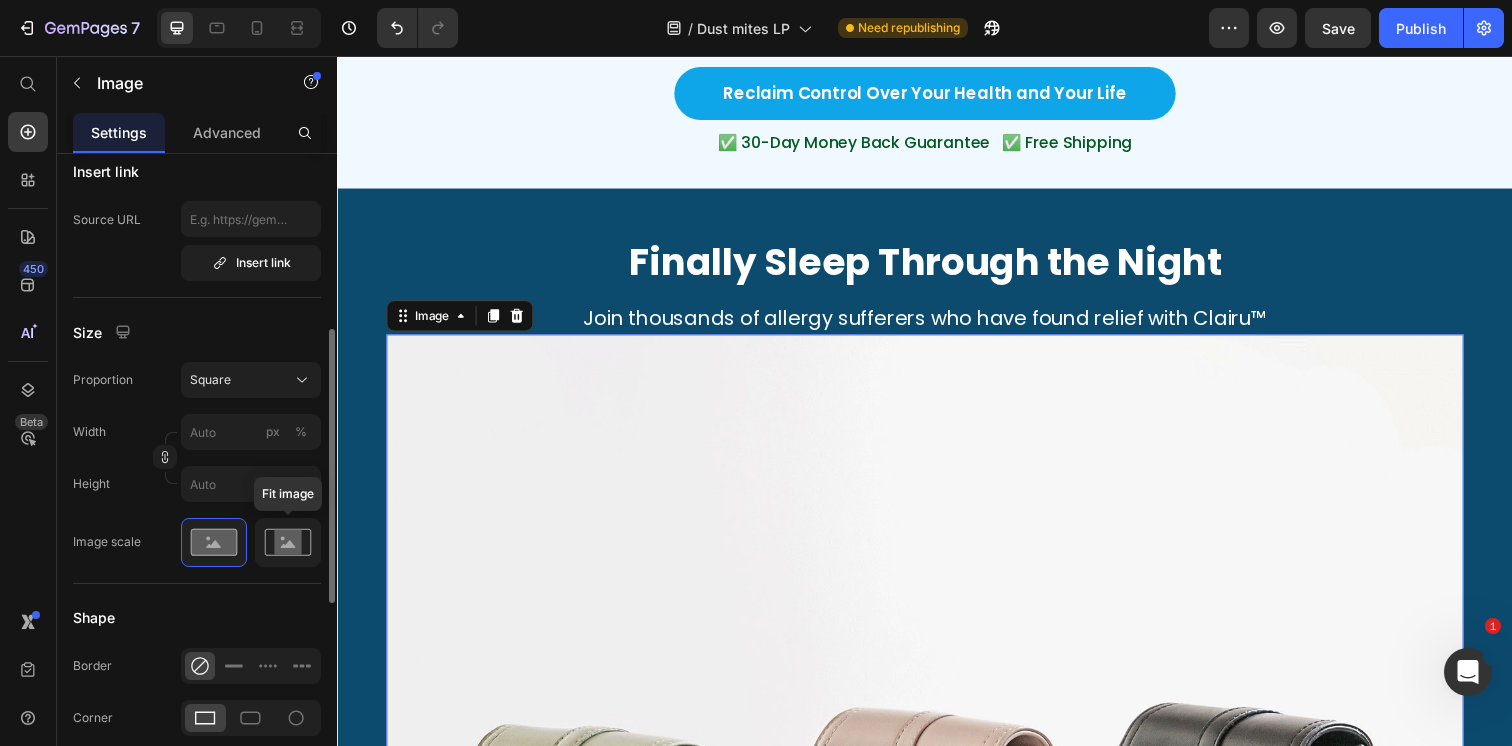 click 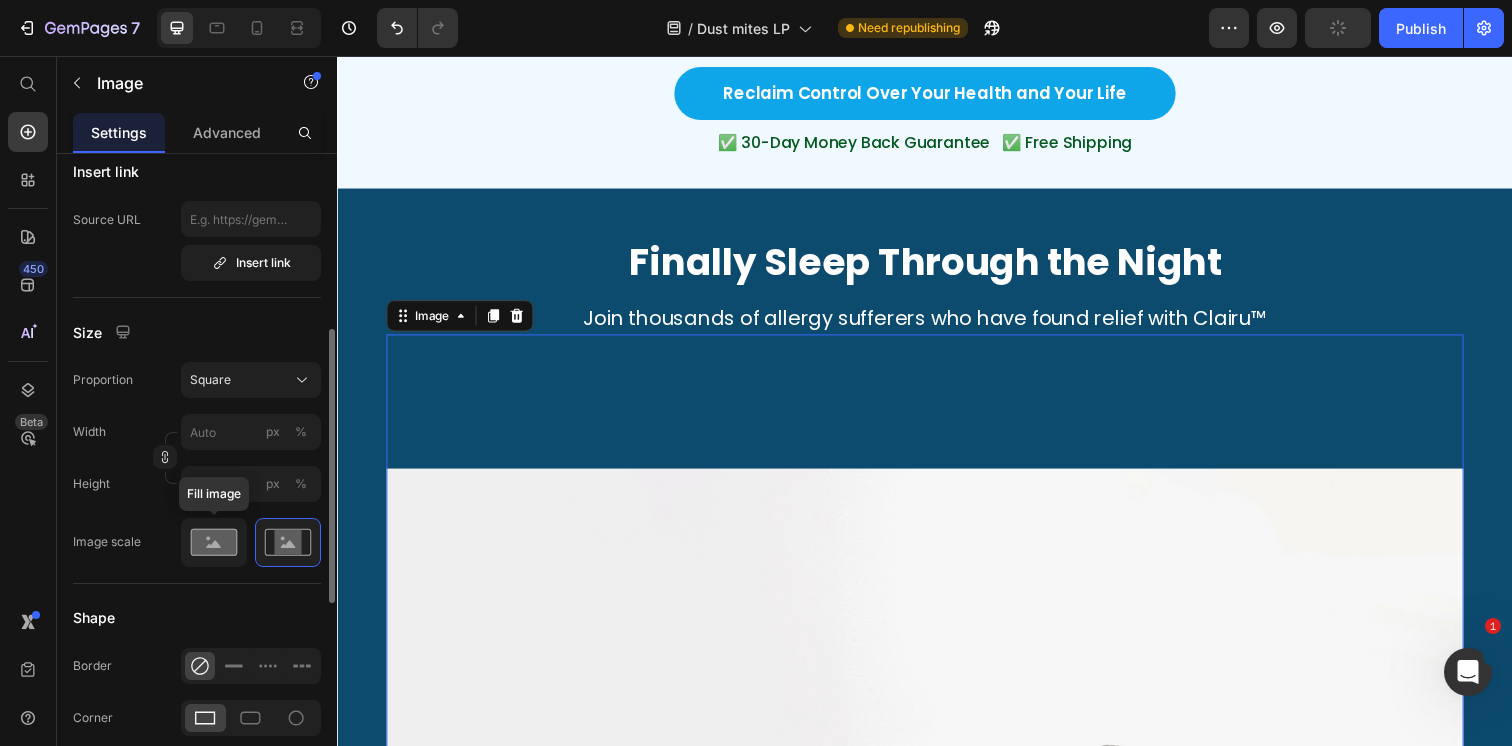click 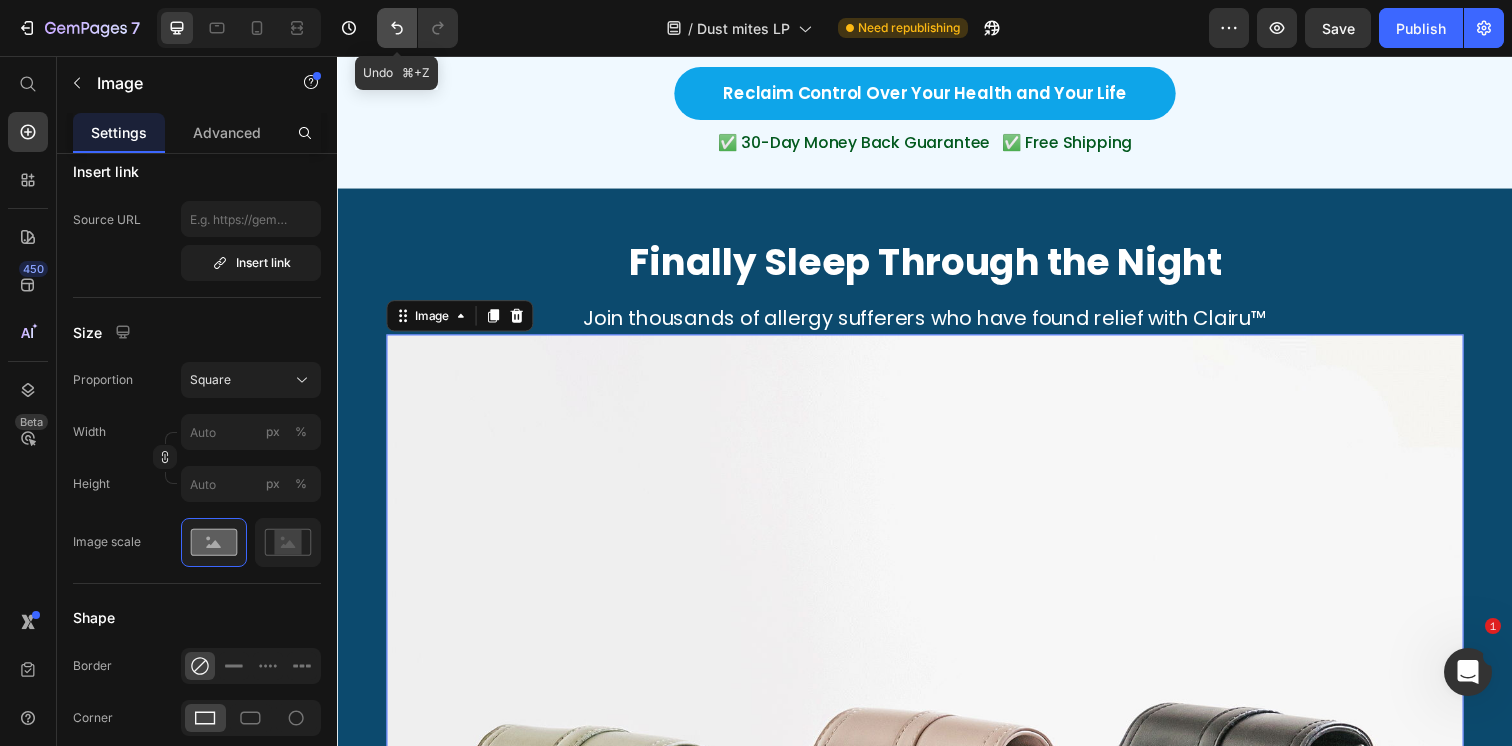 click 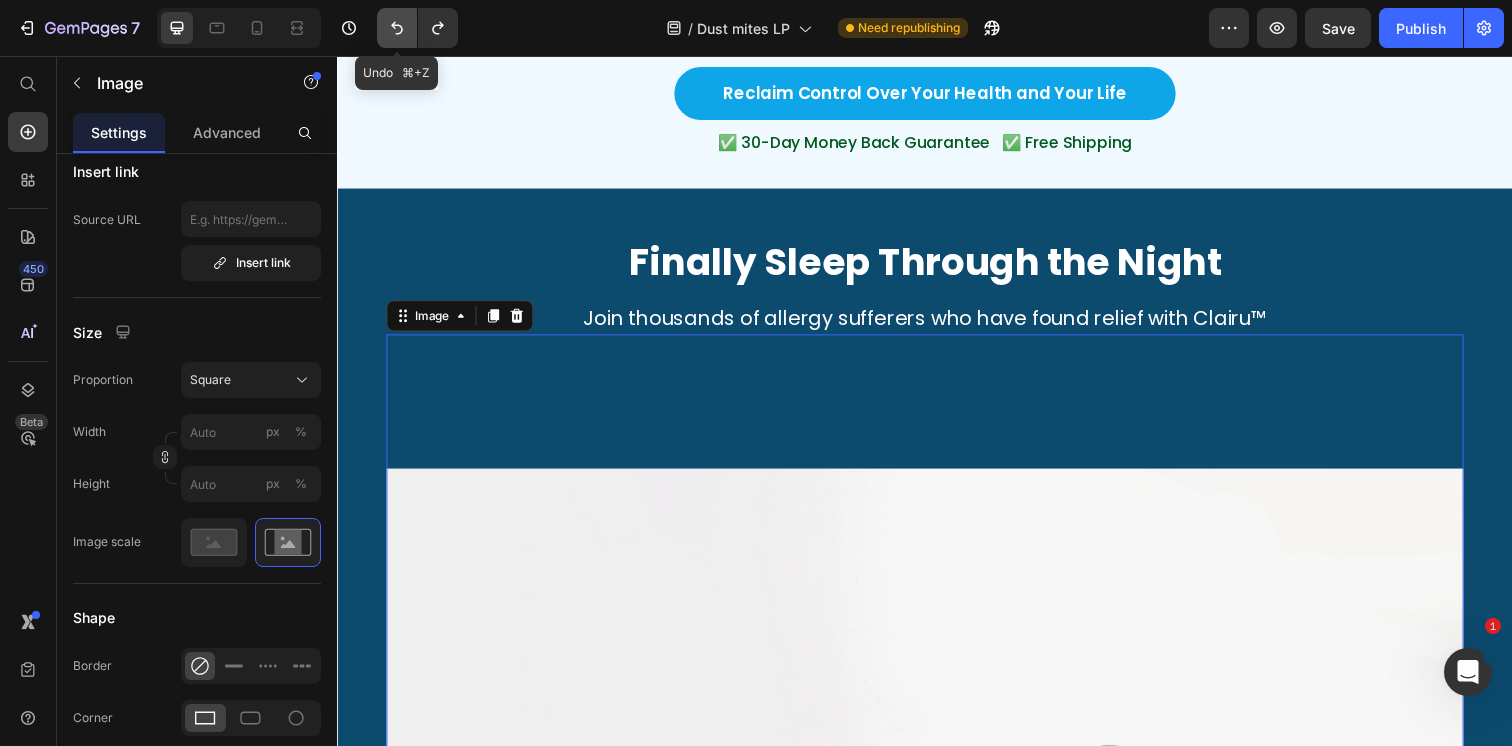 click 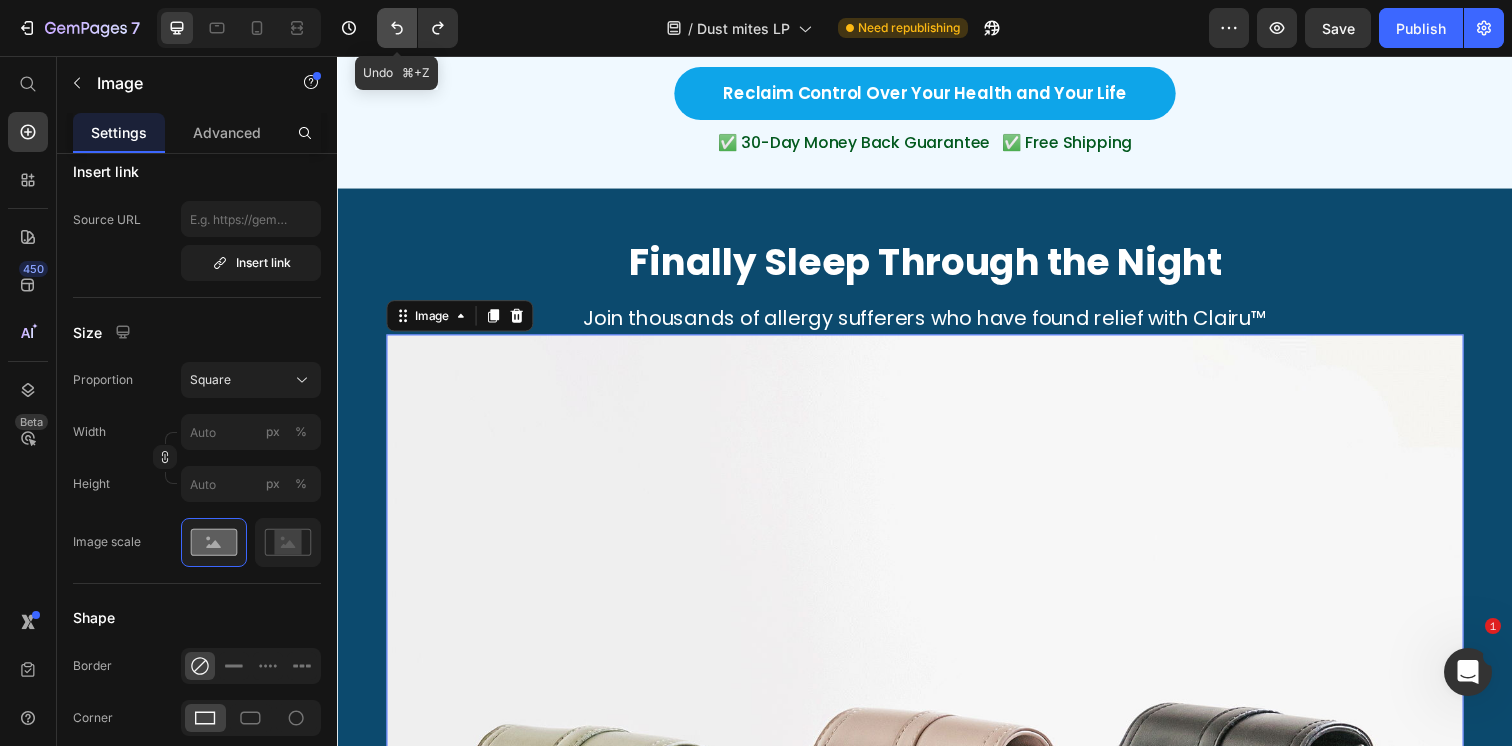 click 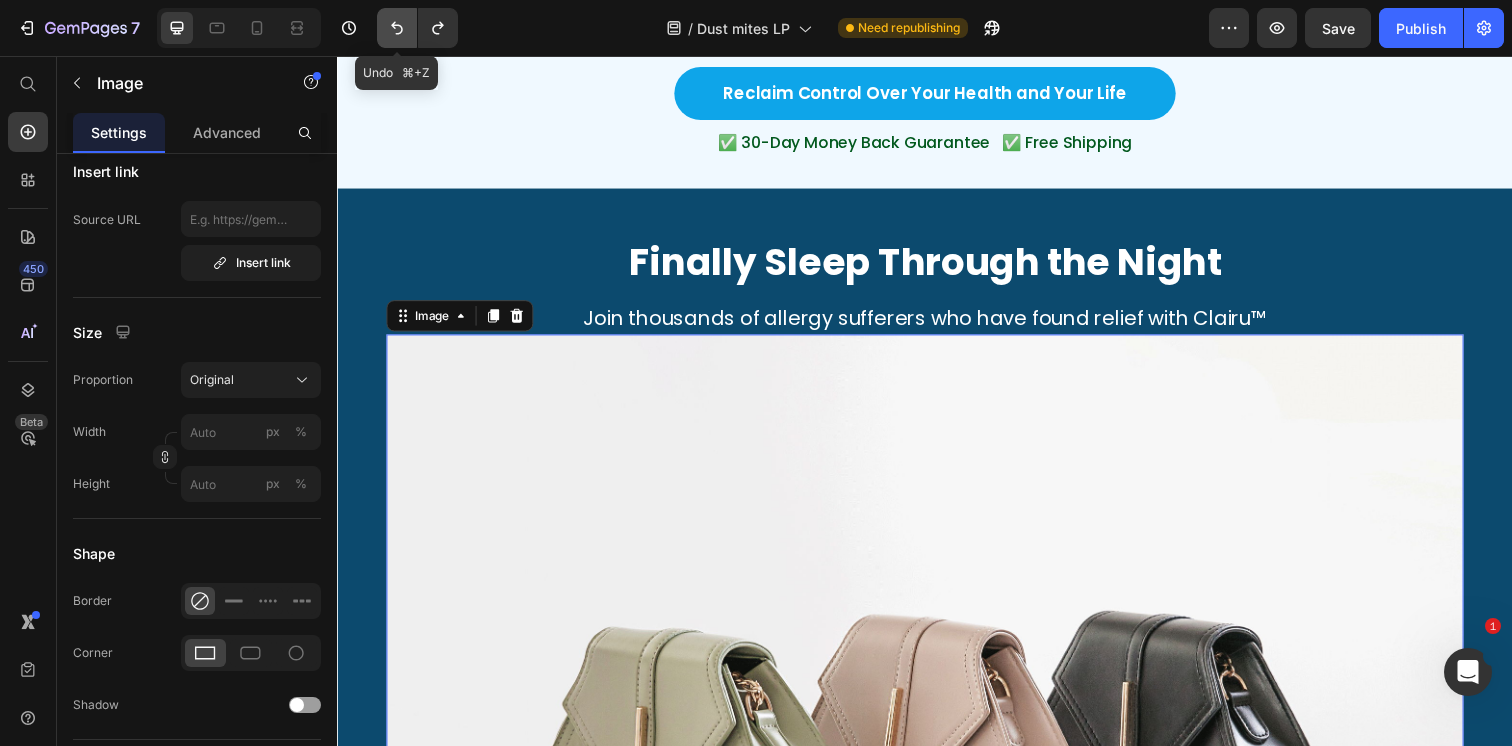 click 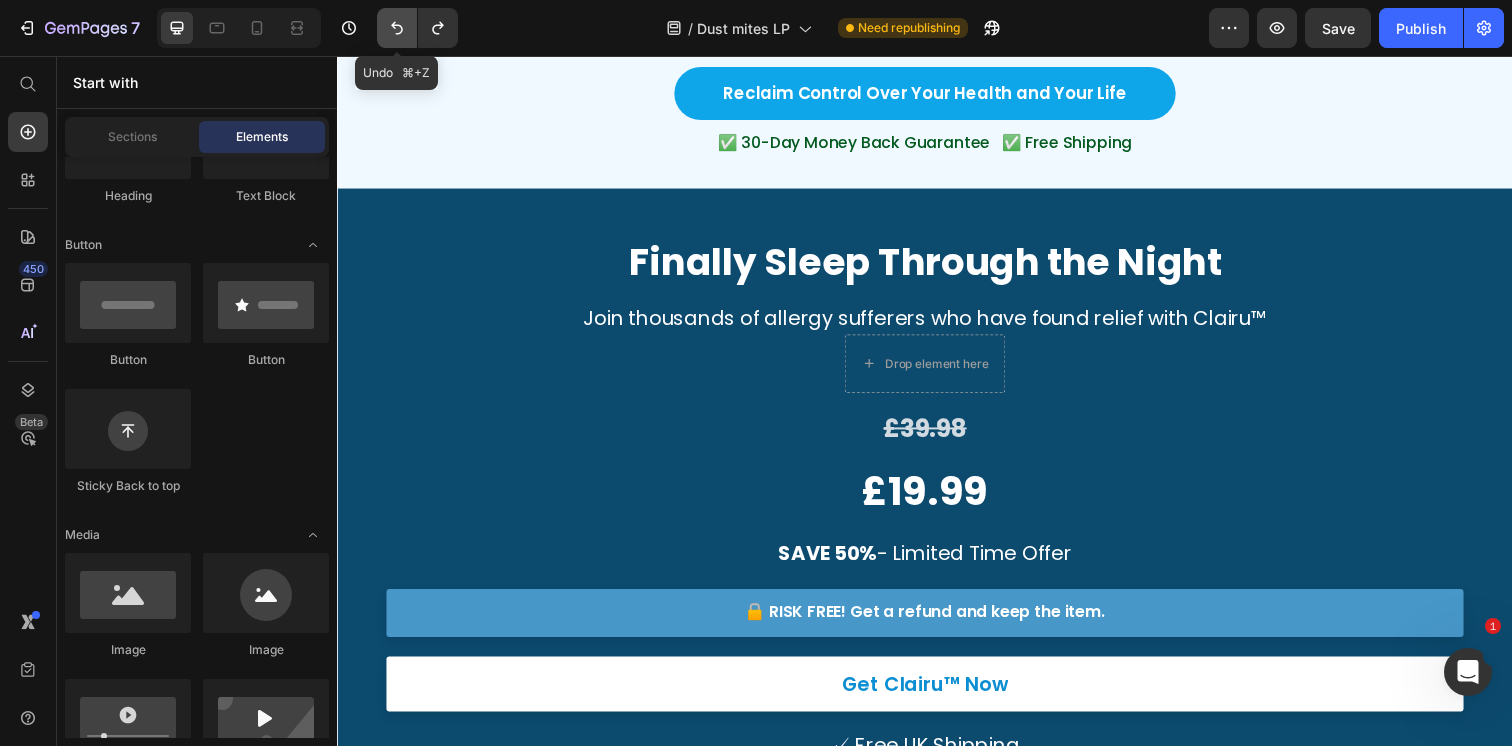 click 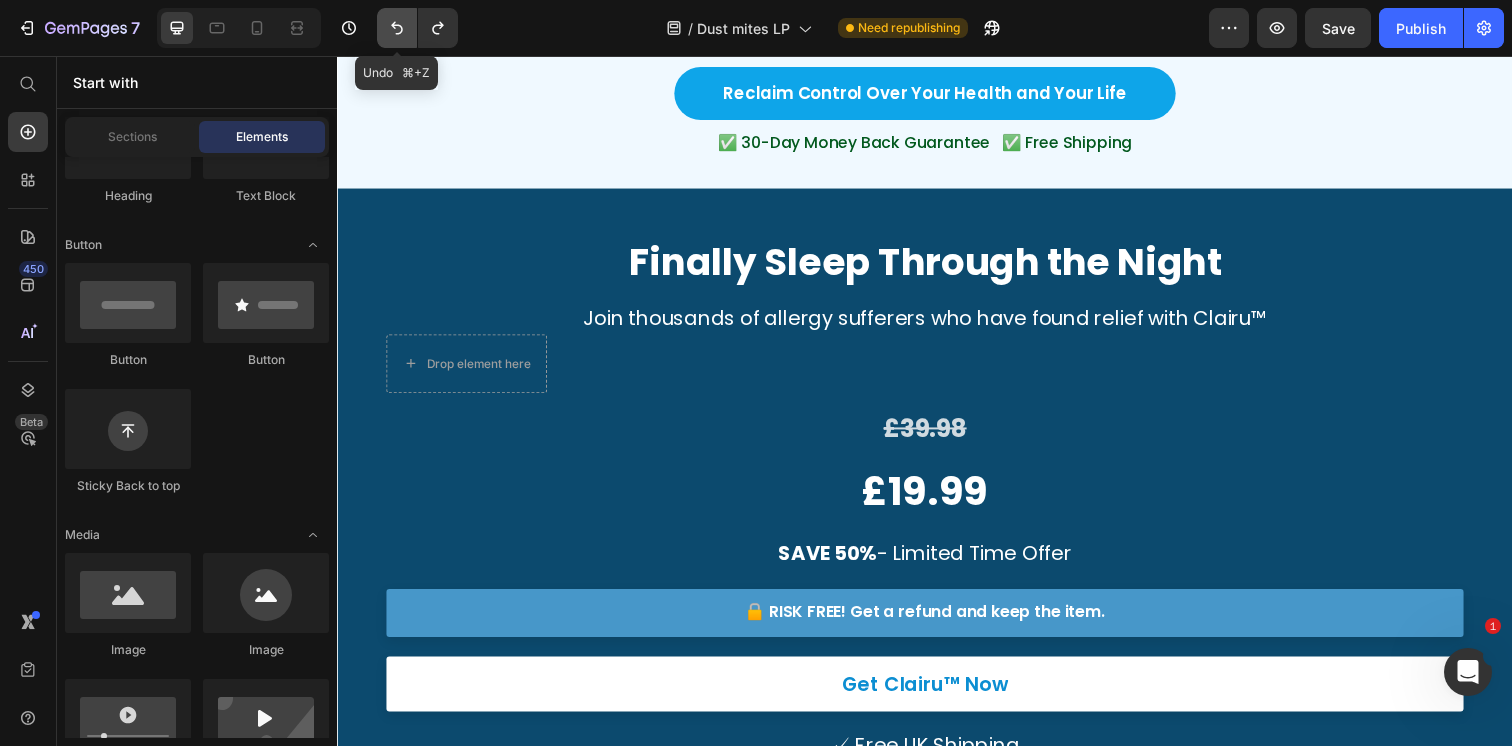 click 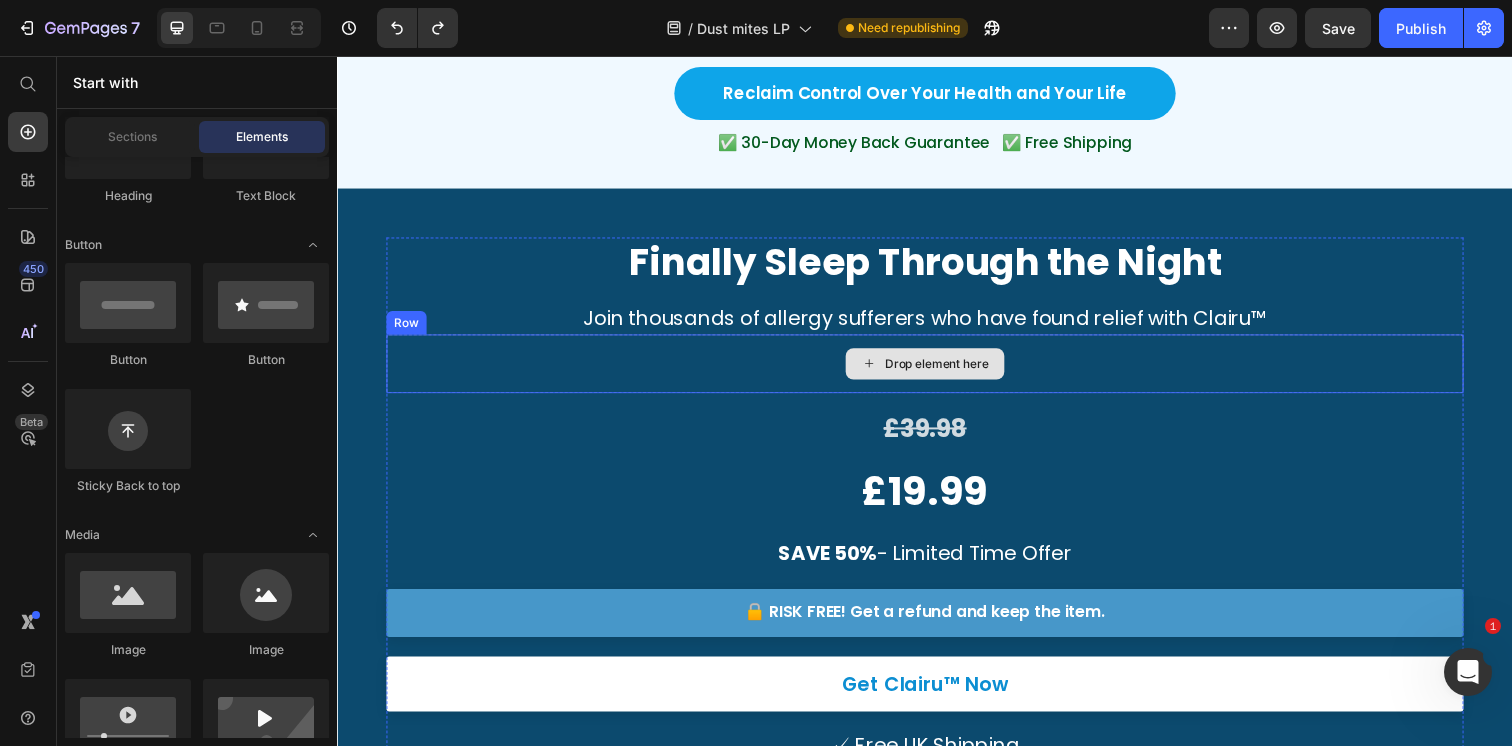 click on "Drop element here" at bounding box center (937, 370) 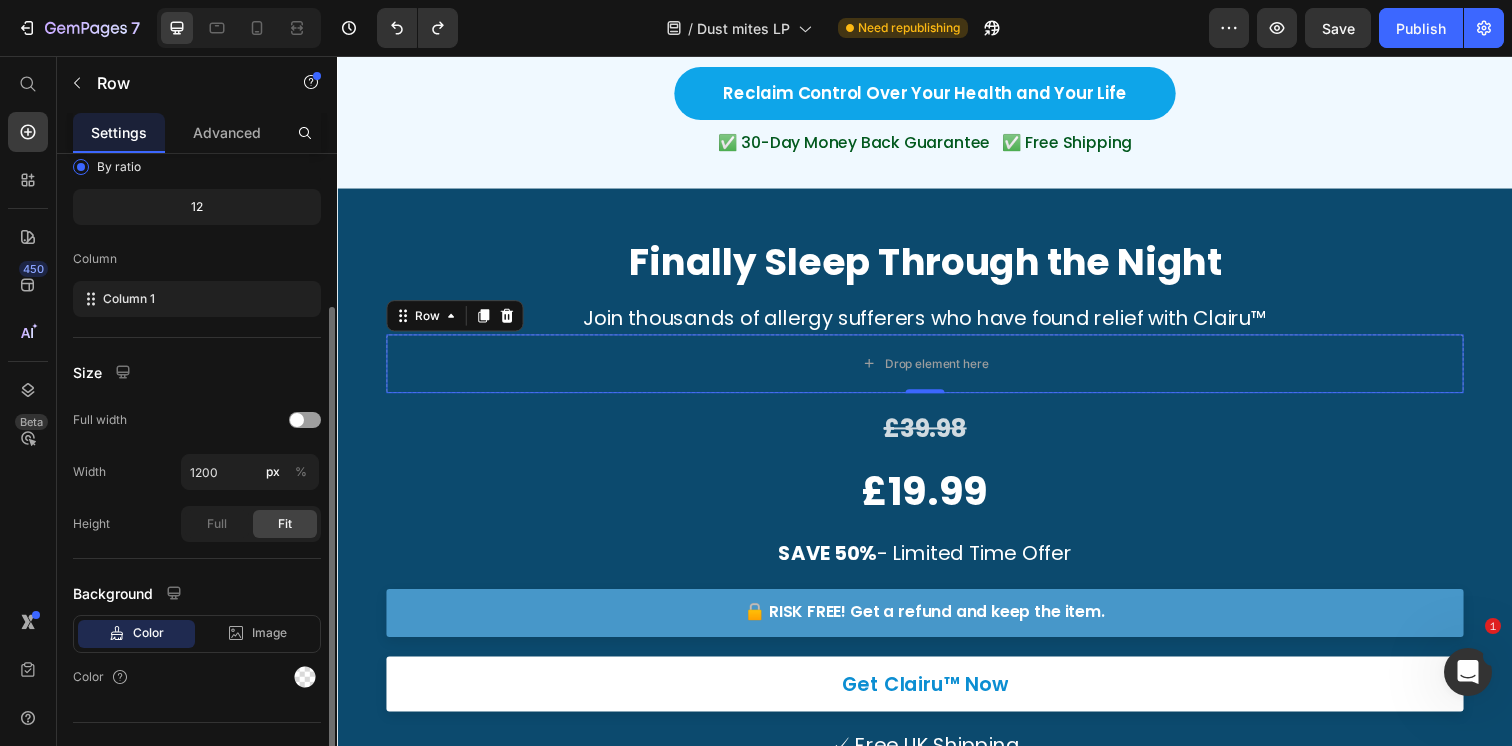 scroll, scrollTop: 262, scrollLeft: 0, axis: vertical 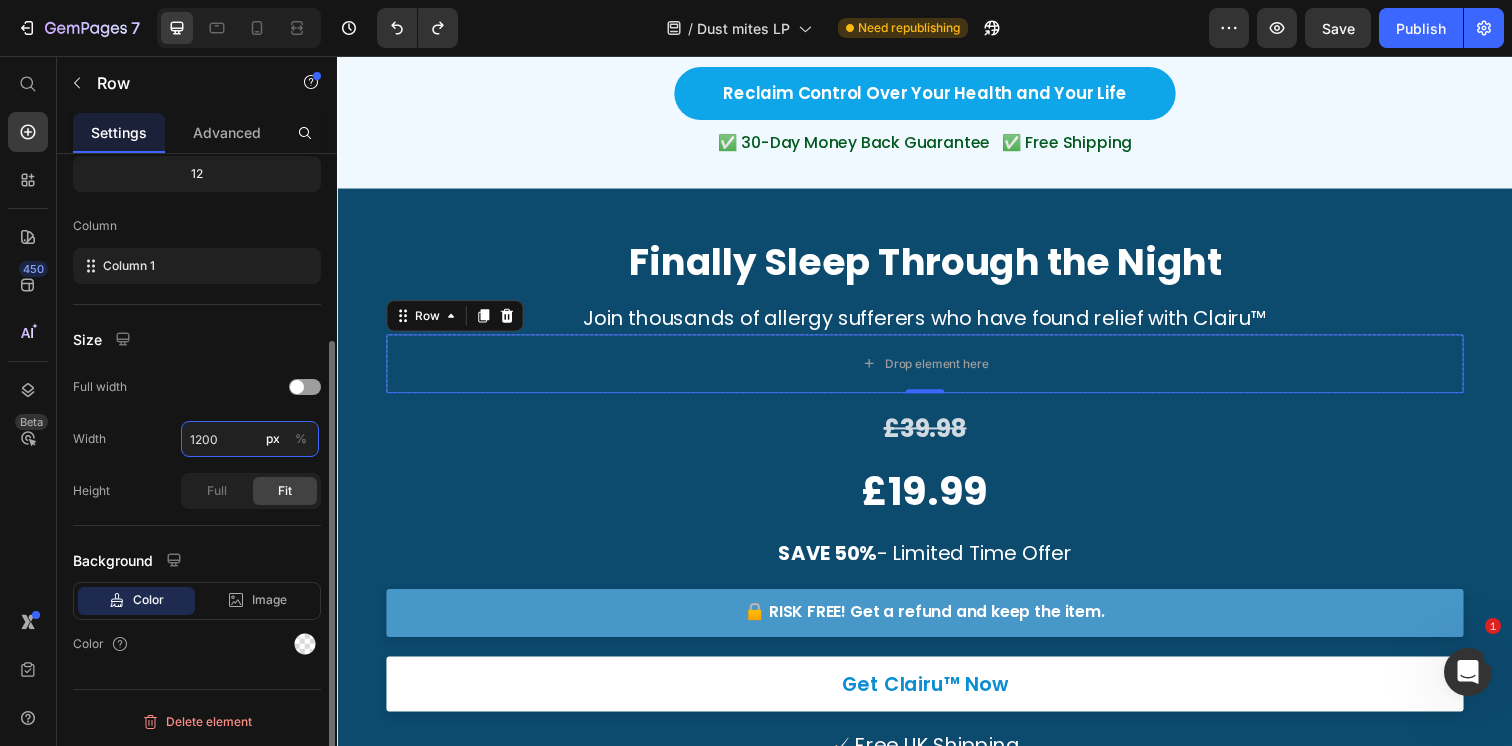 click on "1200" at bounding box center (250, 439) 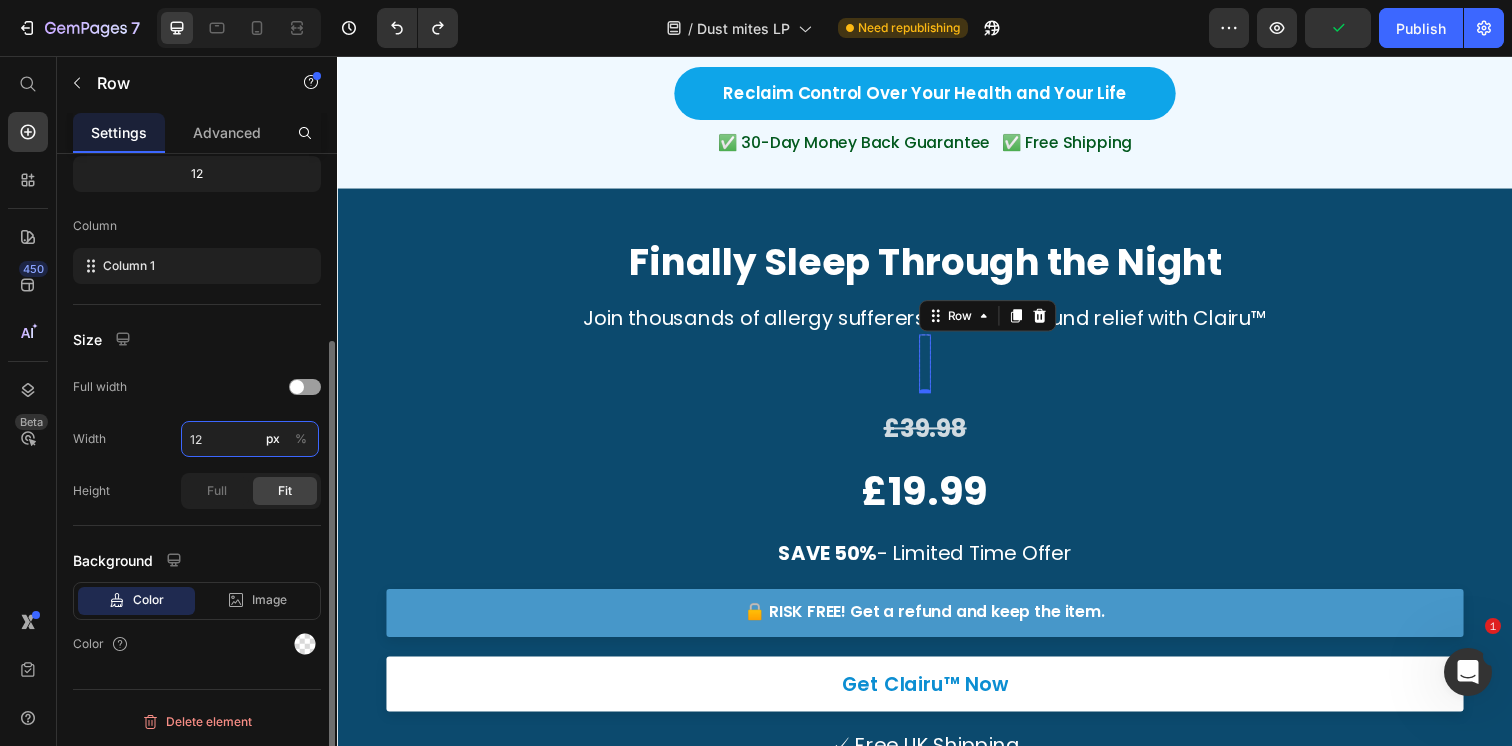type on "1" 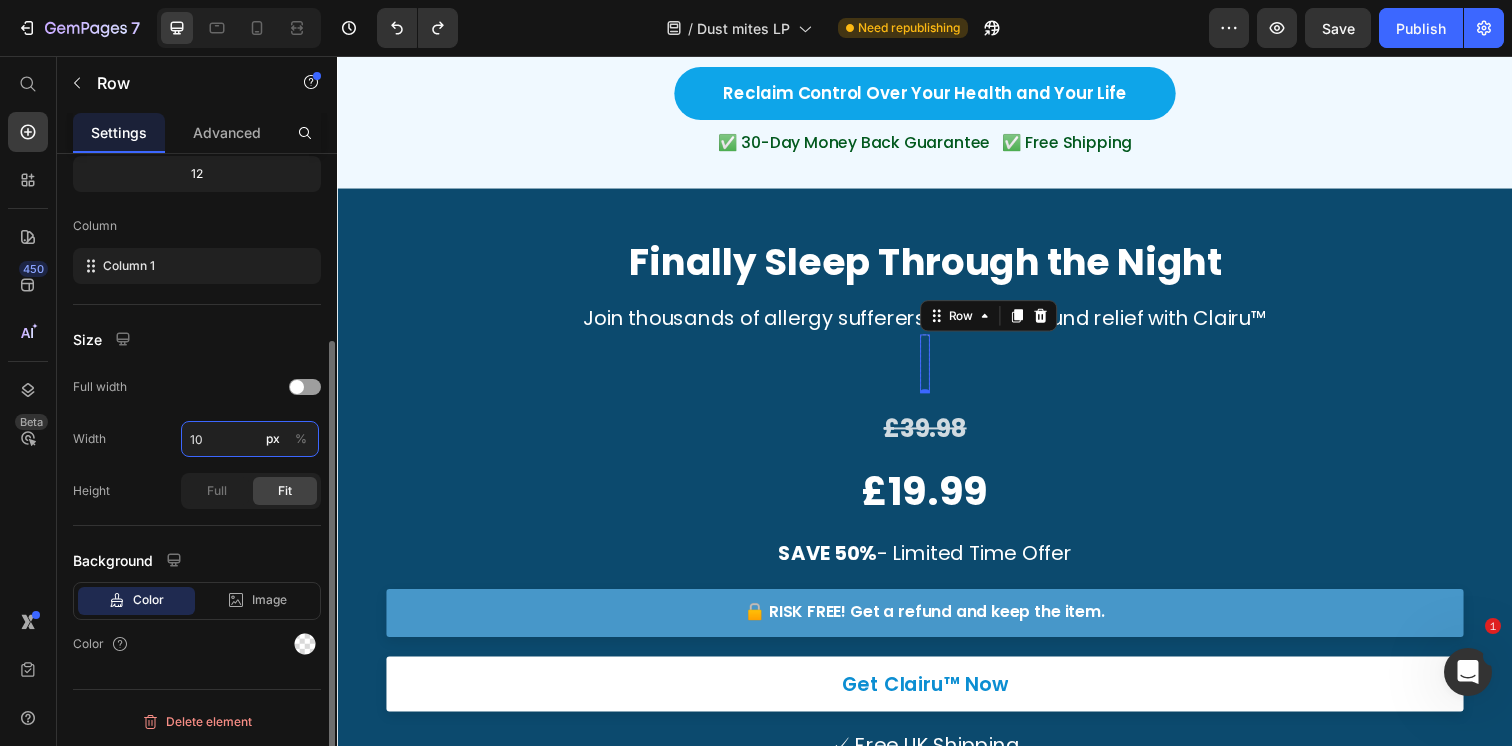 type on "1" 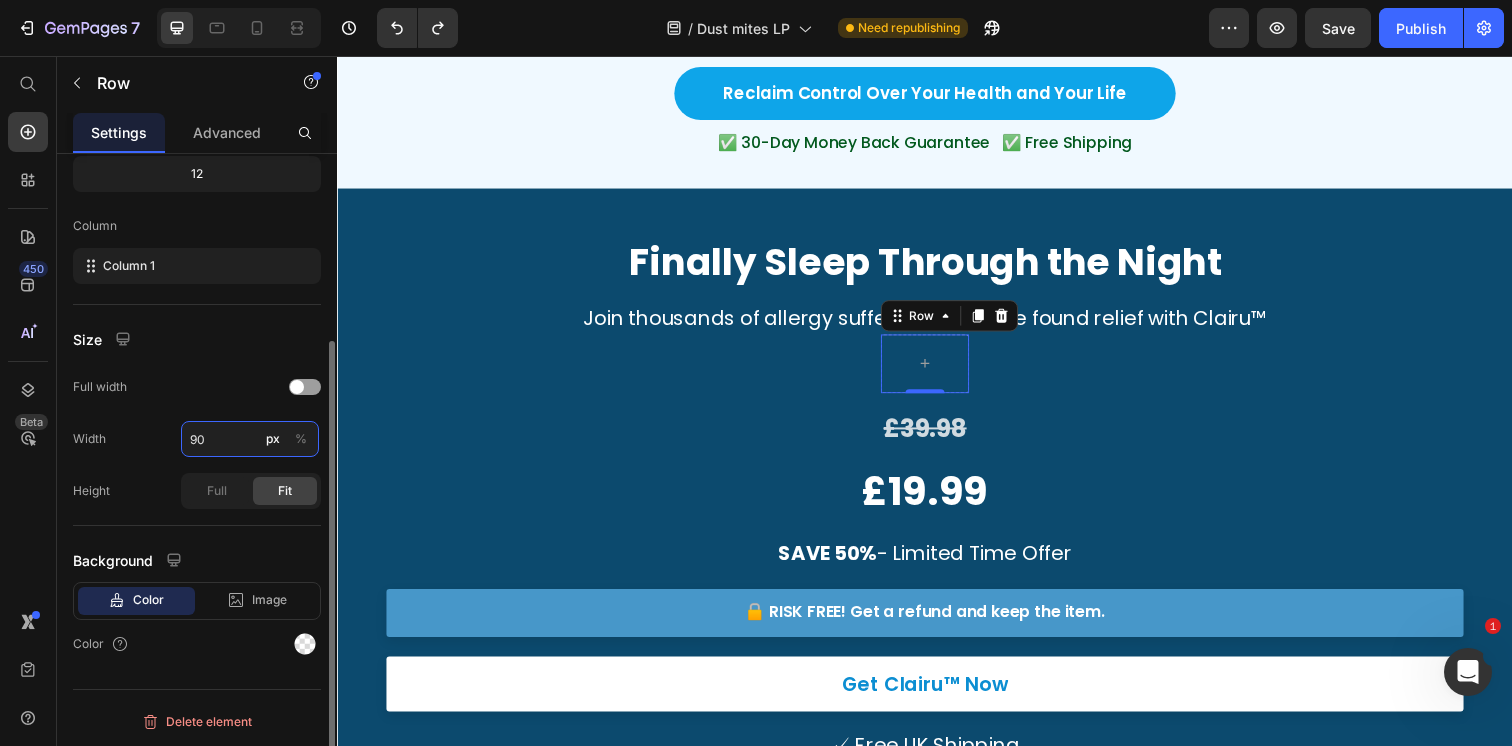 type on "9" 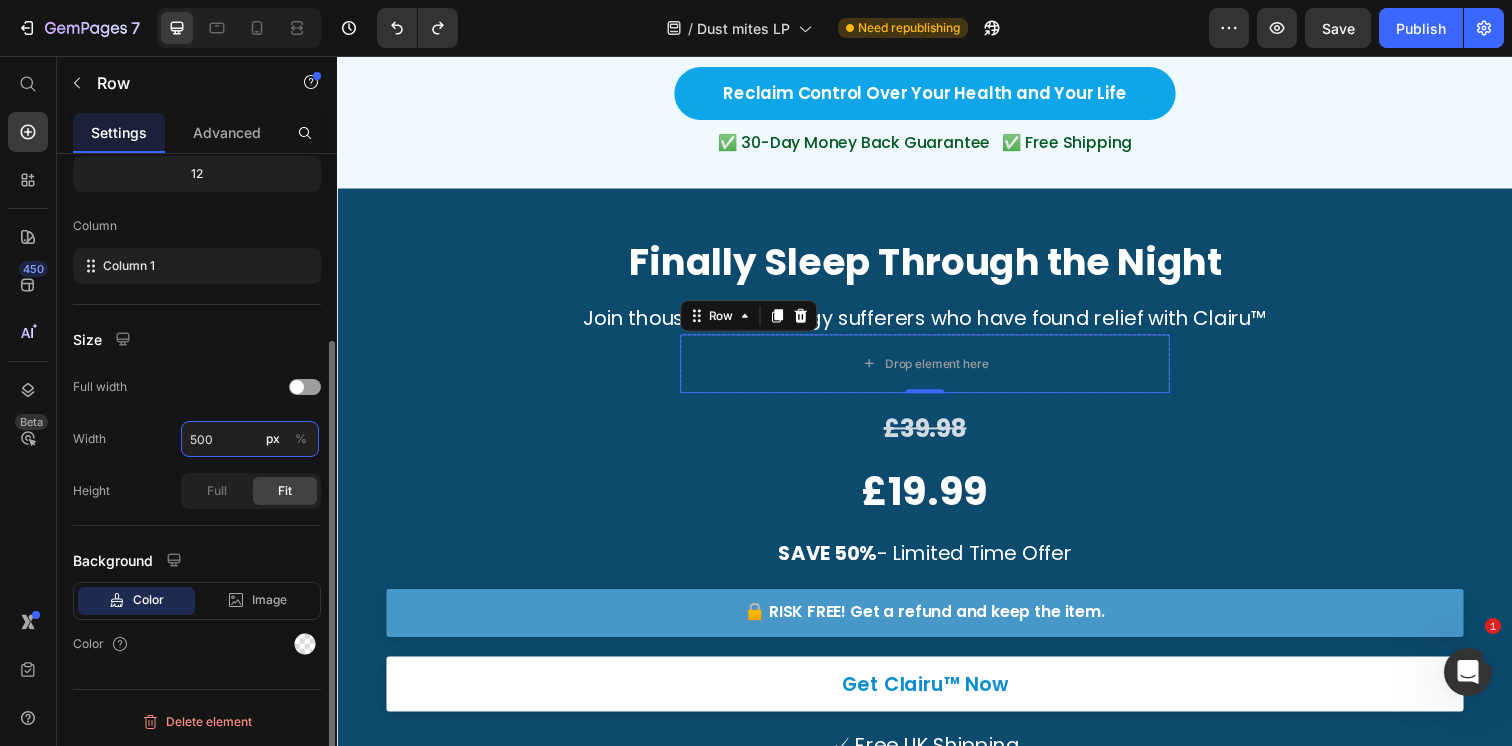 type on "500" 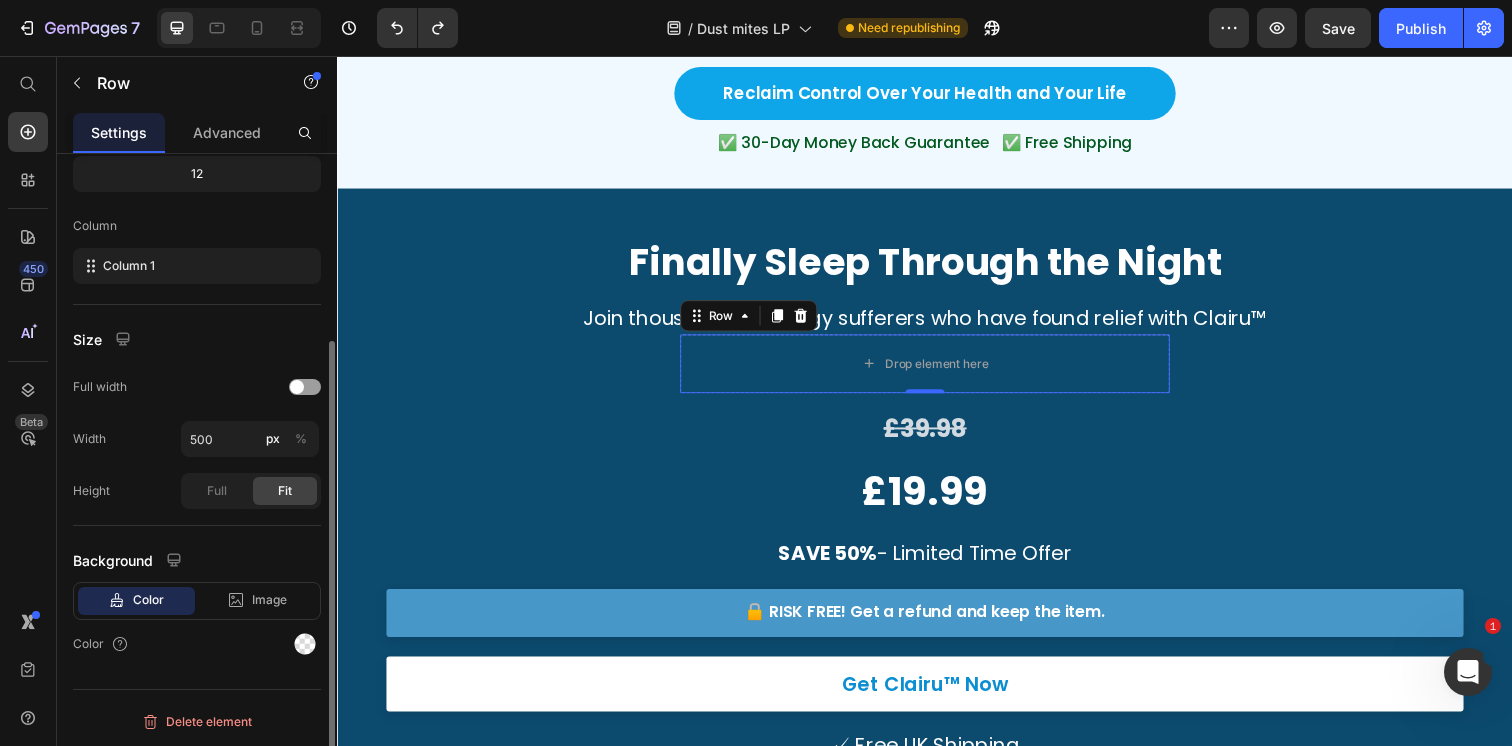 click on "Size Full width Width 500 px % Height Full Fit" 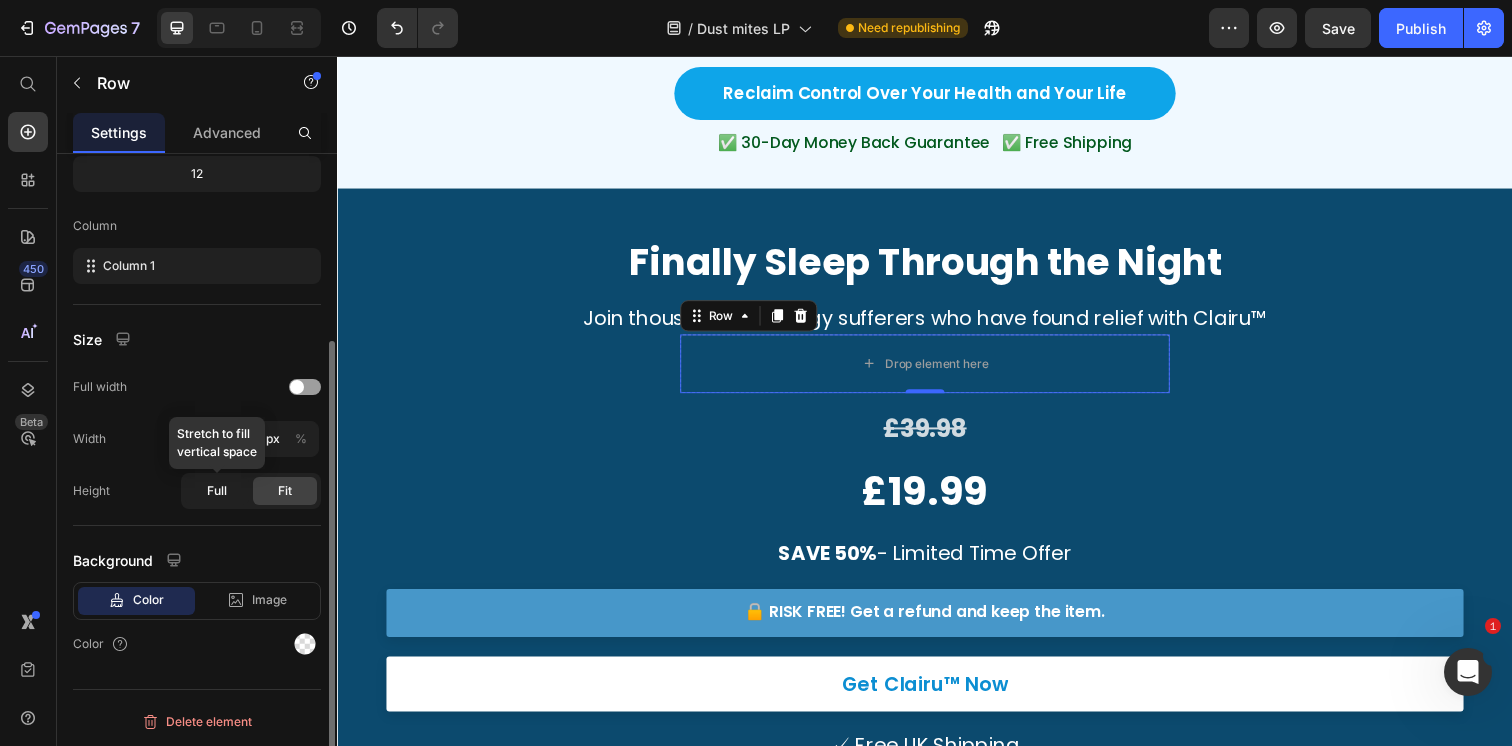 click on "Full" 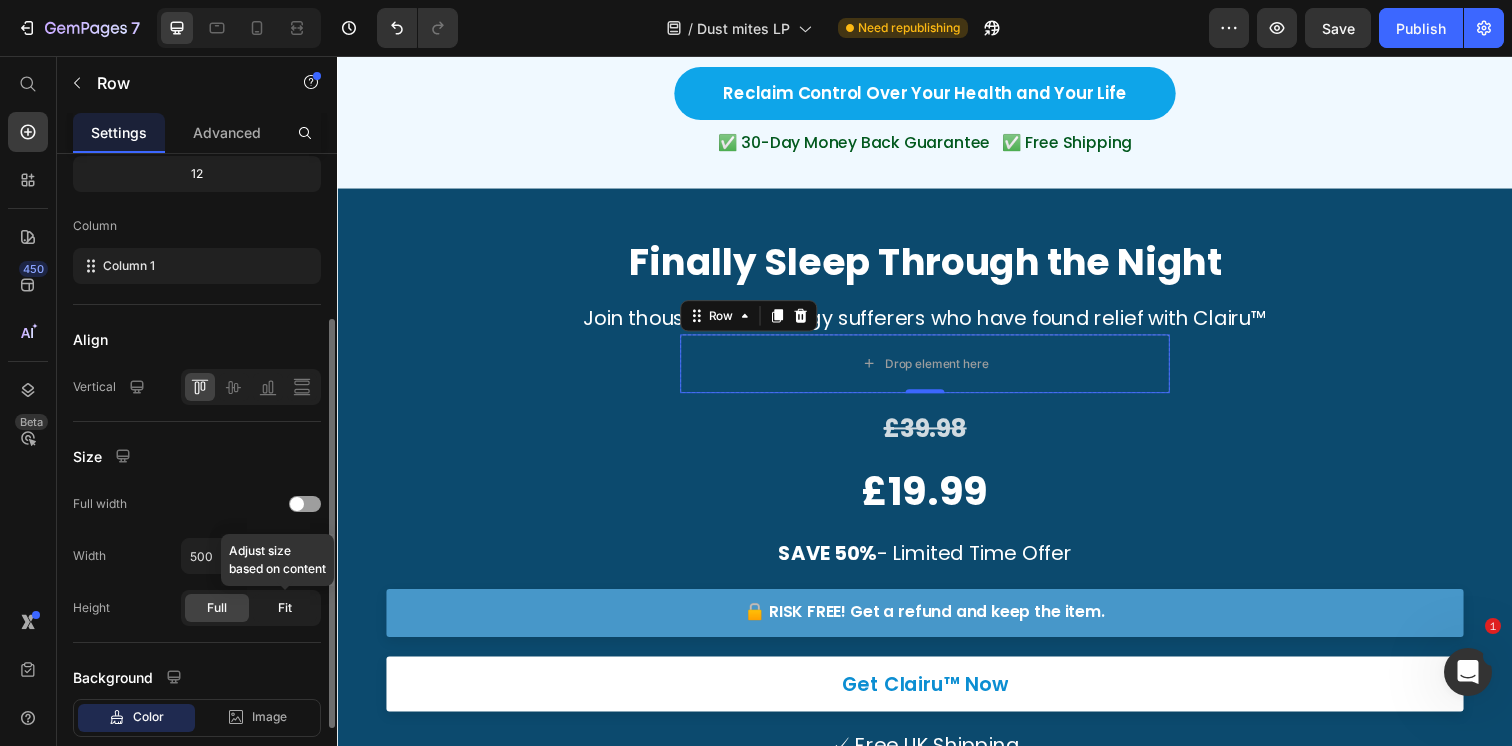 click on "Fit" 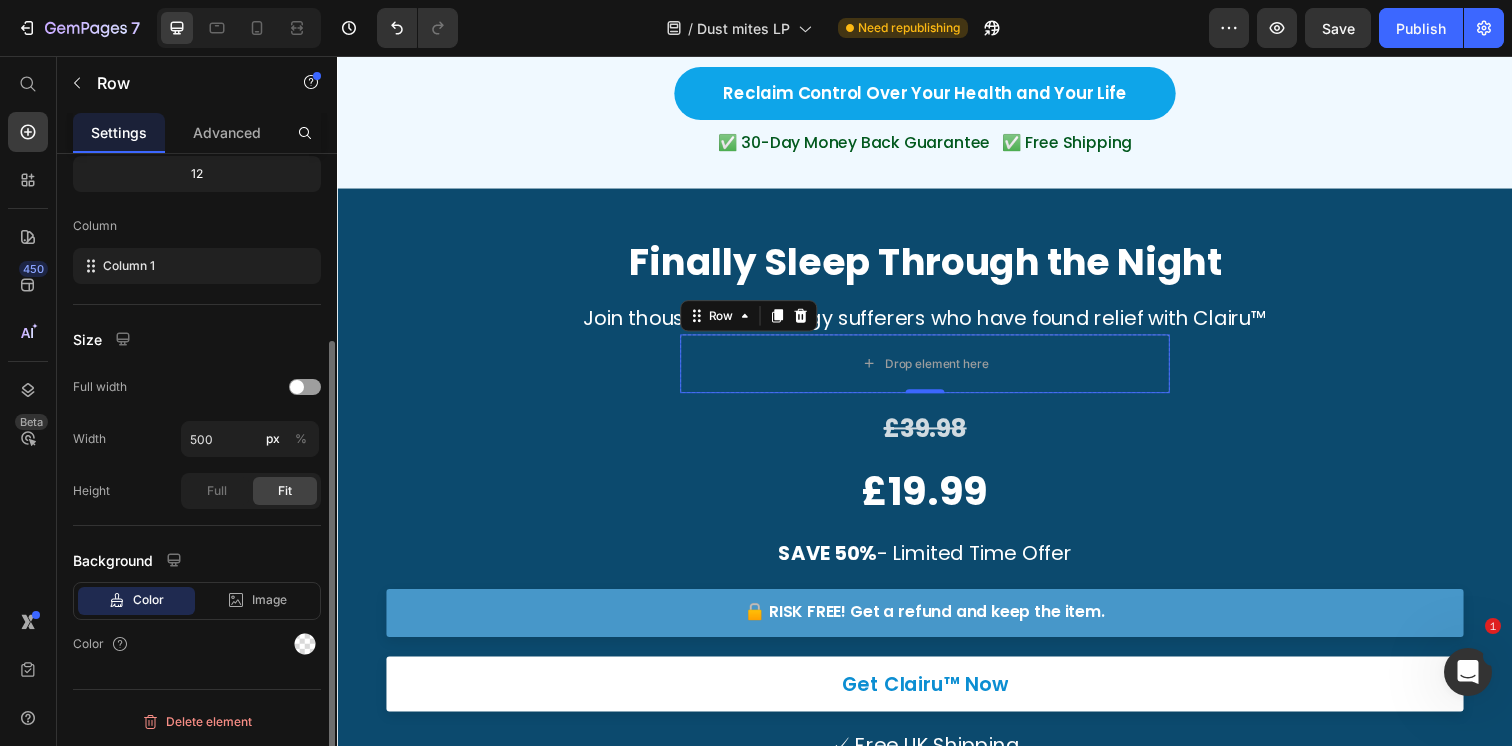 scroll, scrollTop: 263, scrollLeft: 0, axis: vertical 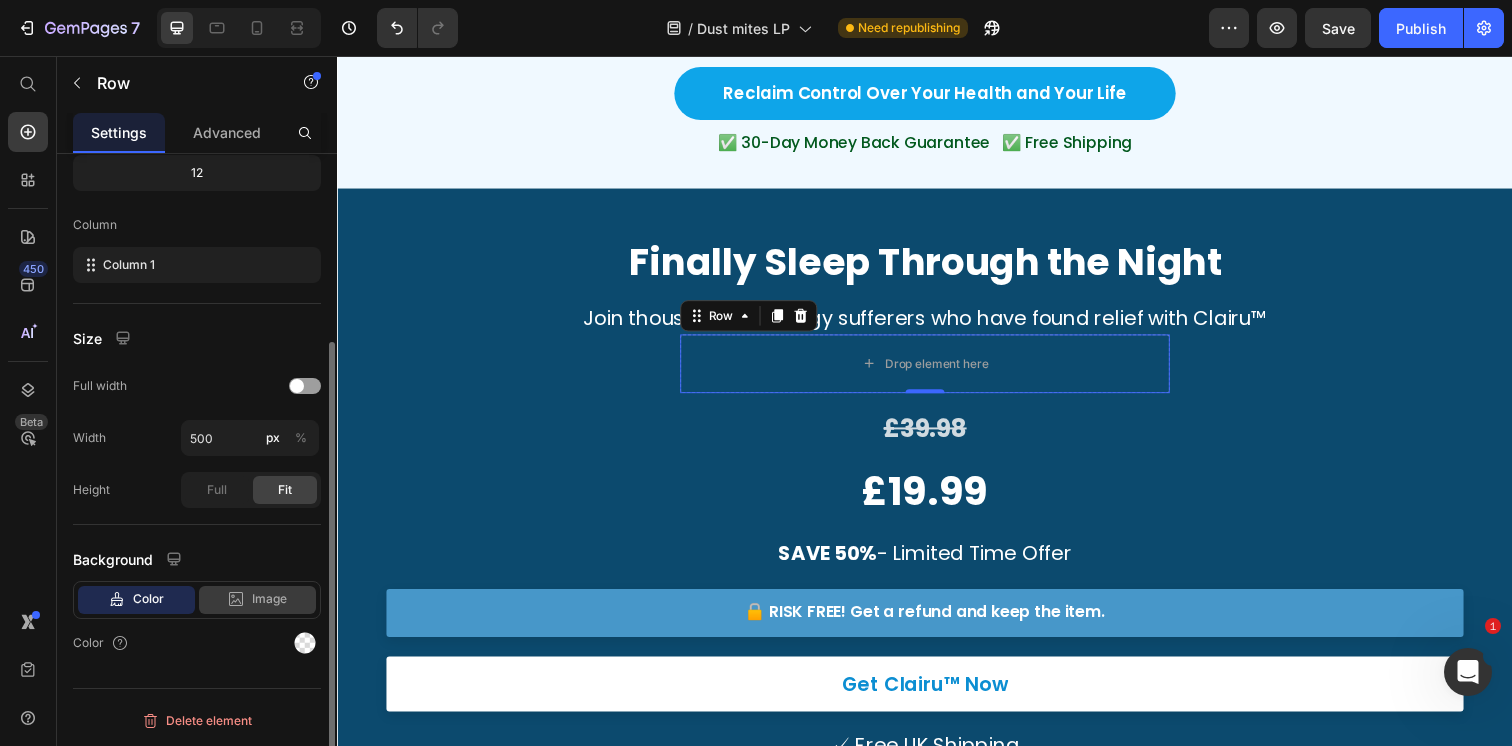 click on "Image" at bounding box center (269, 599) 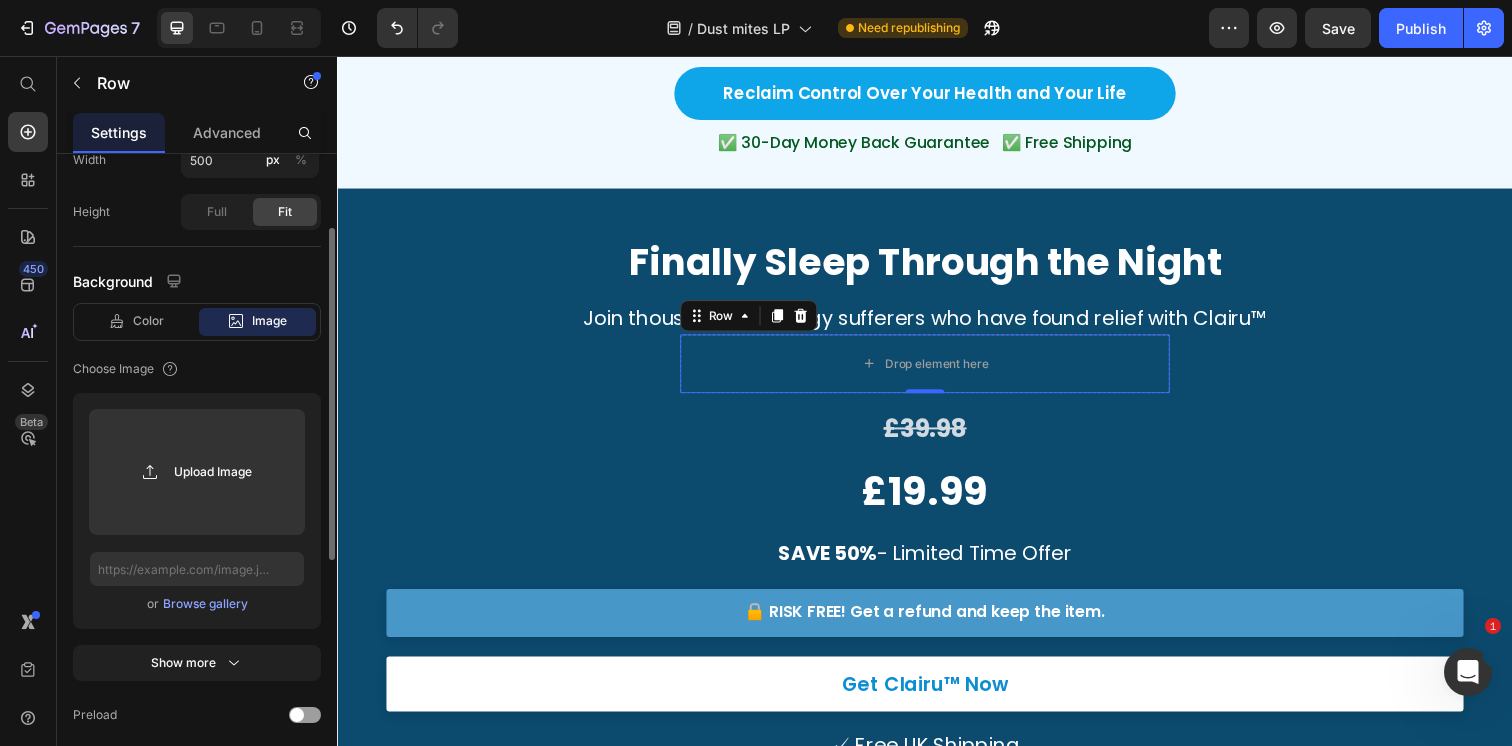 scroll, scrollTop: 573, scrollLeft: 0, axis: vertical 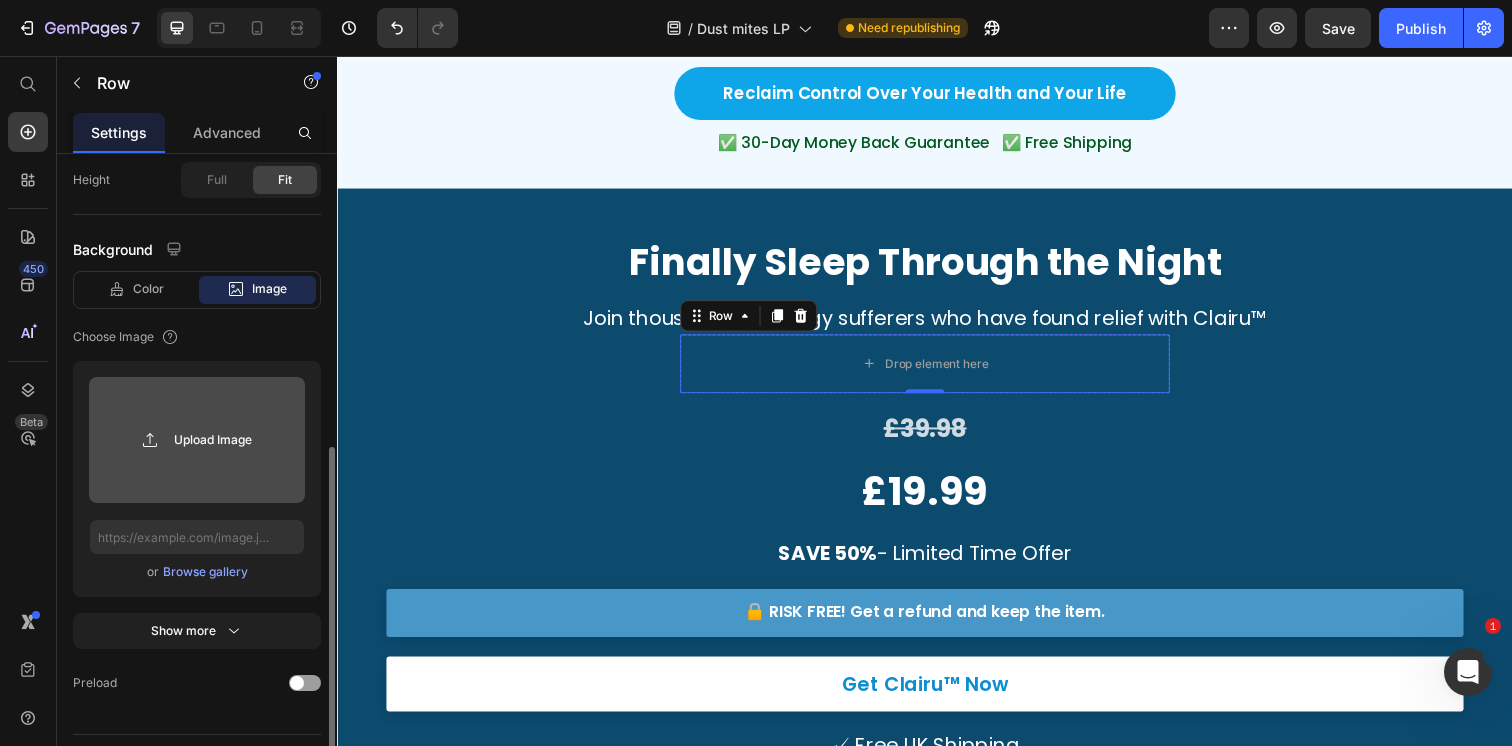 click 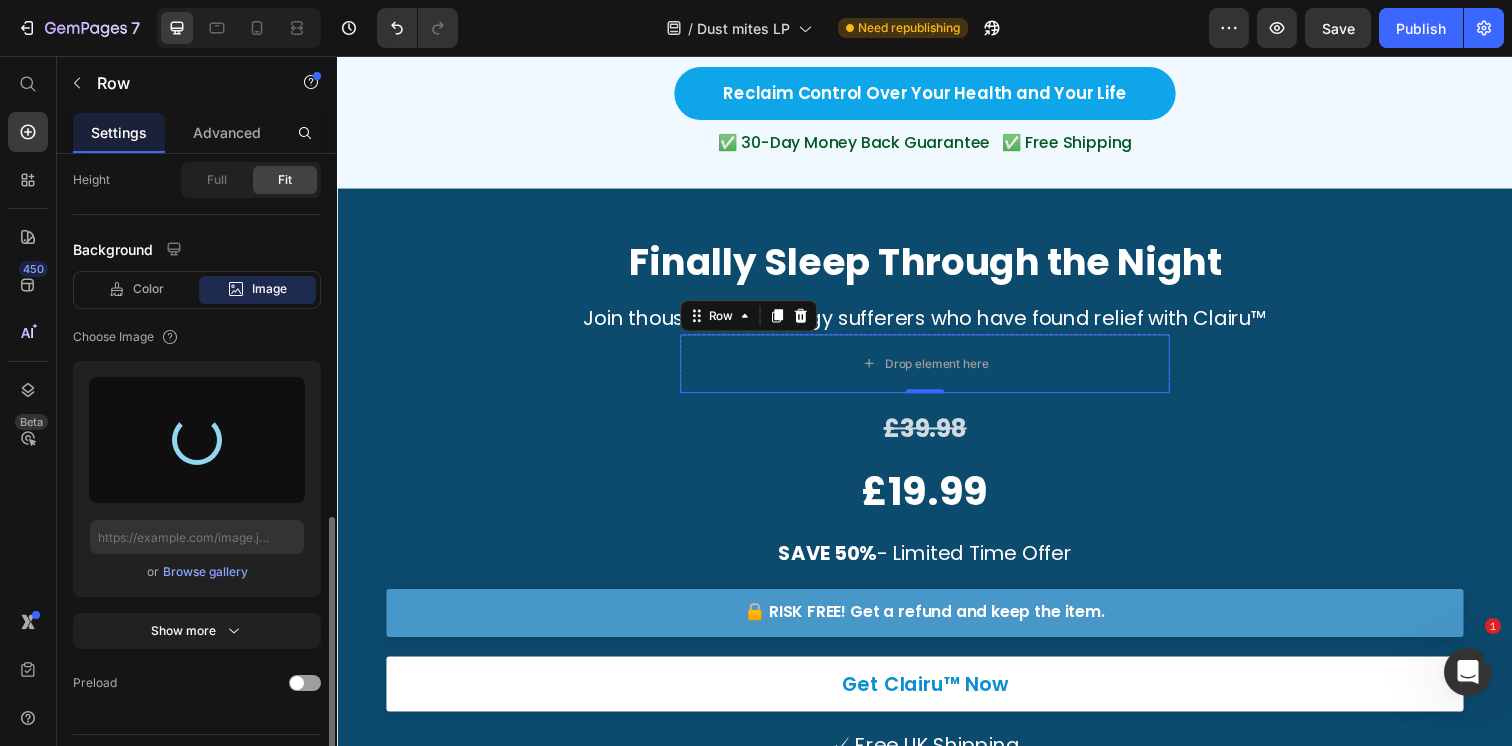 scroll, scrollTop: 619, scrollLeft: 0, axis: vertical 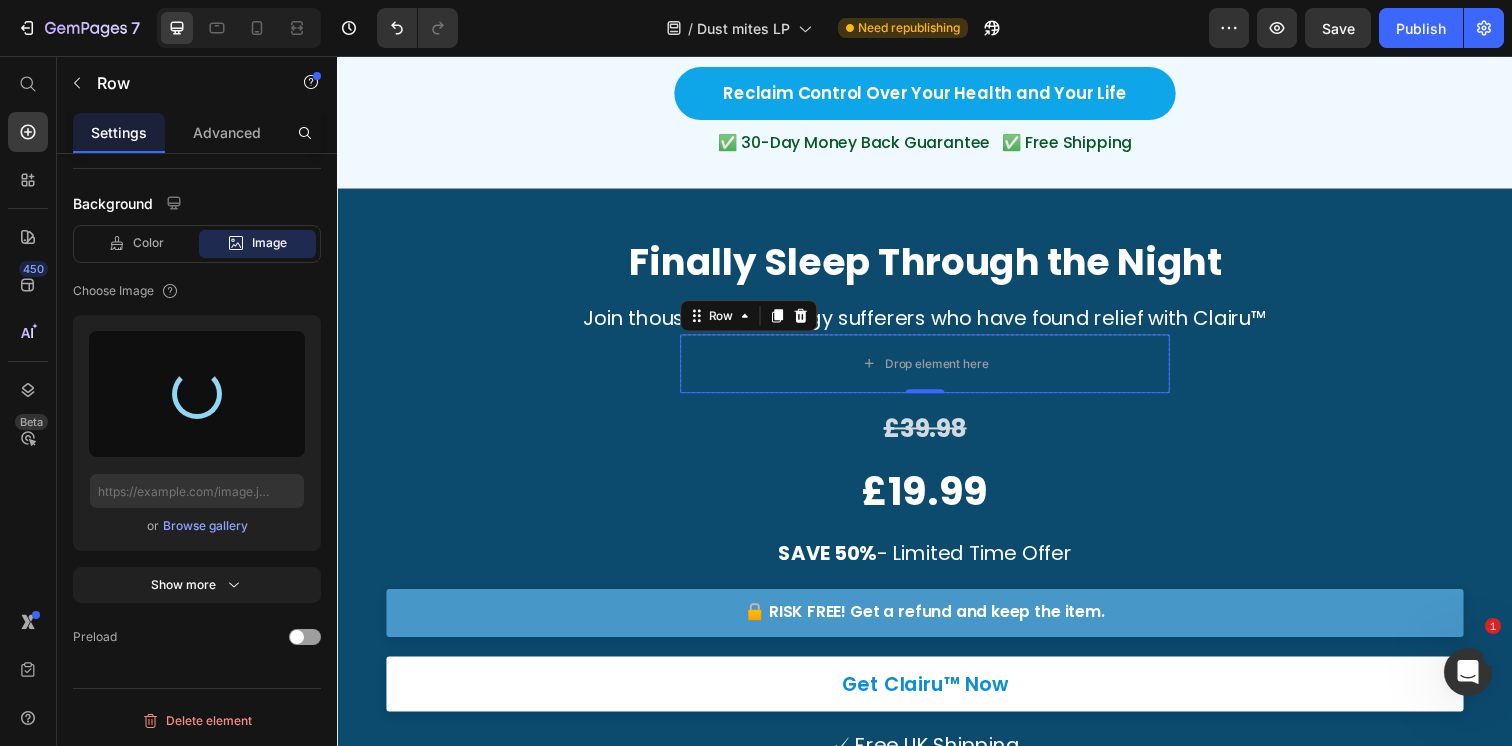 type on "https://cdn.shopify.com/s/files/1/0596/9153/2358/files/gempages_549795869793190961-bdbab435-f842-4bc8-9789-1355af8407ca.png" 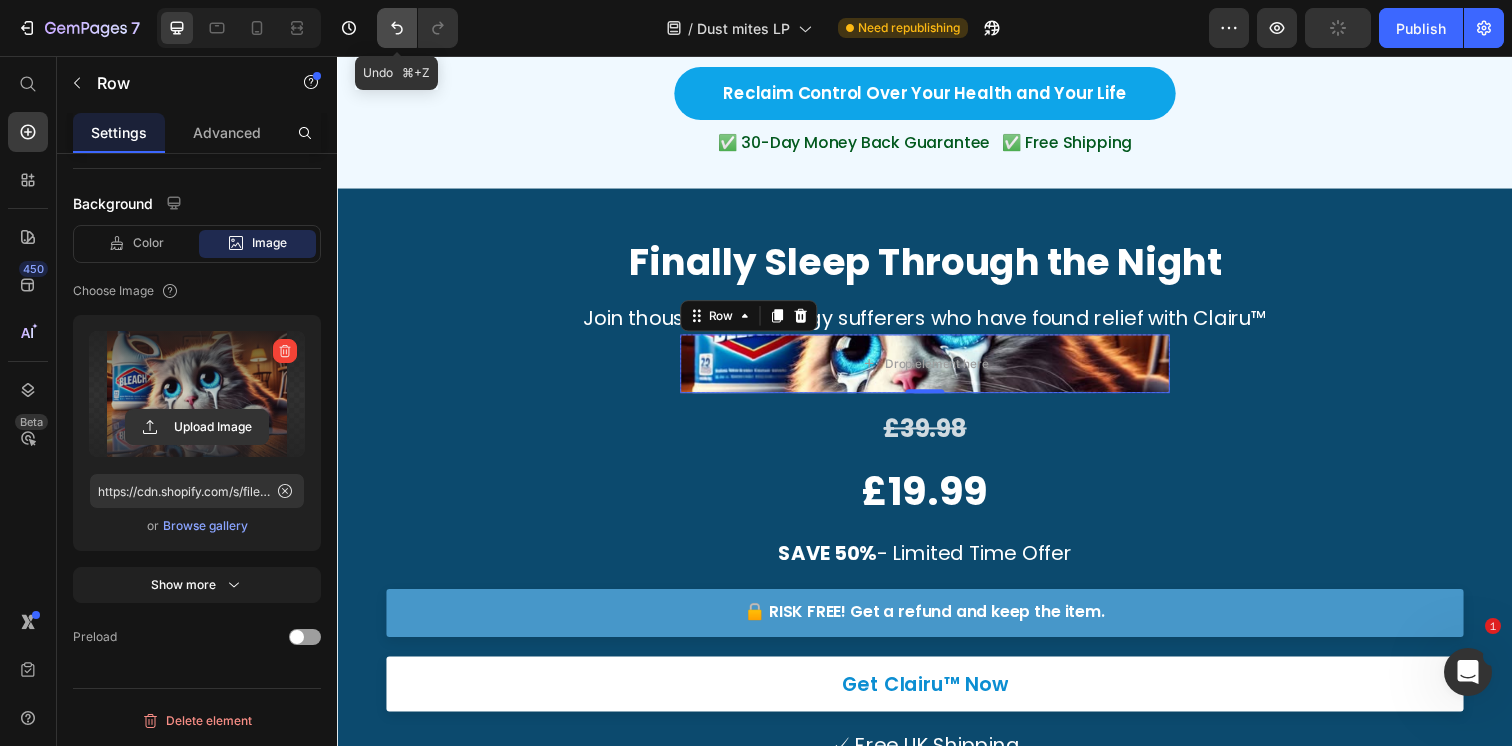 click 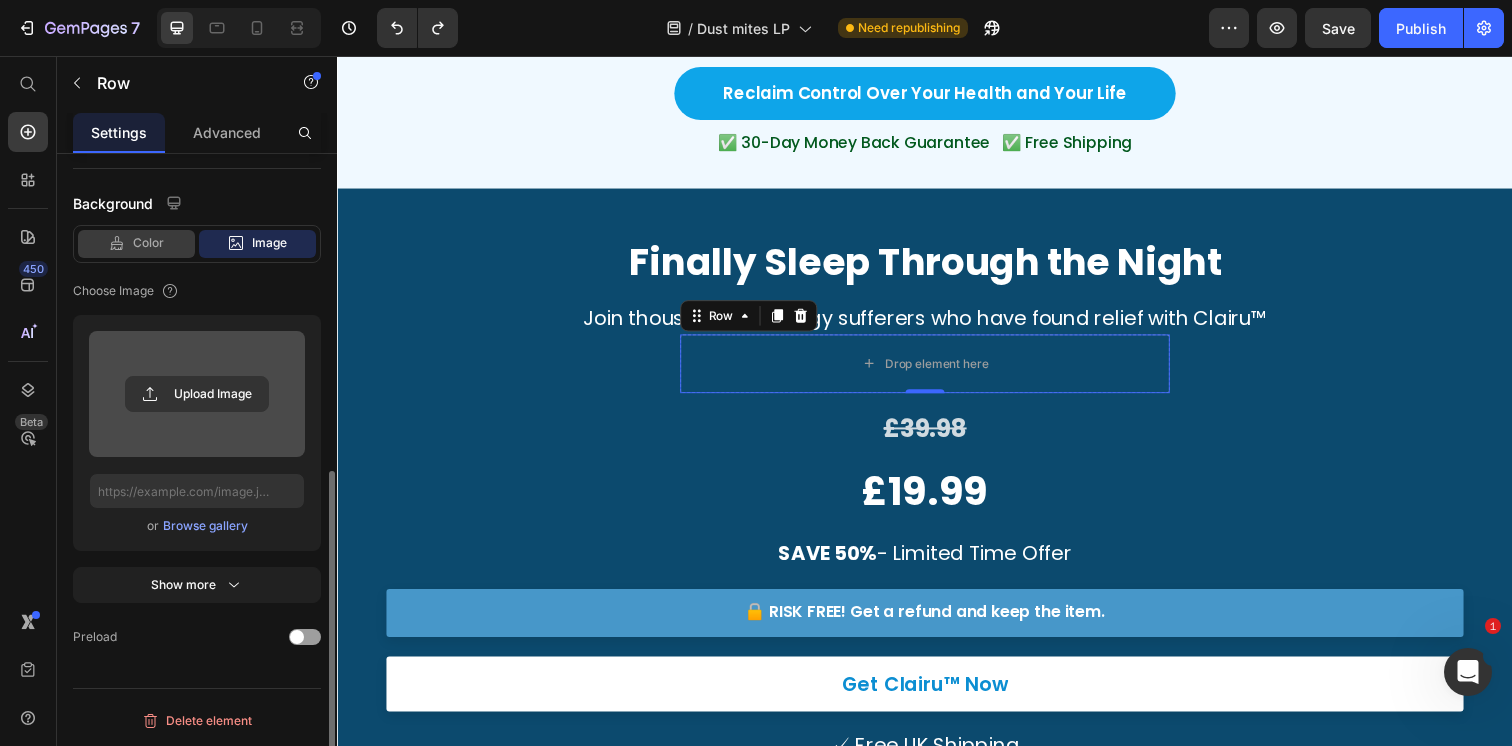 click on "Color" 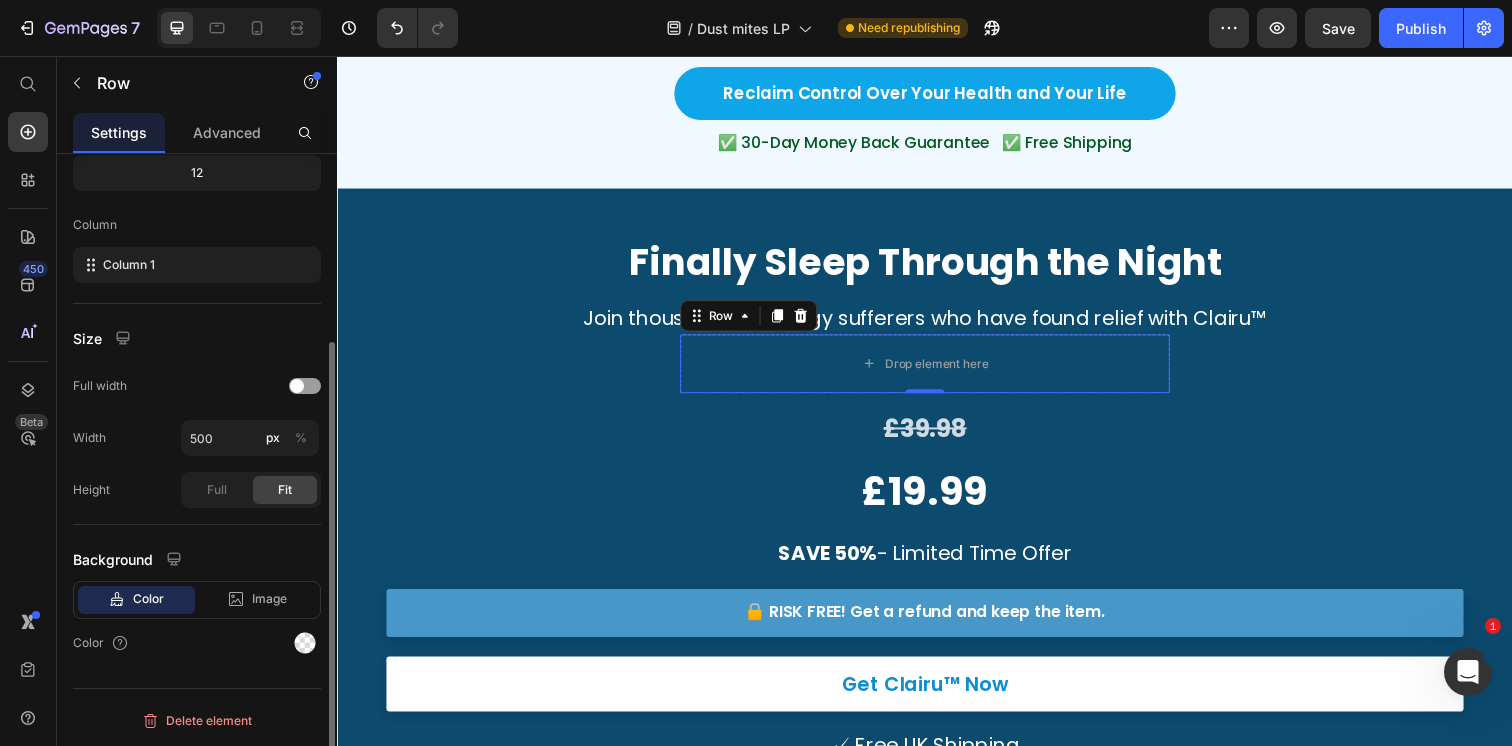 scroll, scrollTop: 263, scrollLeft: 0, axis: vertical 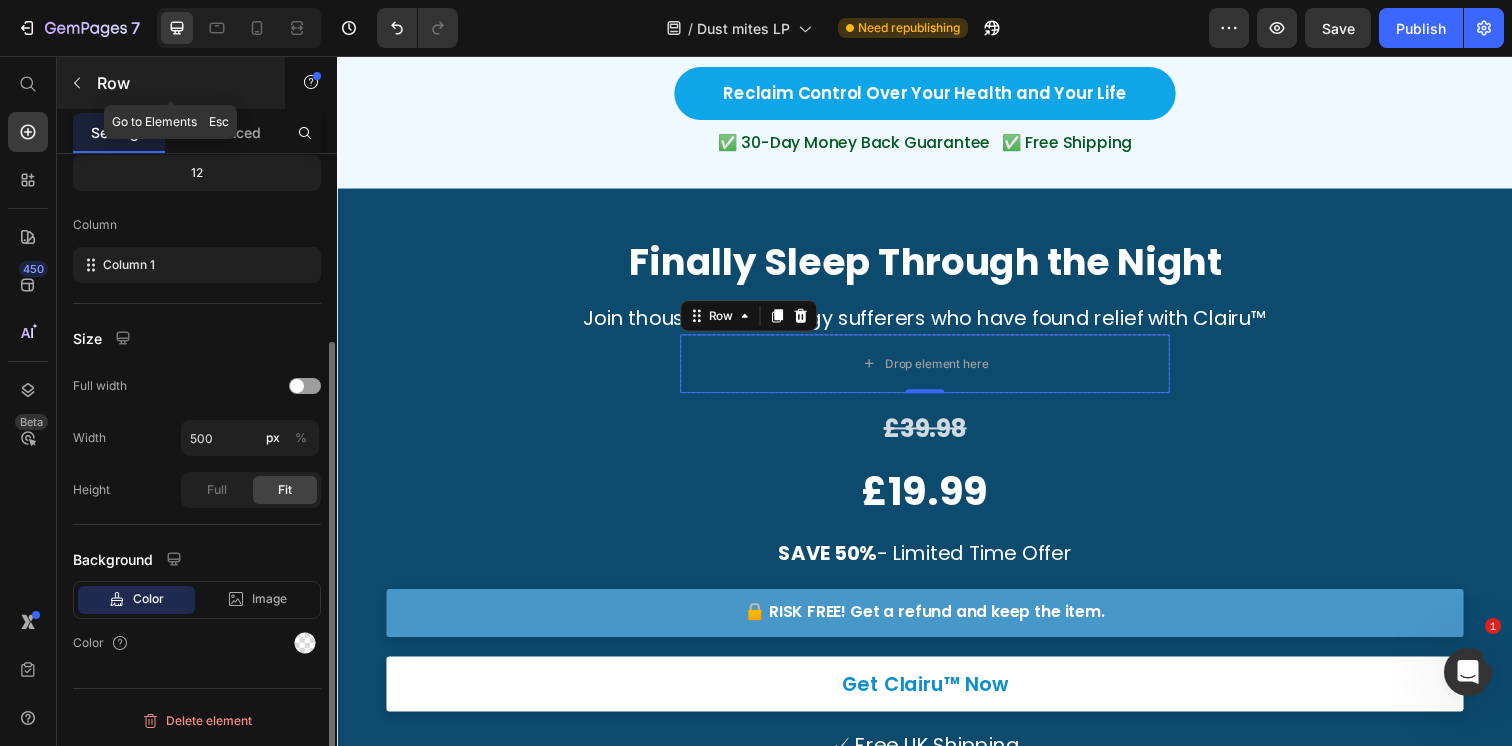 click 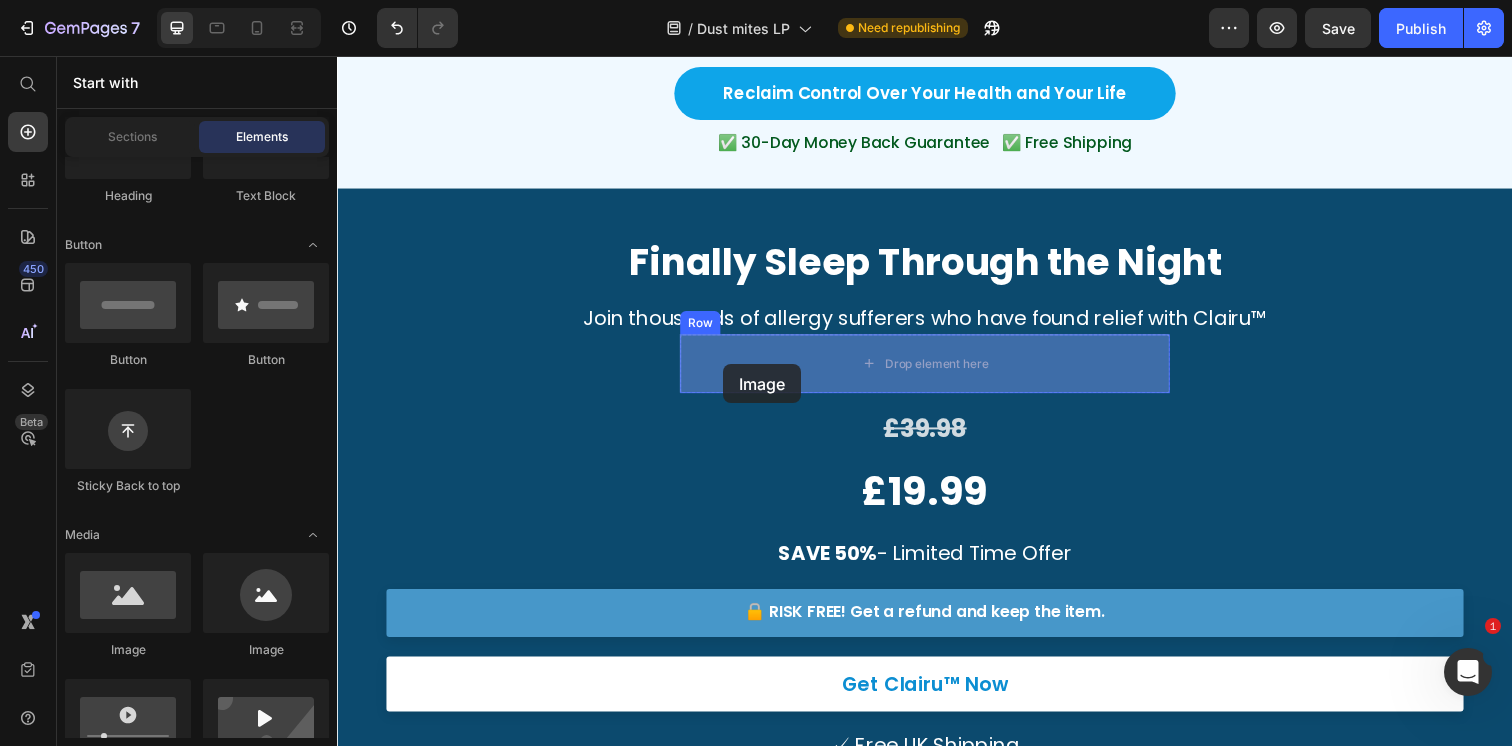 drag, startPoint x: 473, startPoint y: 663, endPoint x: 731, endPoint y: 371, distance: 389.65112 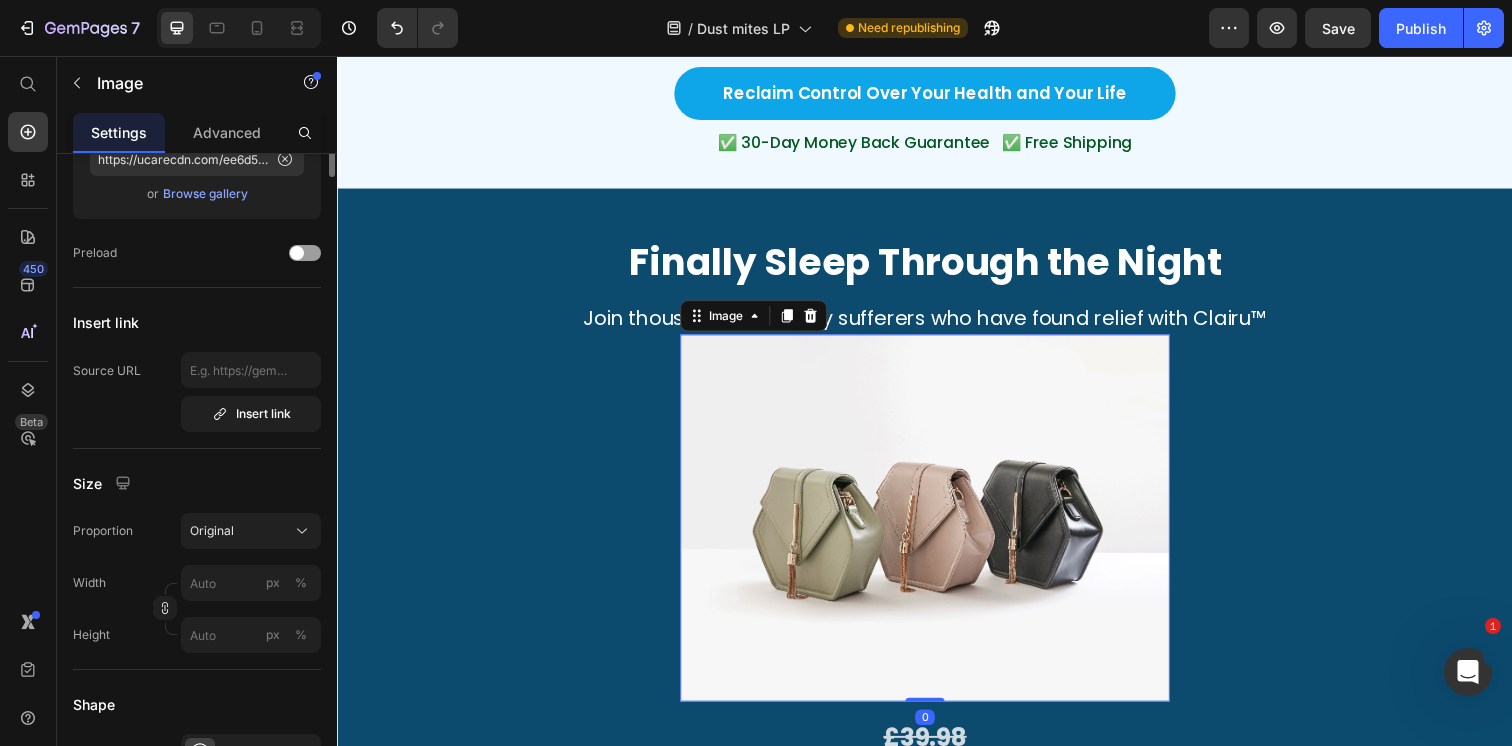 scroll, scrollTop: 0, scrollLeft: 0, axis: both 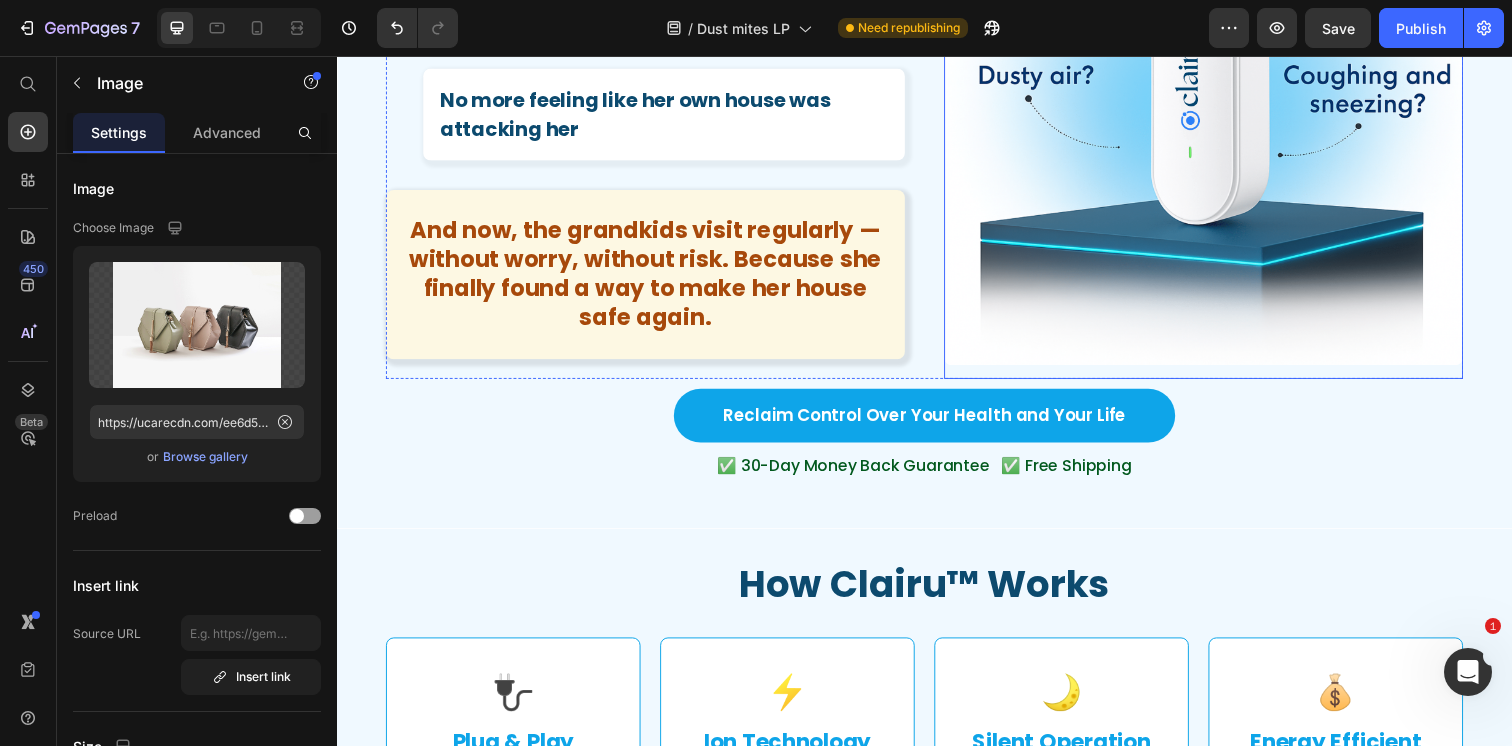 click at bounding box center (1222, 113) 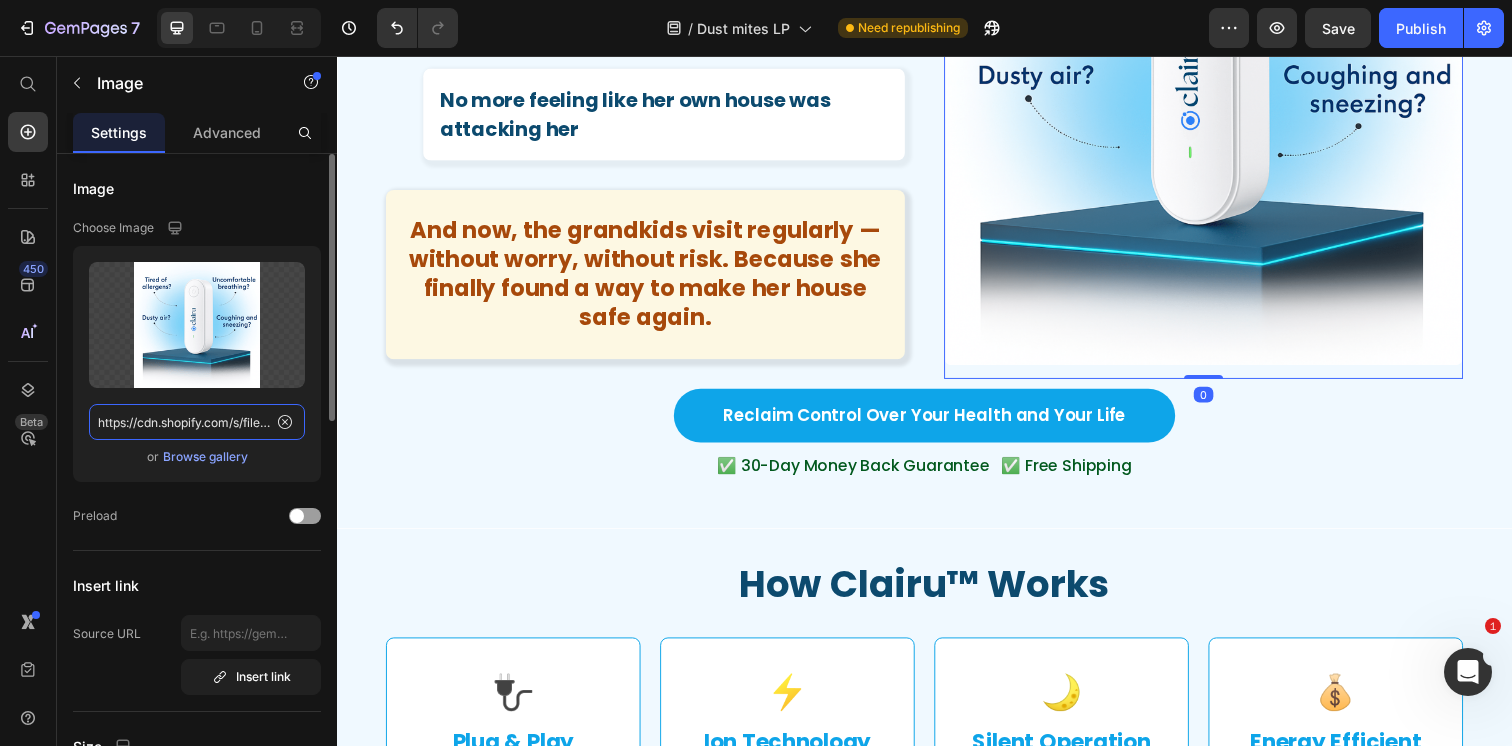 click on "https://cdn.shopify.com/s/files/1/0596/9153/2358/files/gempages_549795869793190961-c6053c4e-ae37-4121-9a48-7d3a82e537c7.png?v=1748540262" 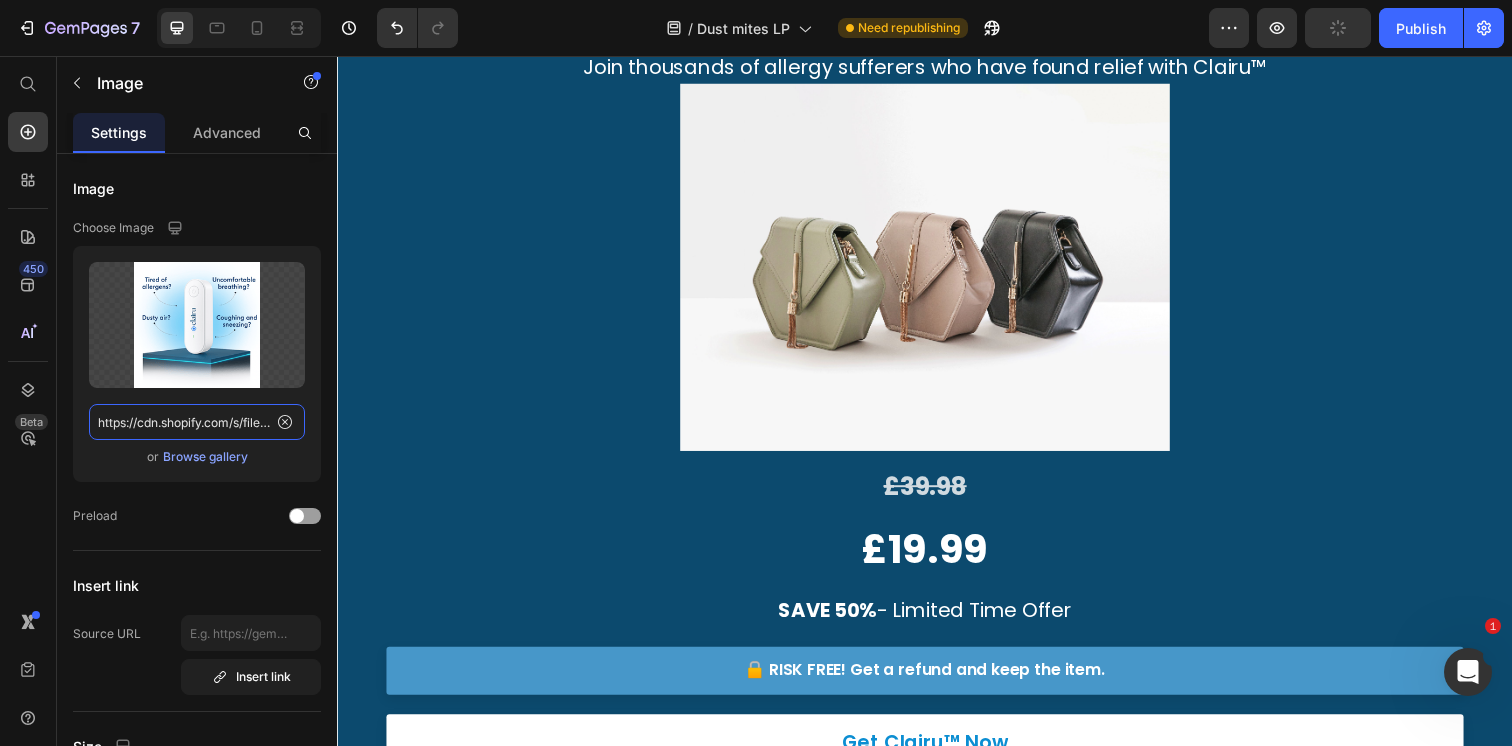 scroll, scrollTop: 11134, scrollLeft: 0, axis: vertical 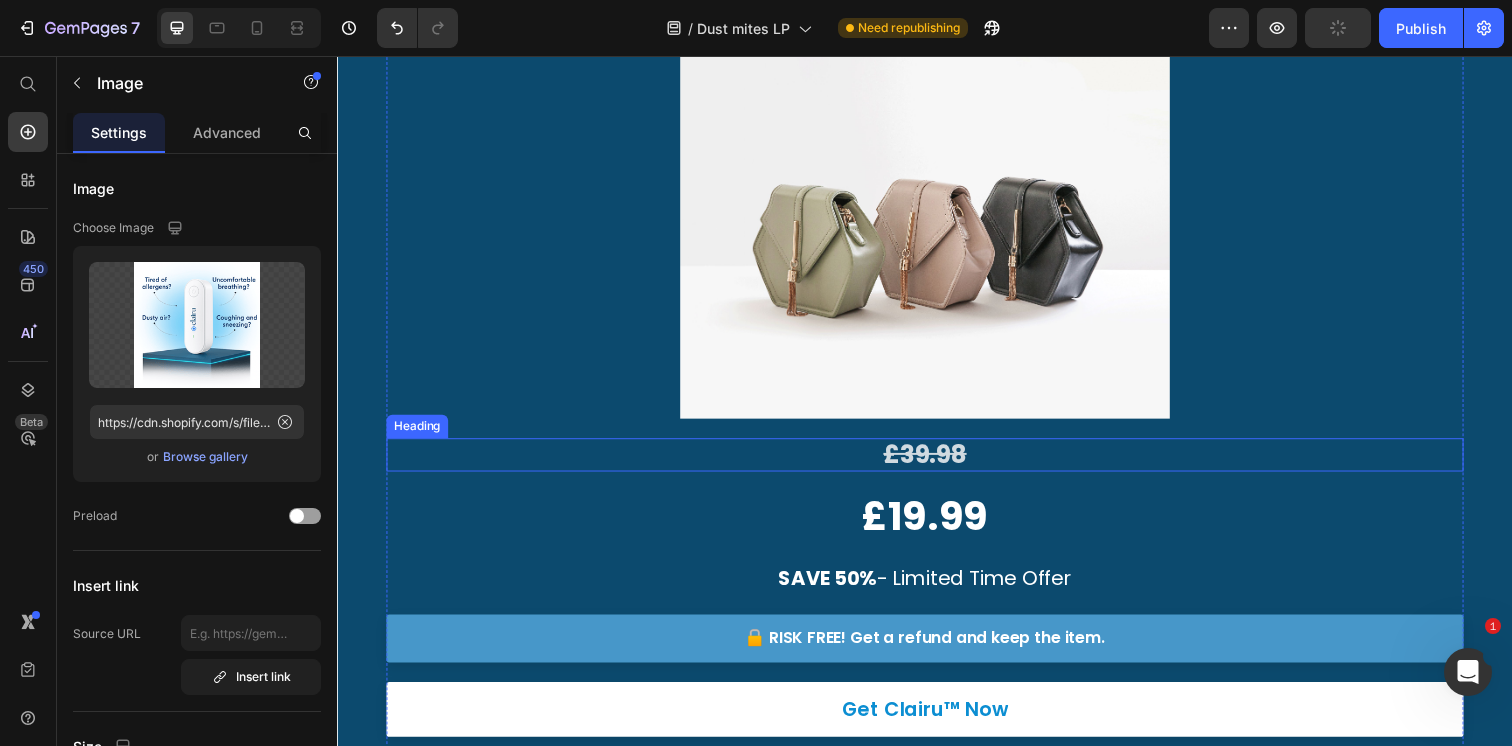 click at bounding box center [937, 238] 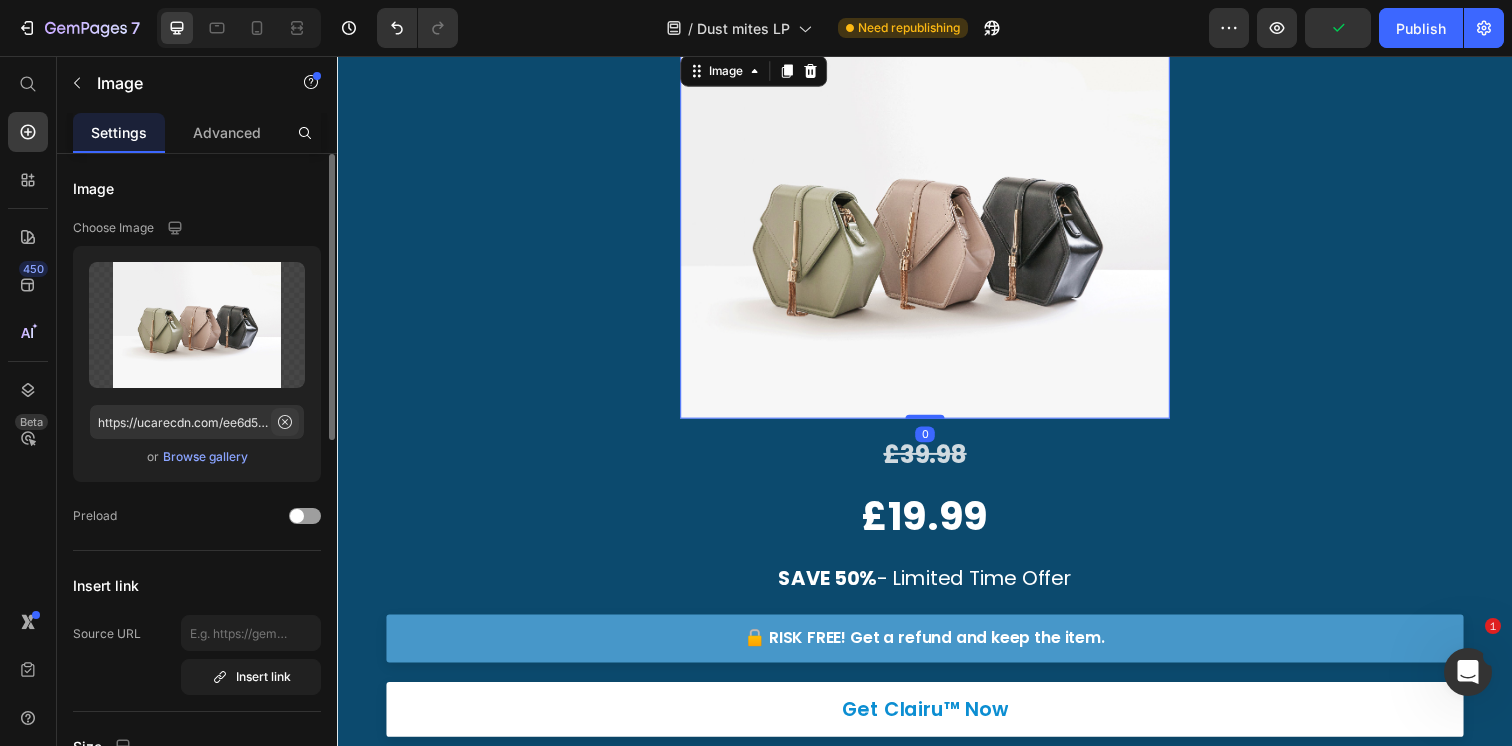 click 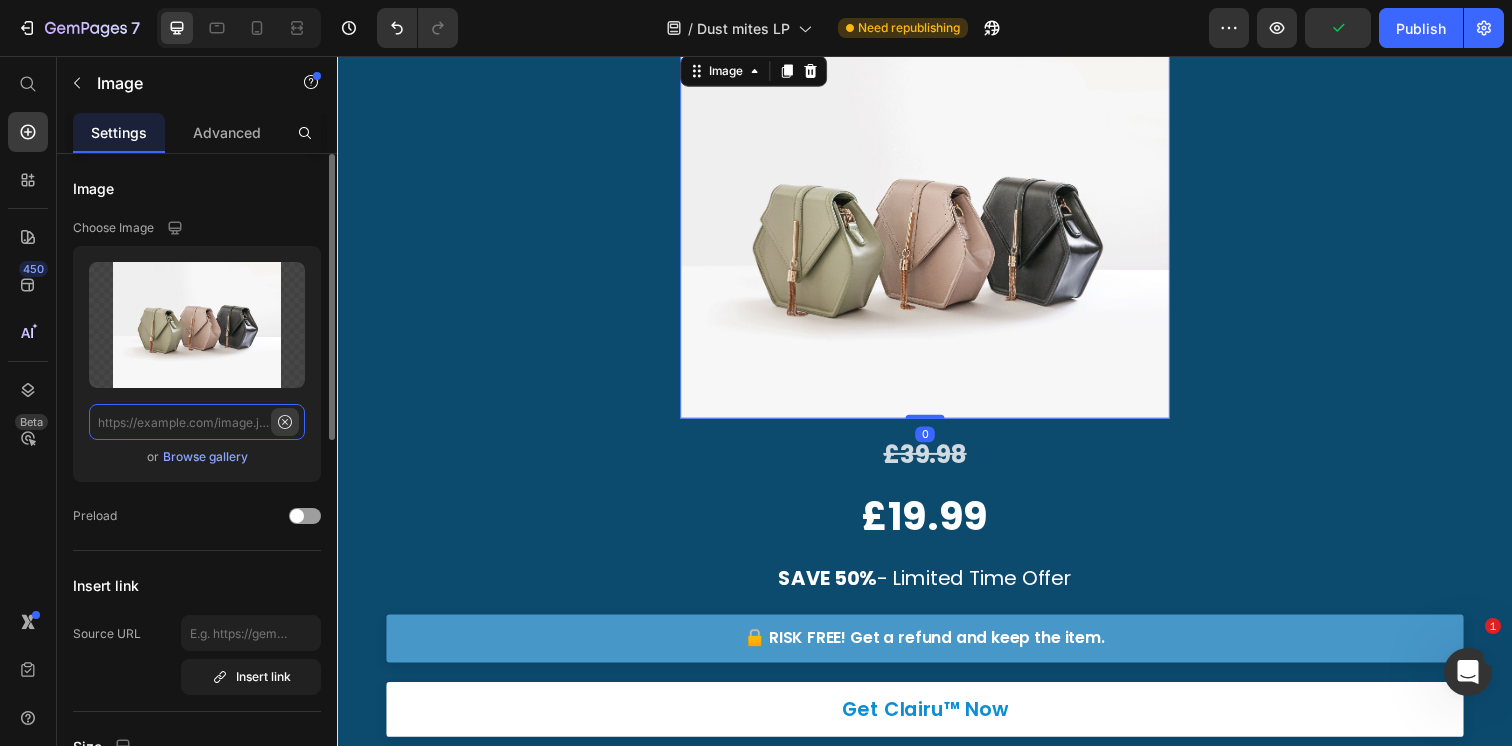 scroll, scrollTop: 0, scrollLeft: 0, axis: both 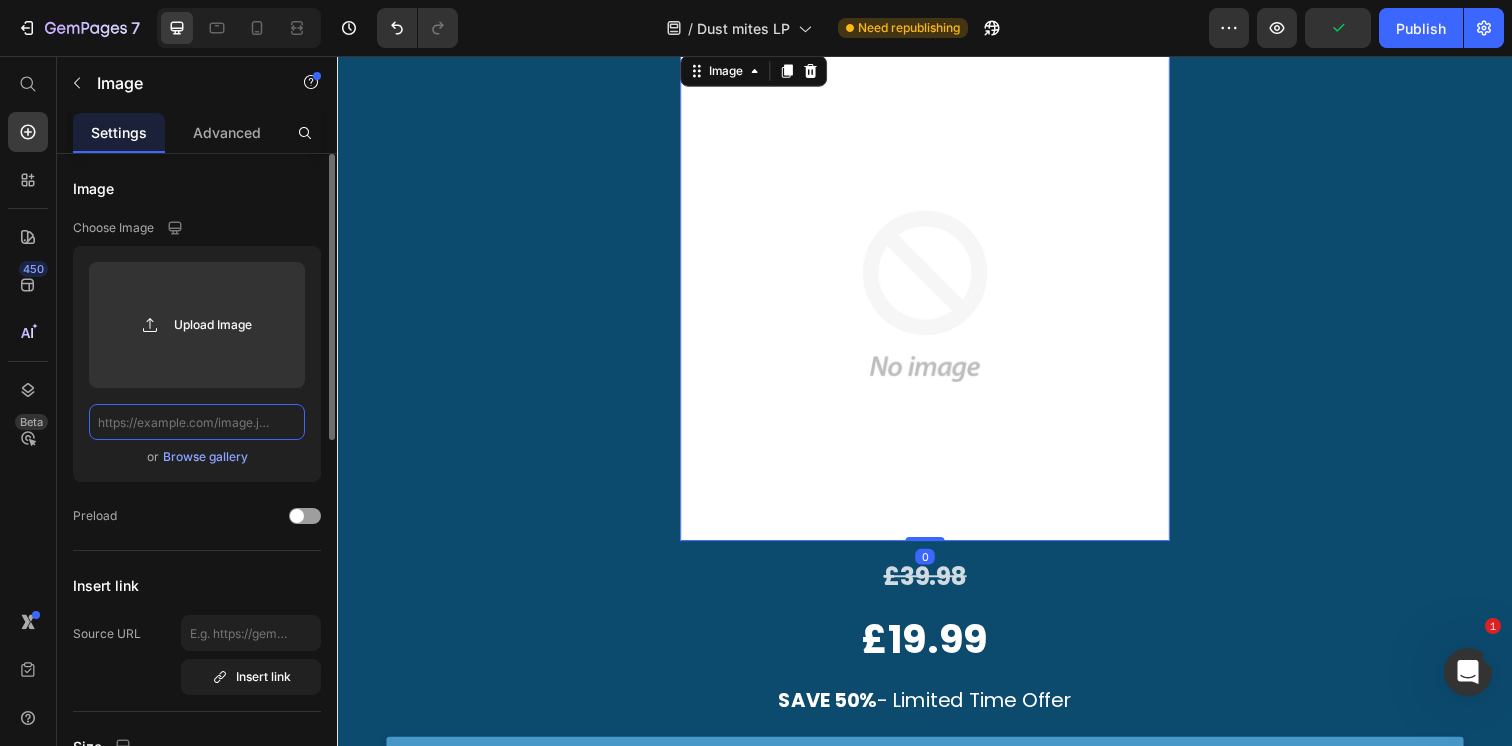 paste on "https://cdn.shopify.com/s/files/1/0596/9153/2358/files/gempages_549795869793190961-c6053c4e-ae37-4121-9a48-7d3a82e537c7.png?v=1748540262" 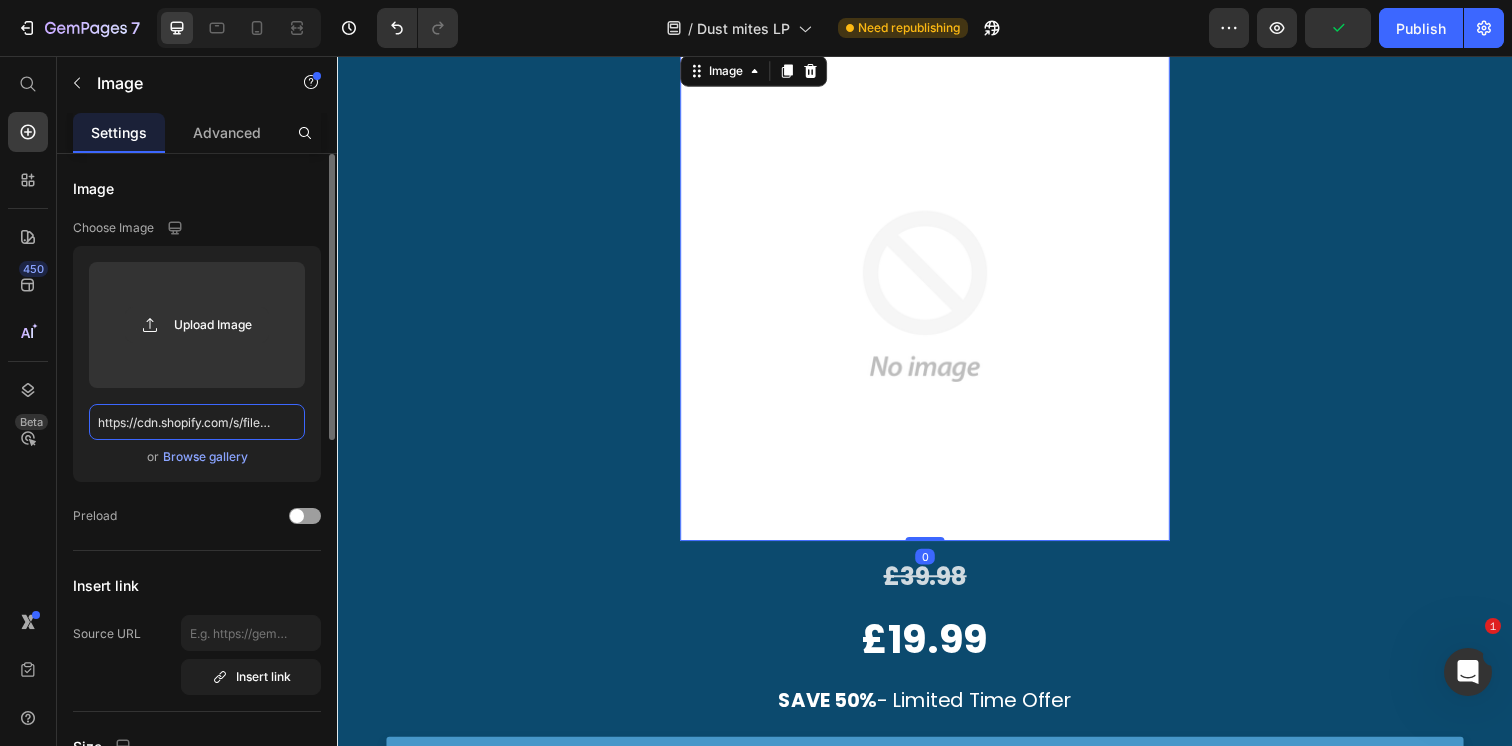 scroll, scrollTop: 0, scrollLeft: 696, axis: horizontal 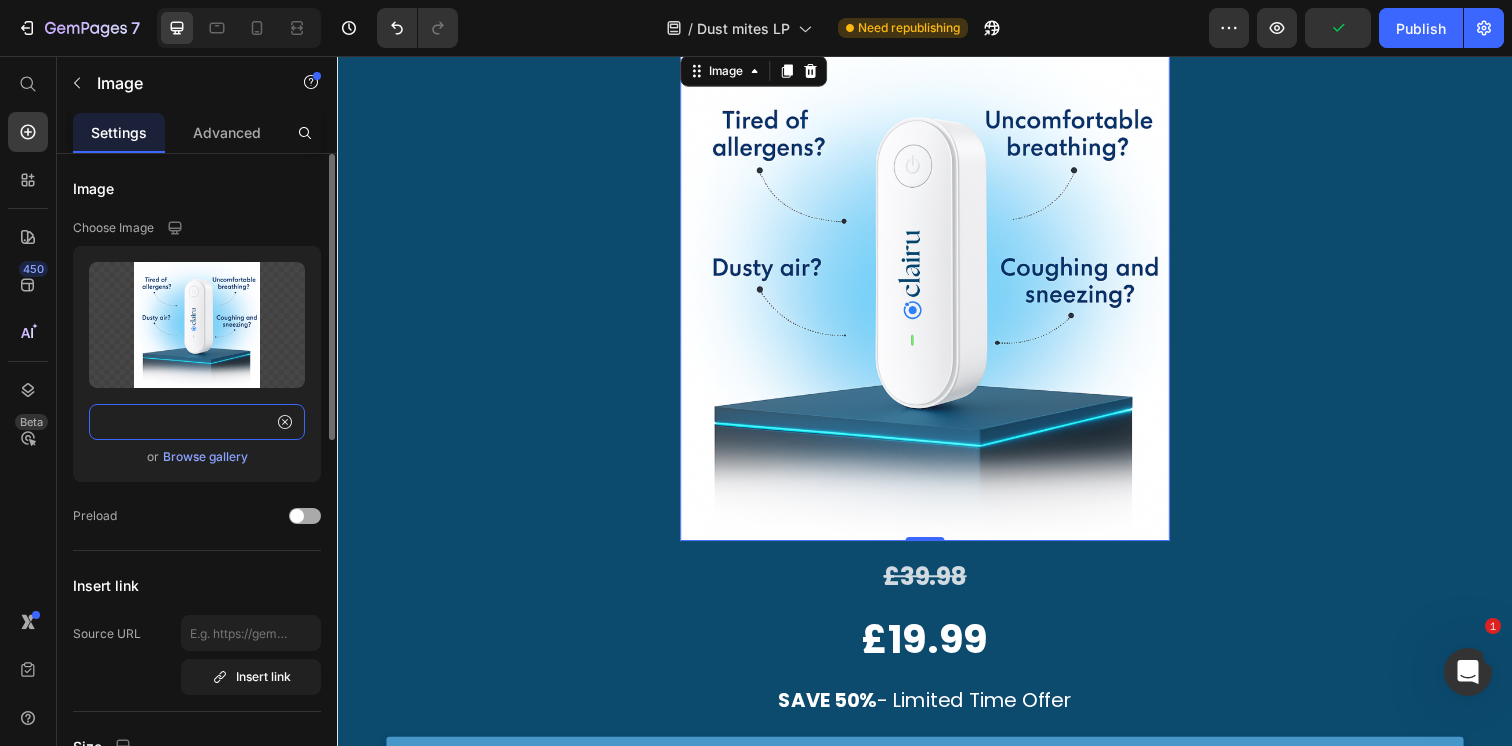 type on "https://cdn.shopify.com/s/files/1/0596/9153/2358/files/gempages_549795869793190961-c6053c4e-ae37-4121-9a48-7d3a82e537c7.png?v=1748540262" 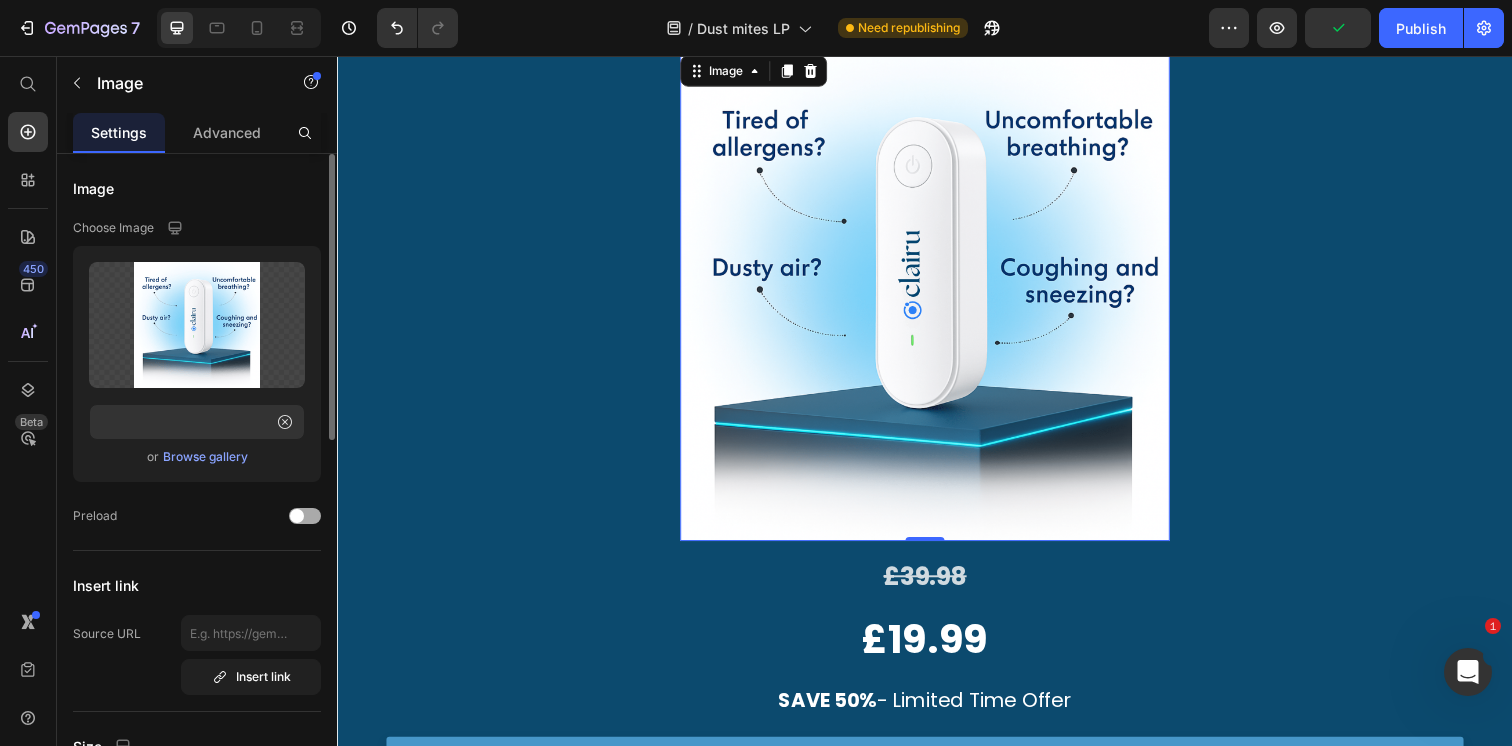 scroll, scrollTop: 0, scrollLeft: 0, axis: both 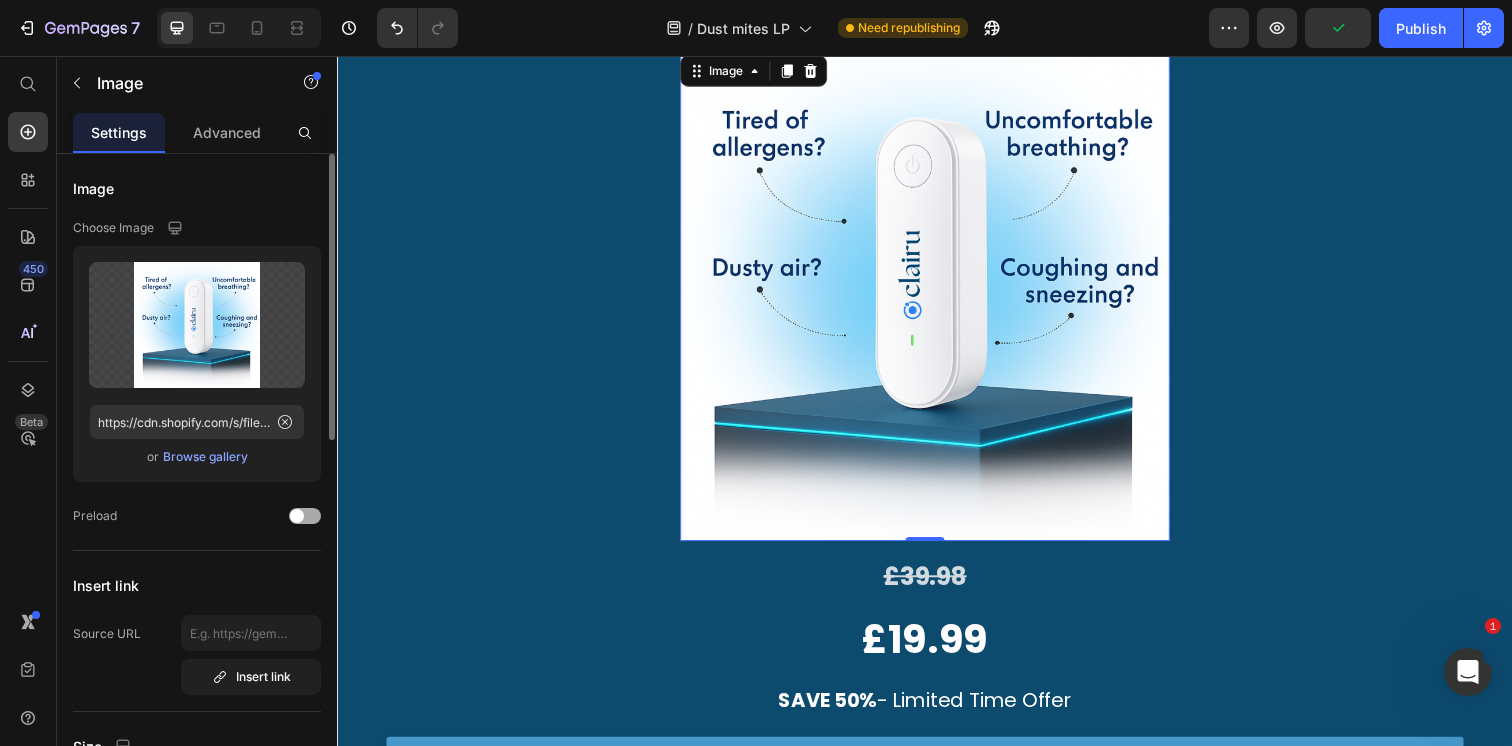 click on "Preload" at bounding box center [95, 516] 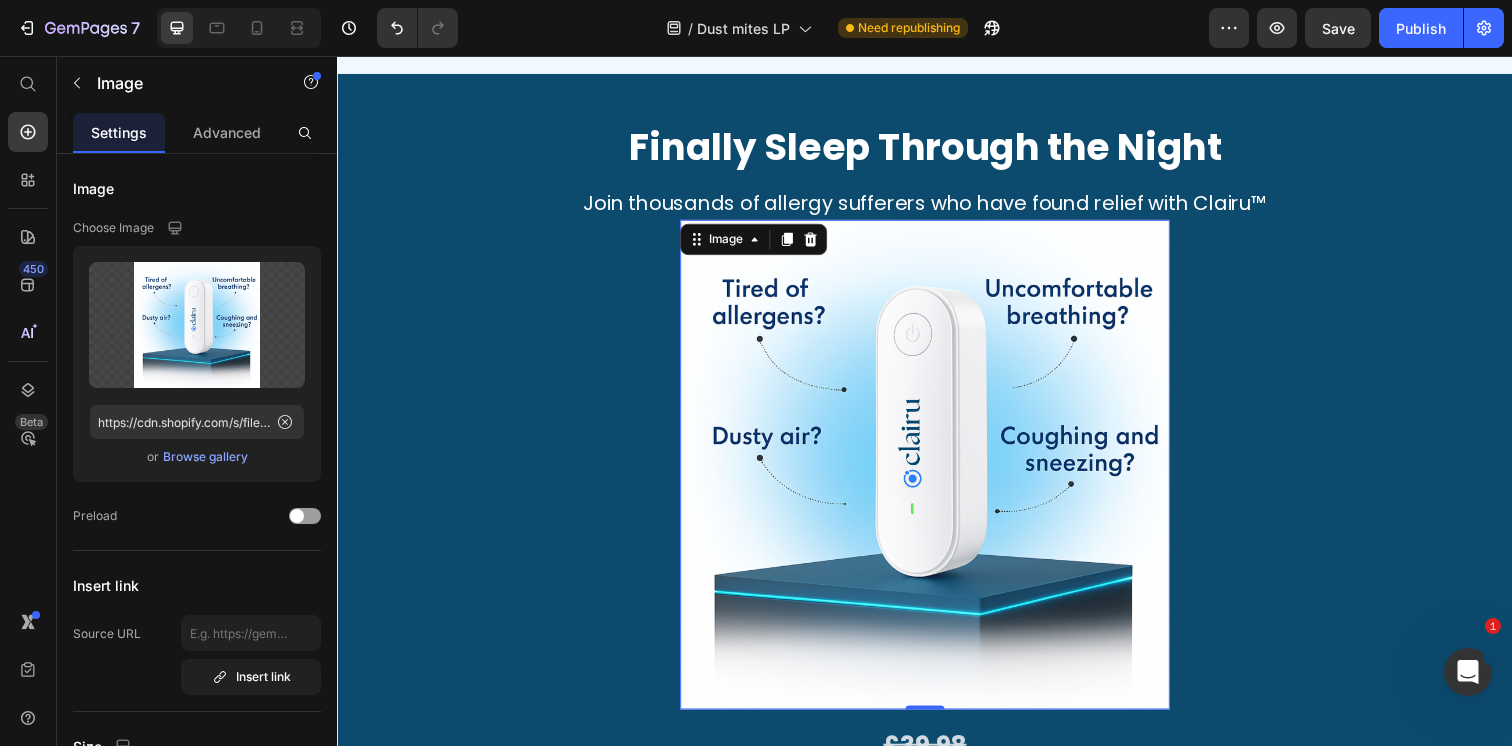 scroll, scrollTop: 10943, scrollLeft: 0, axis: vertical 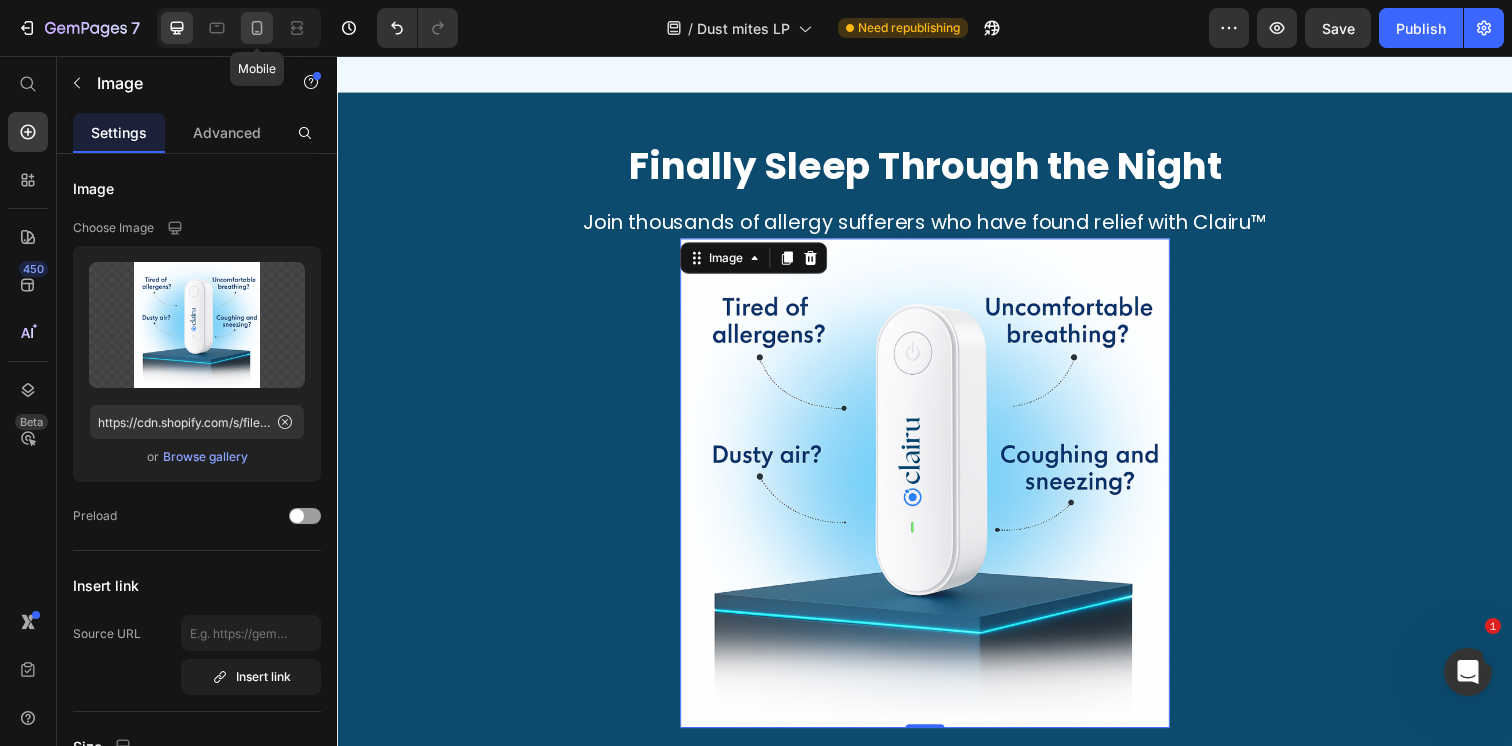 click 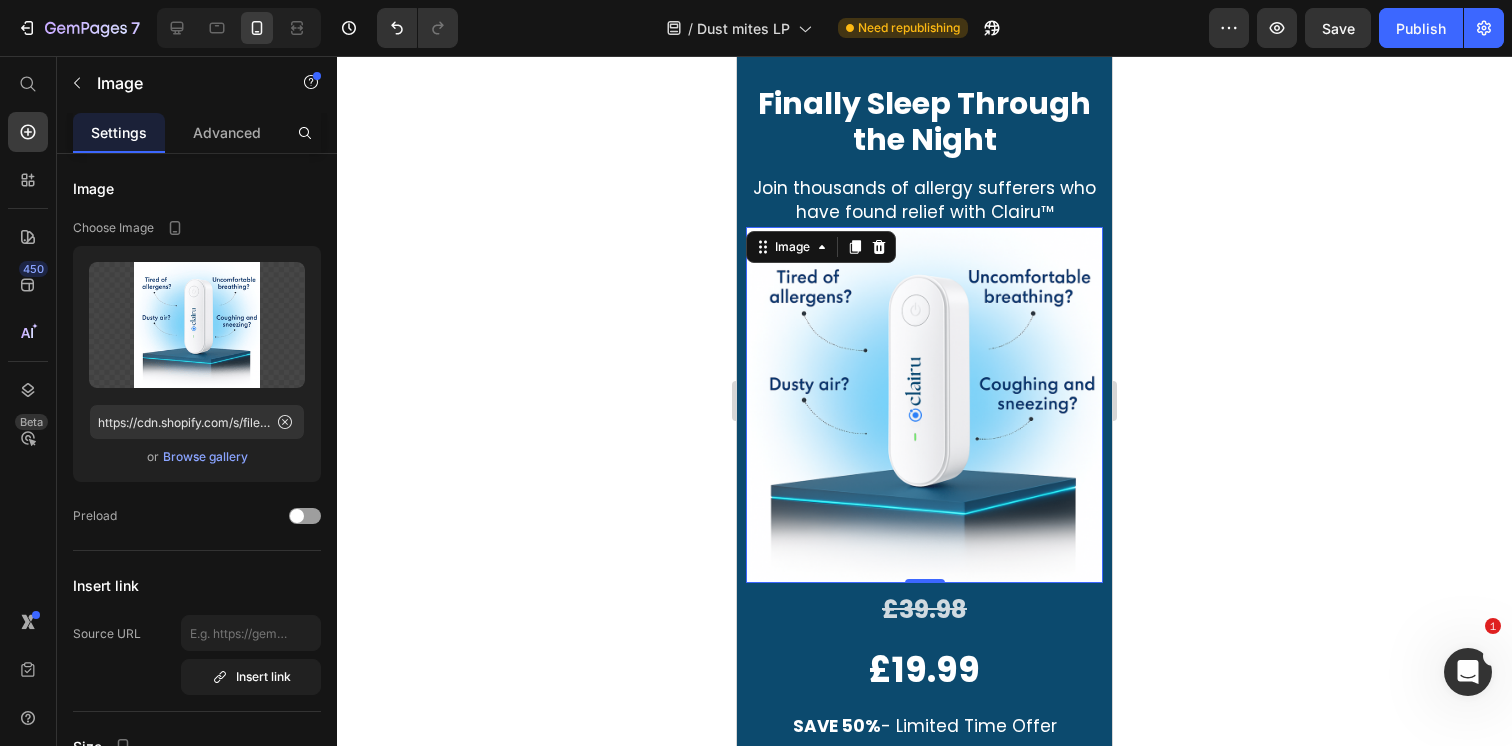 scroll, scrollTop: 11259, scrollLeft: 0, axis: vertical 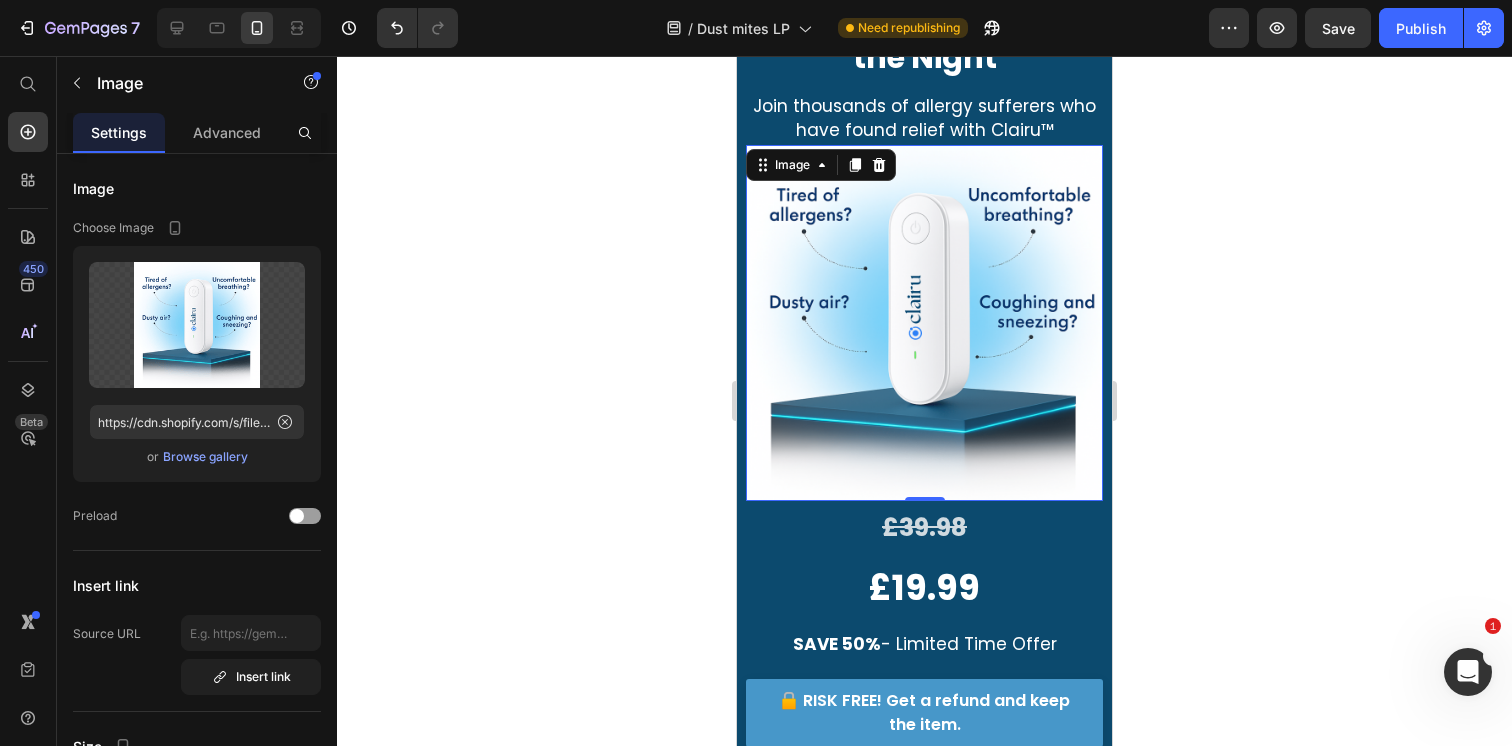 click 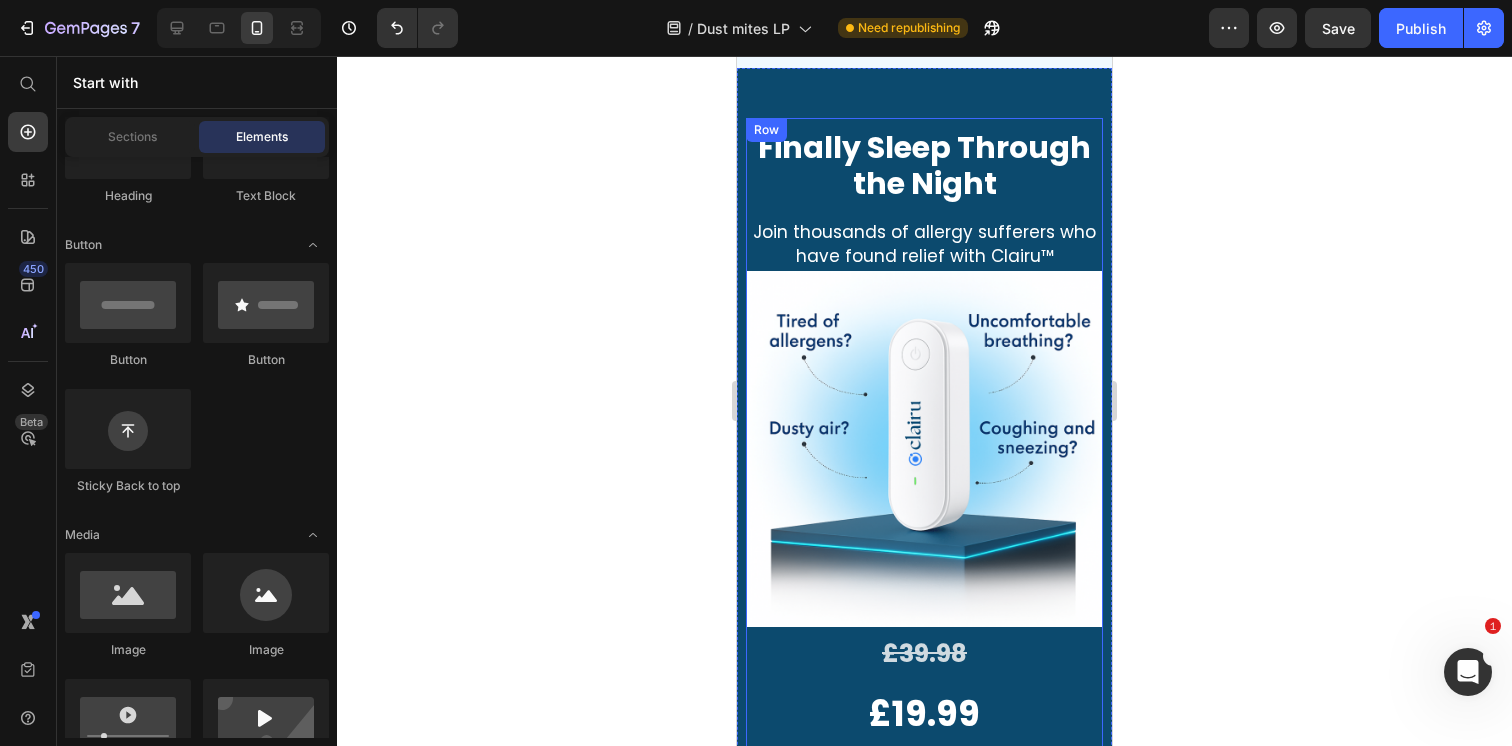 scroll, scrollTop: 11111, scrollLeft: 0, axis: vertical 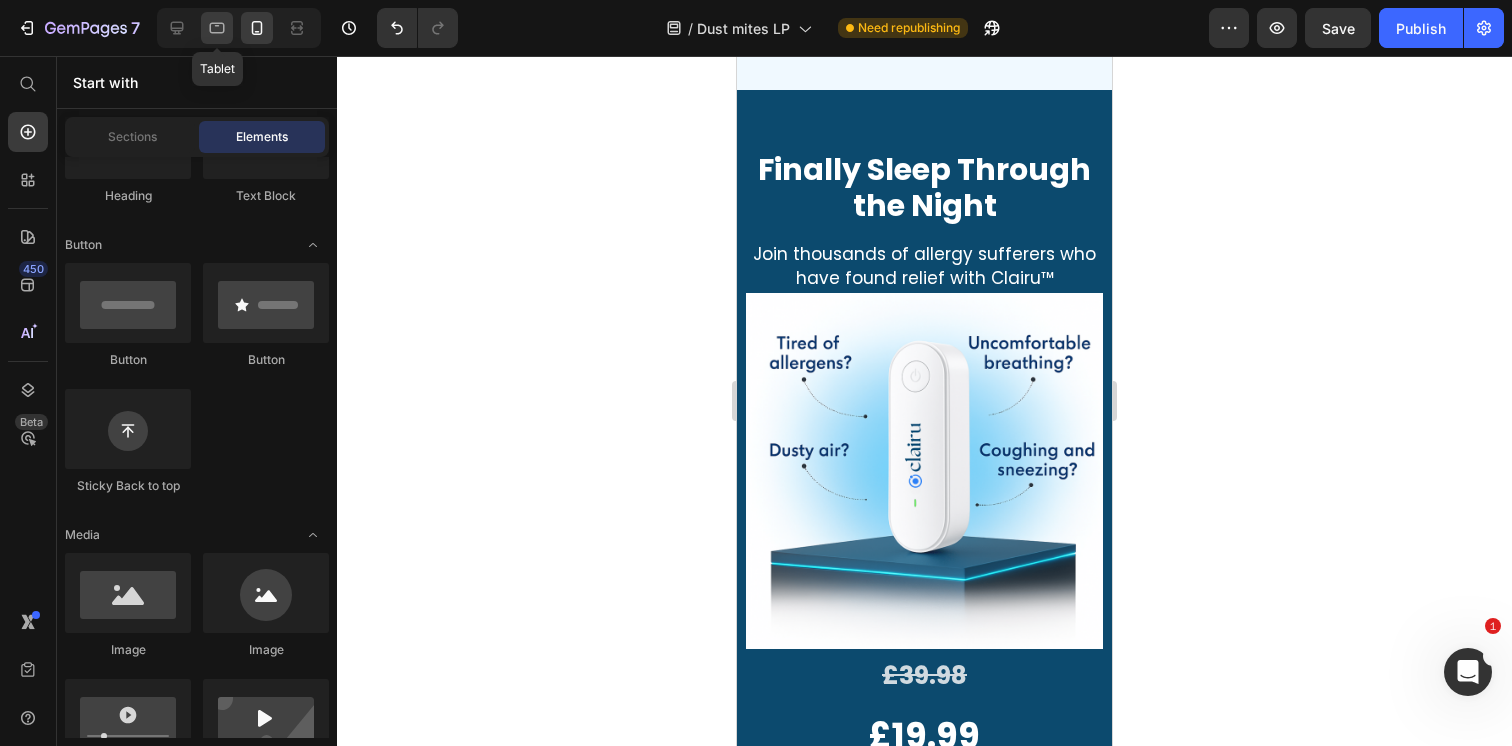 click 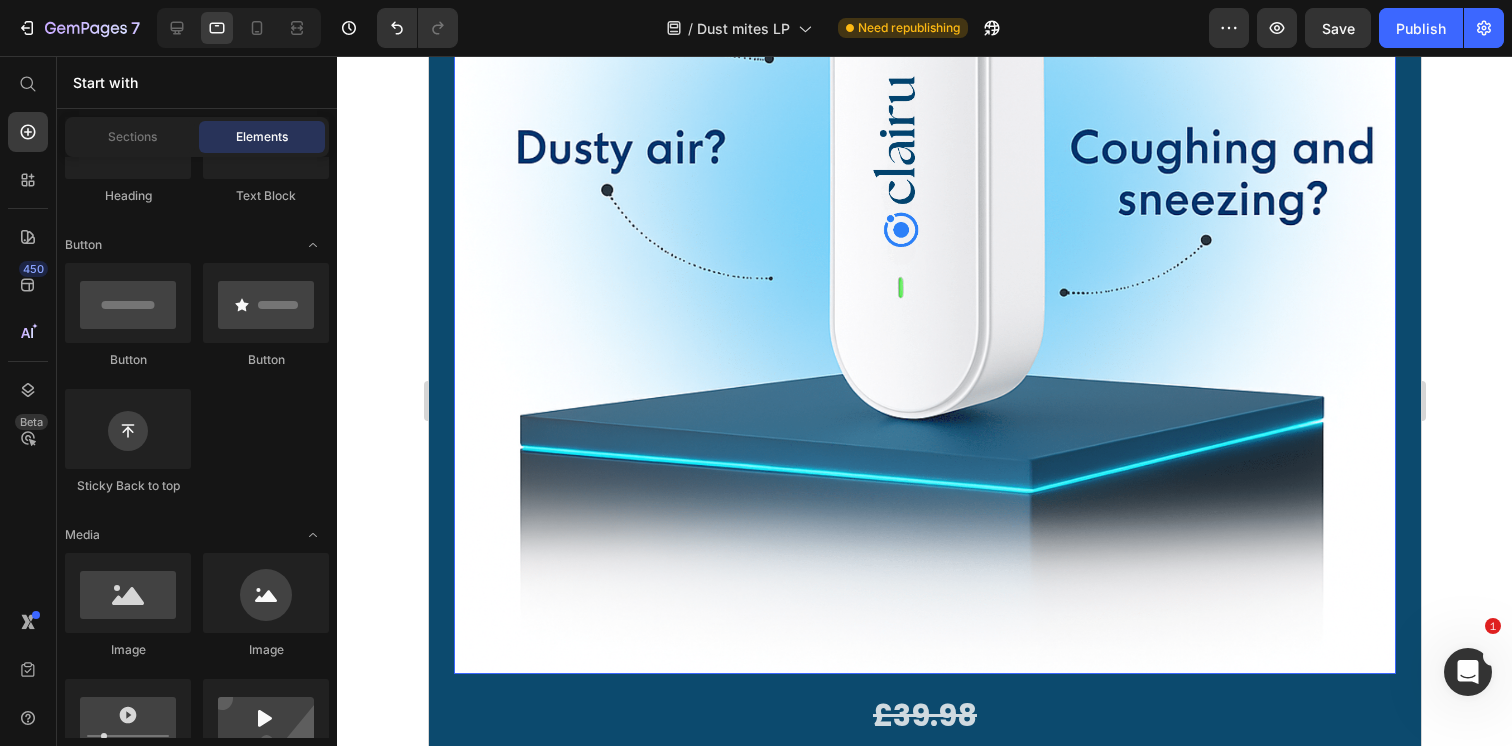 scroll, scrollTop: 11517, scrollLeft: 0, axis: vertical 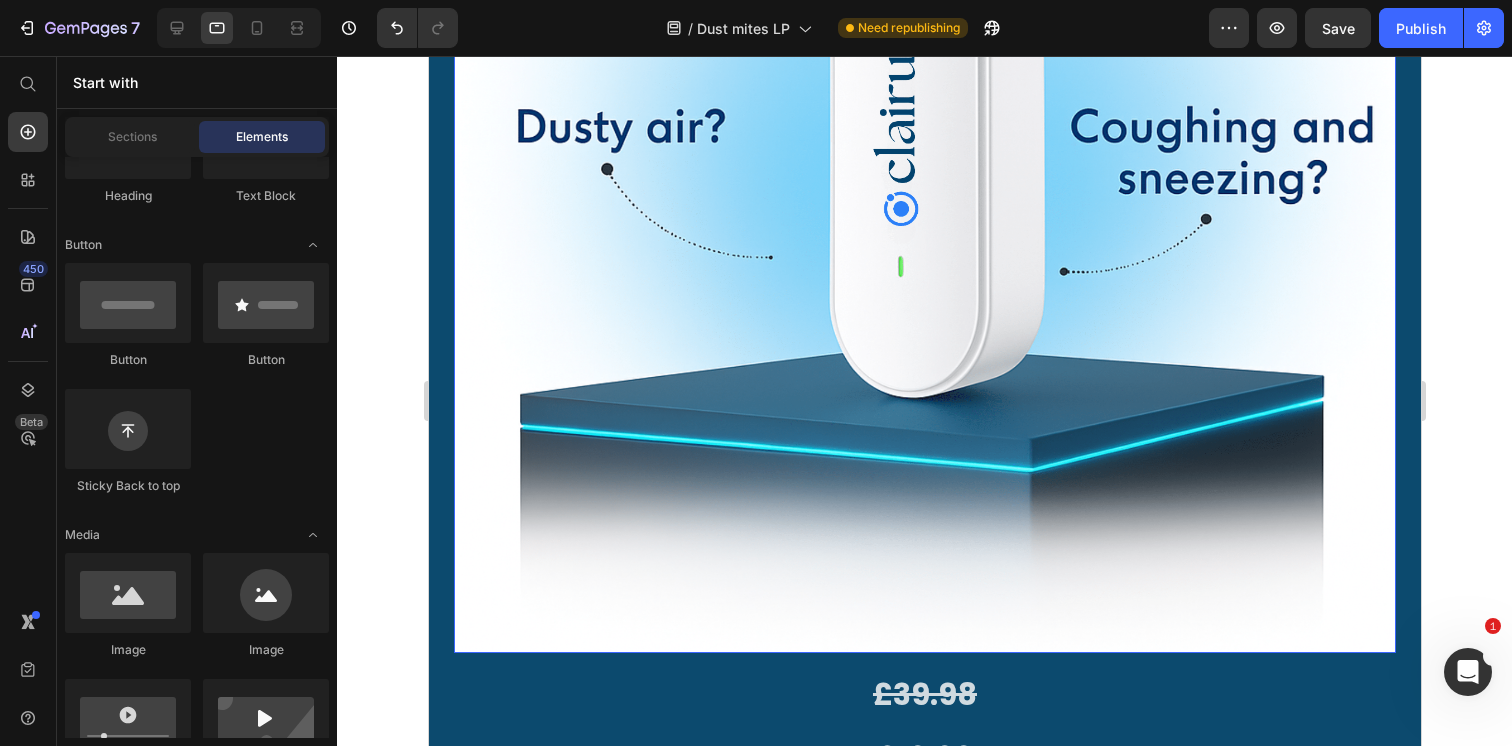 click at bounding box center (924, 182) 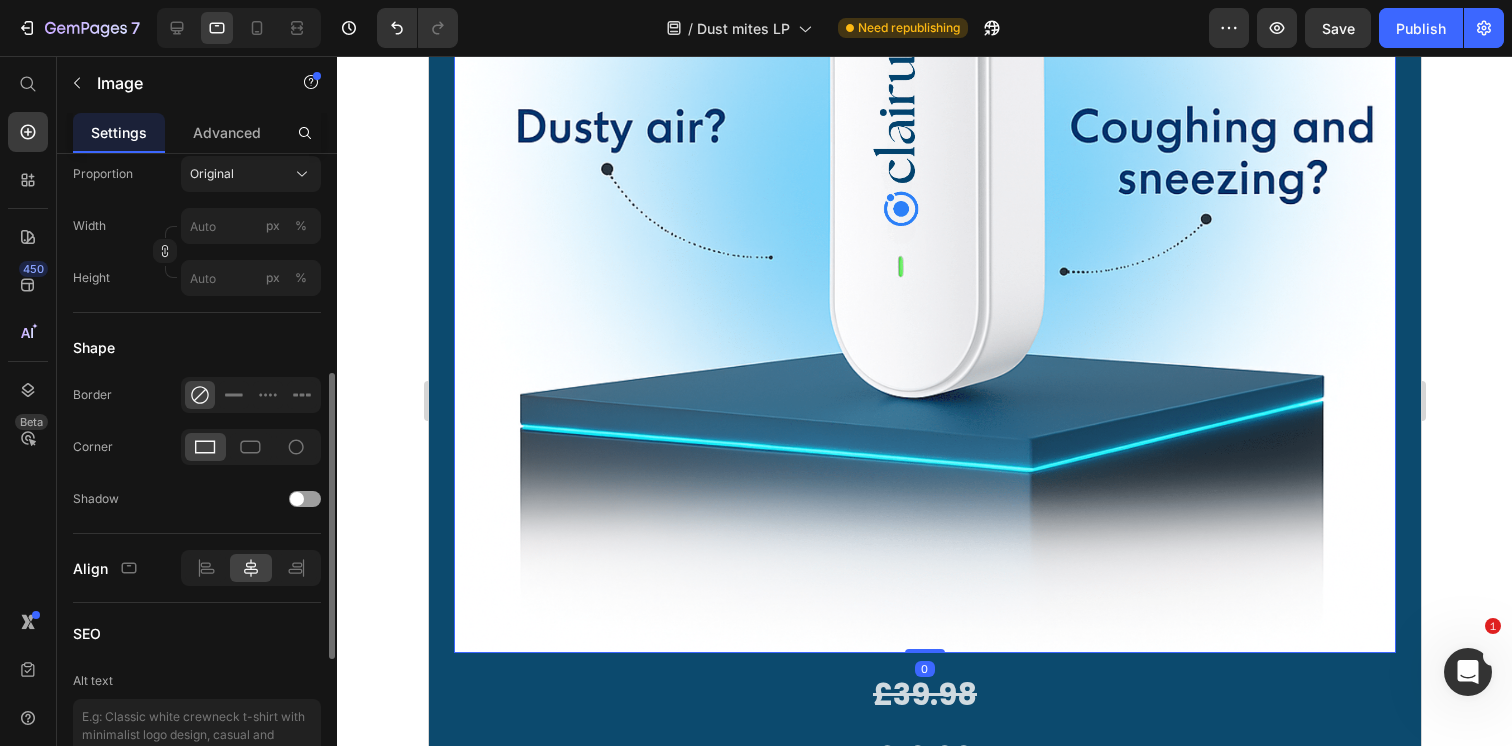 scroll, scrollTop: 822, scrollLeft: 0, axis: vertical 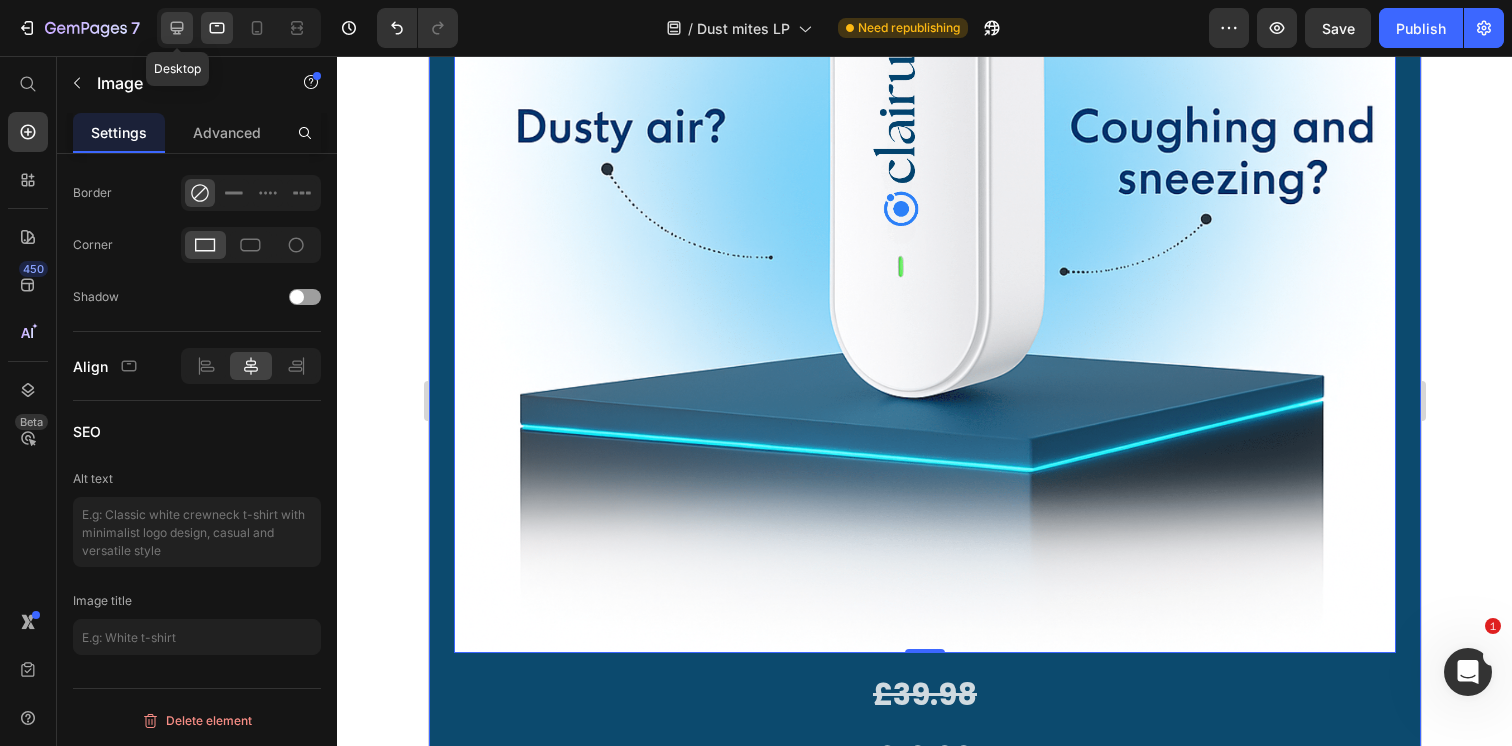 click 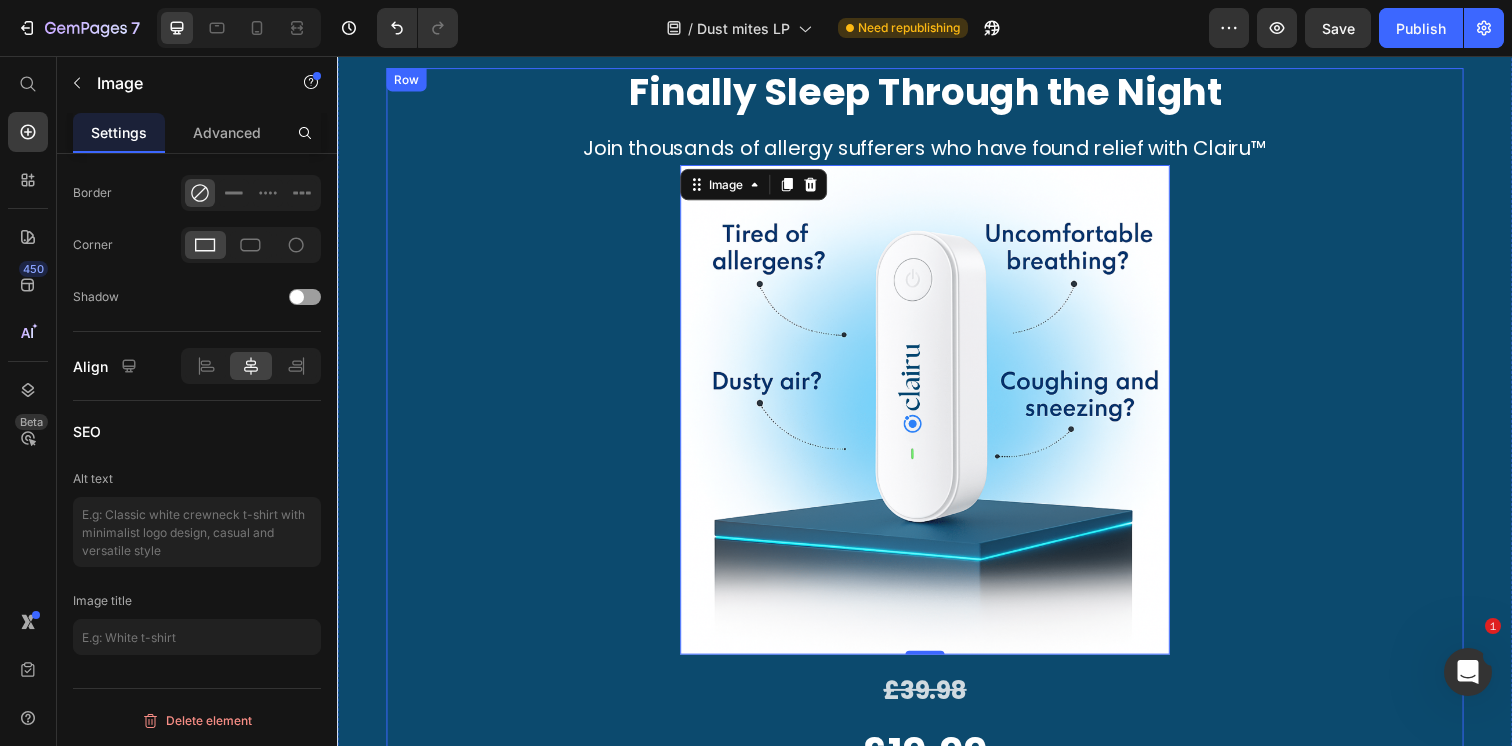 scroll, scrollTop: 11009, scrollLeft: 0, axis: vertical 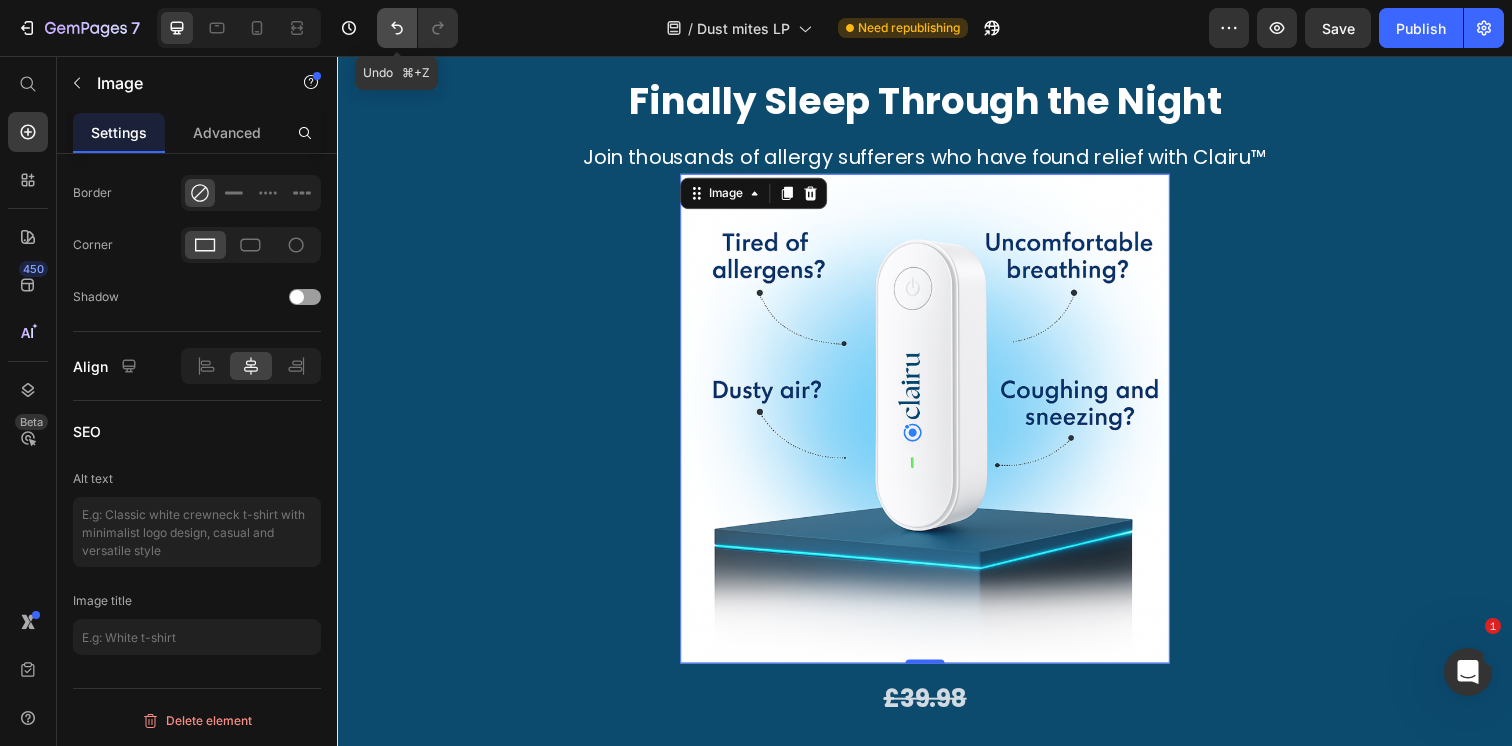 click 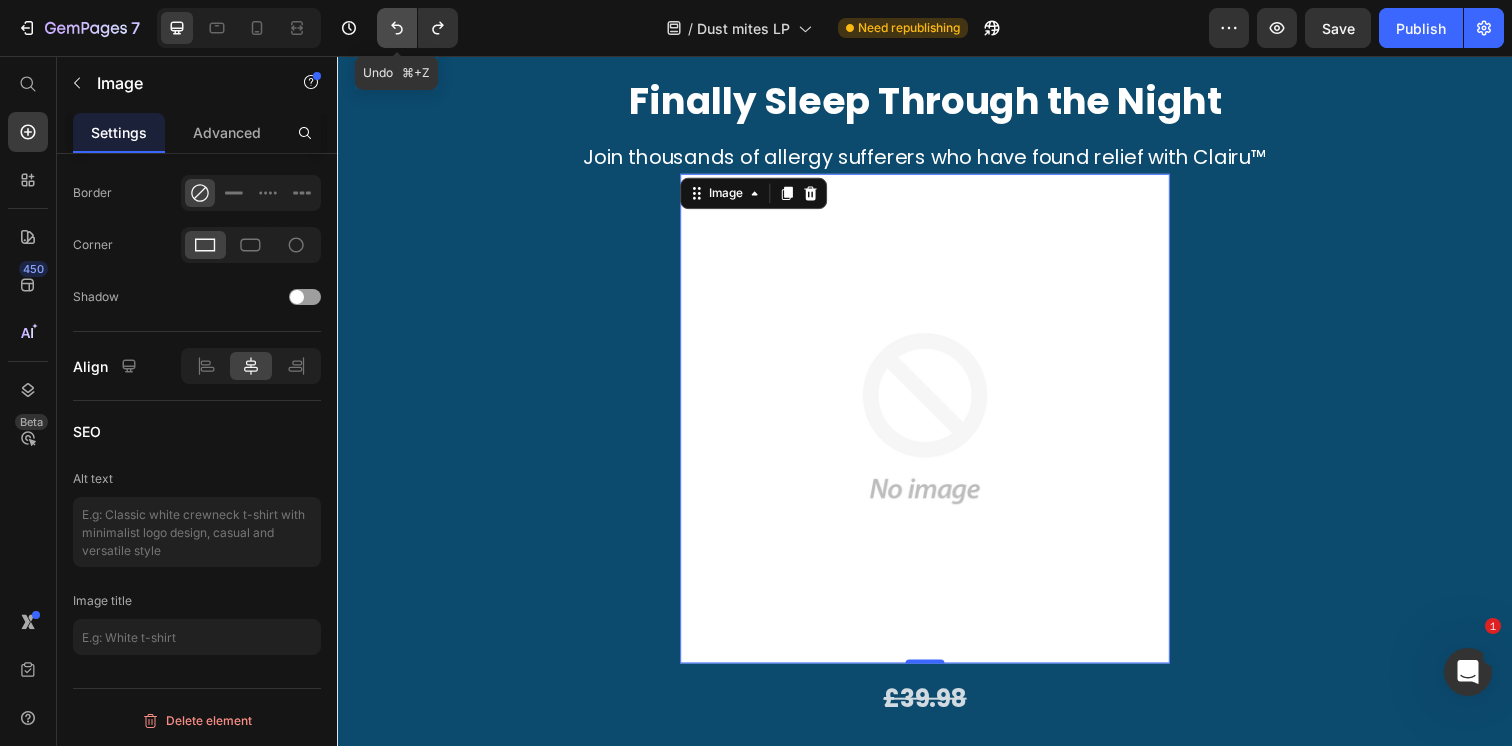 click 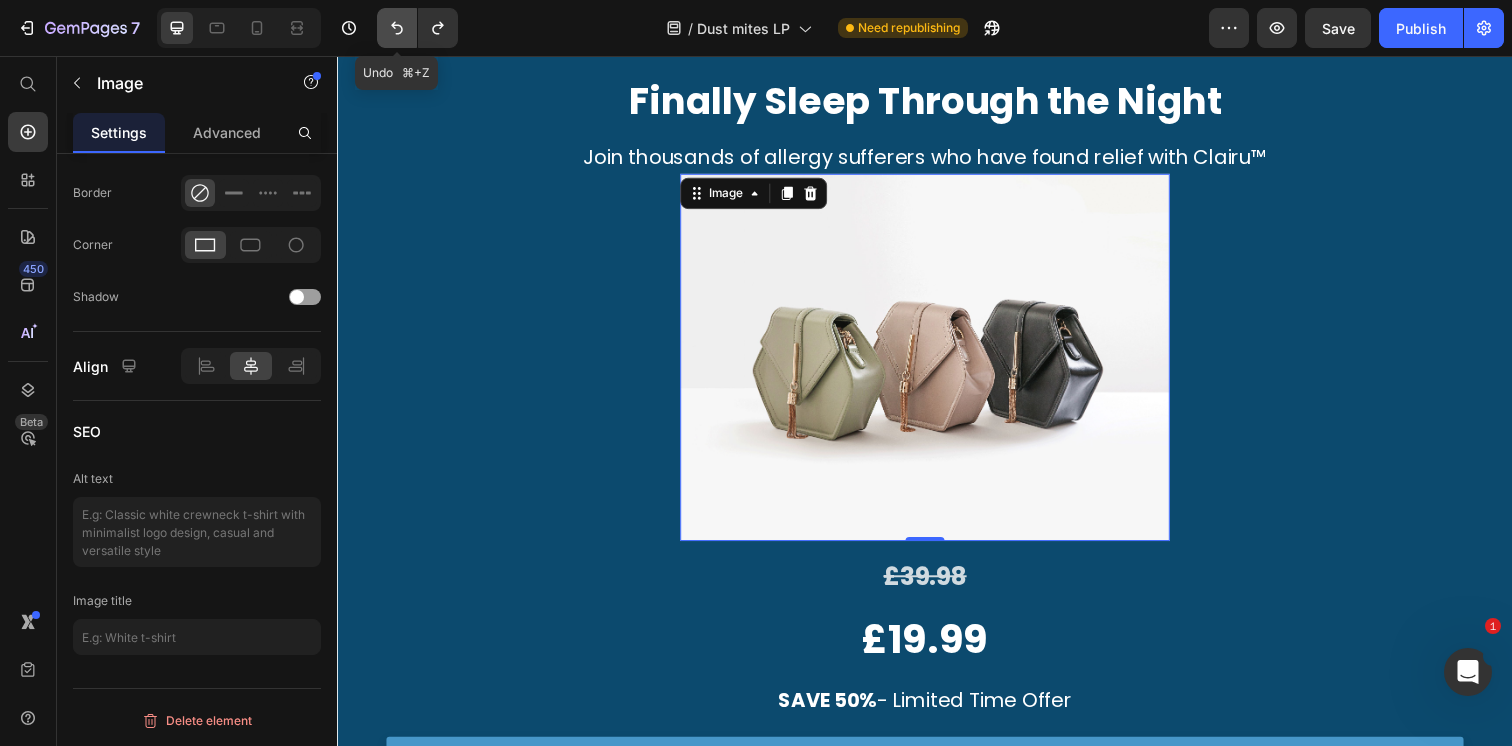 click 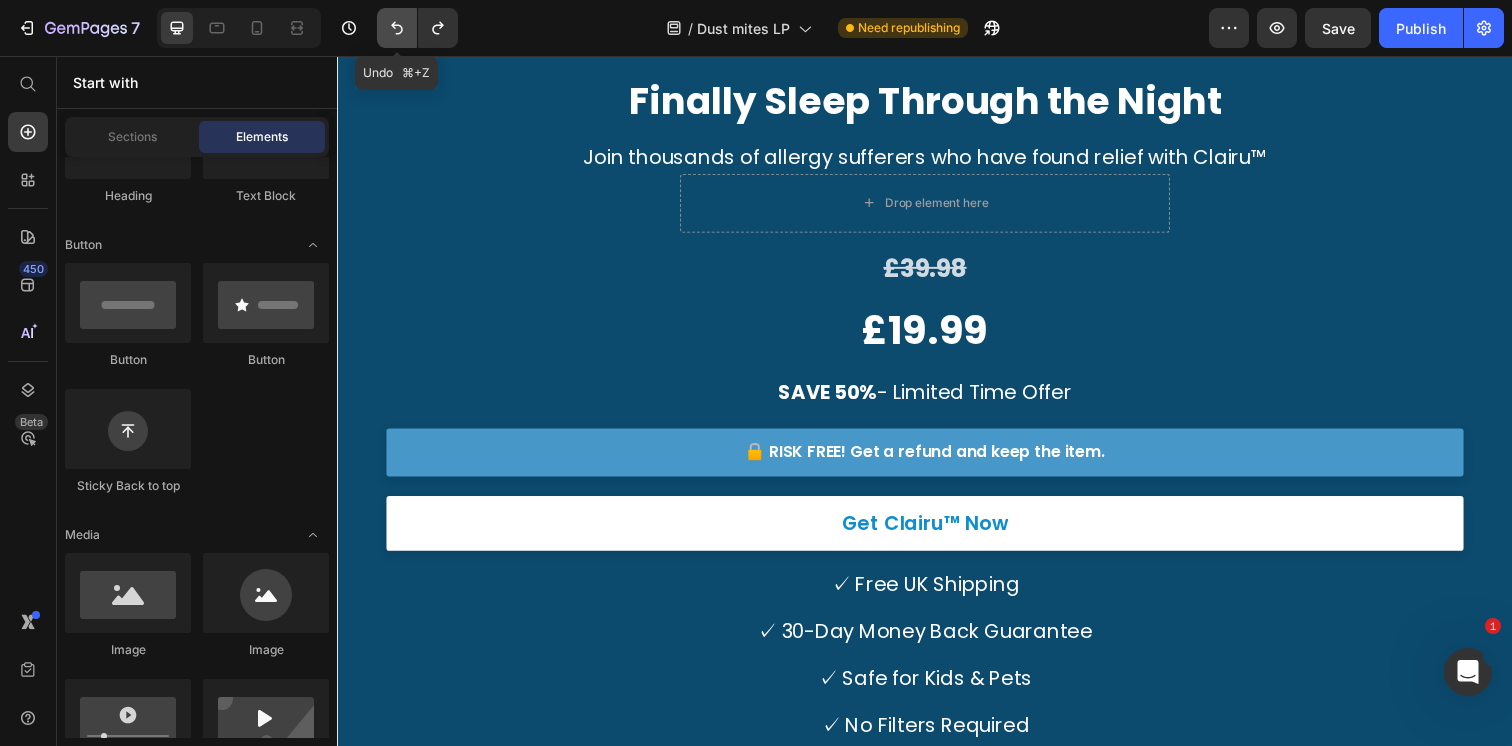 click 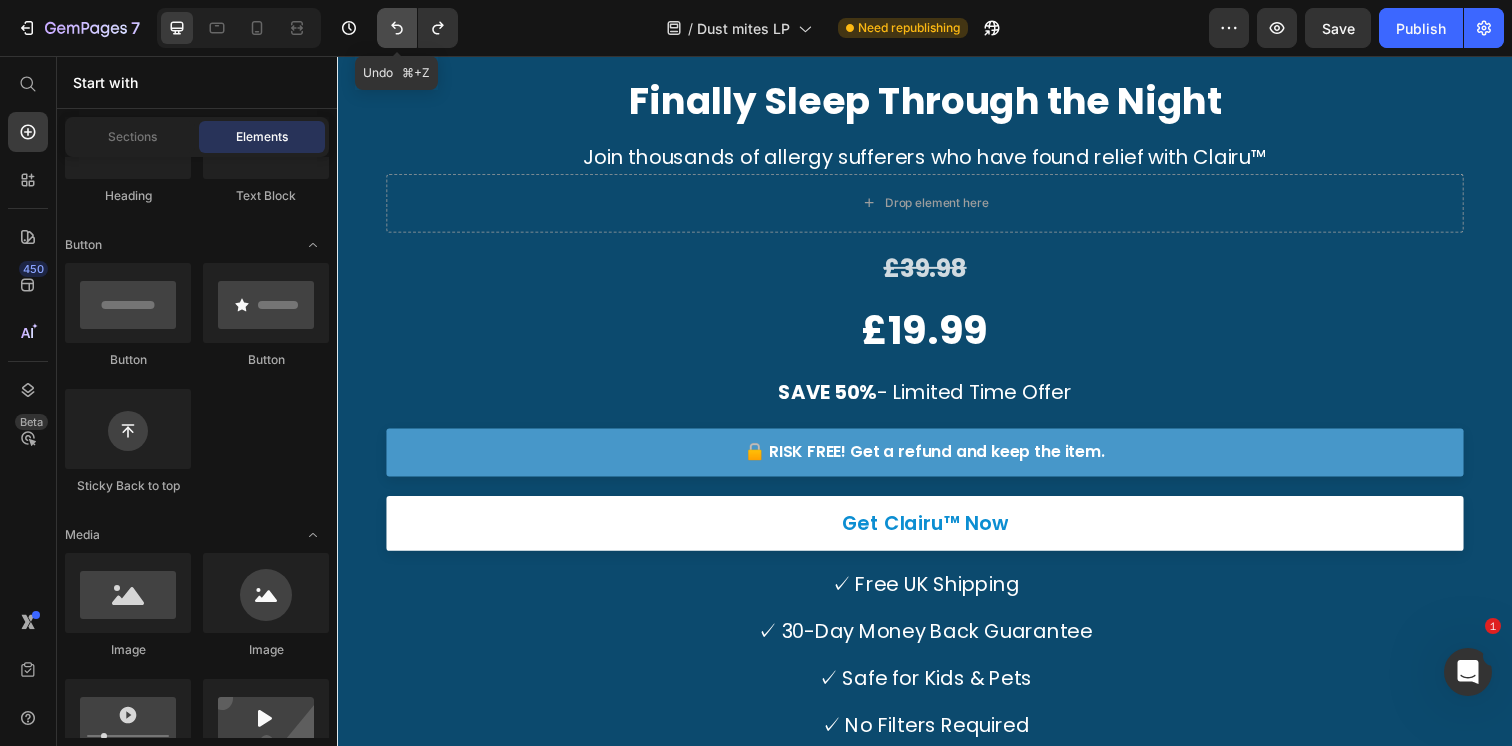 click 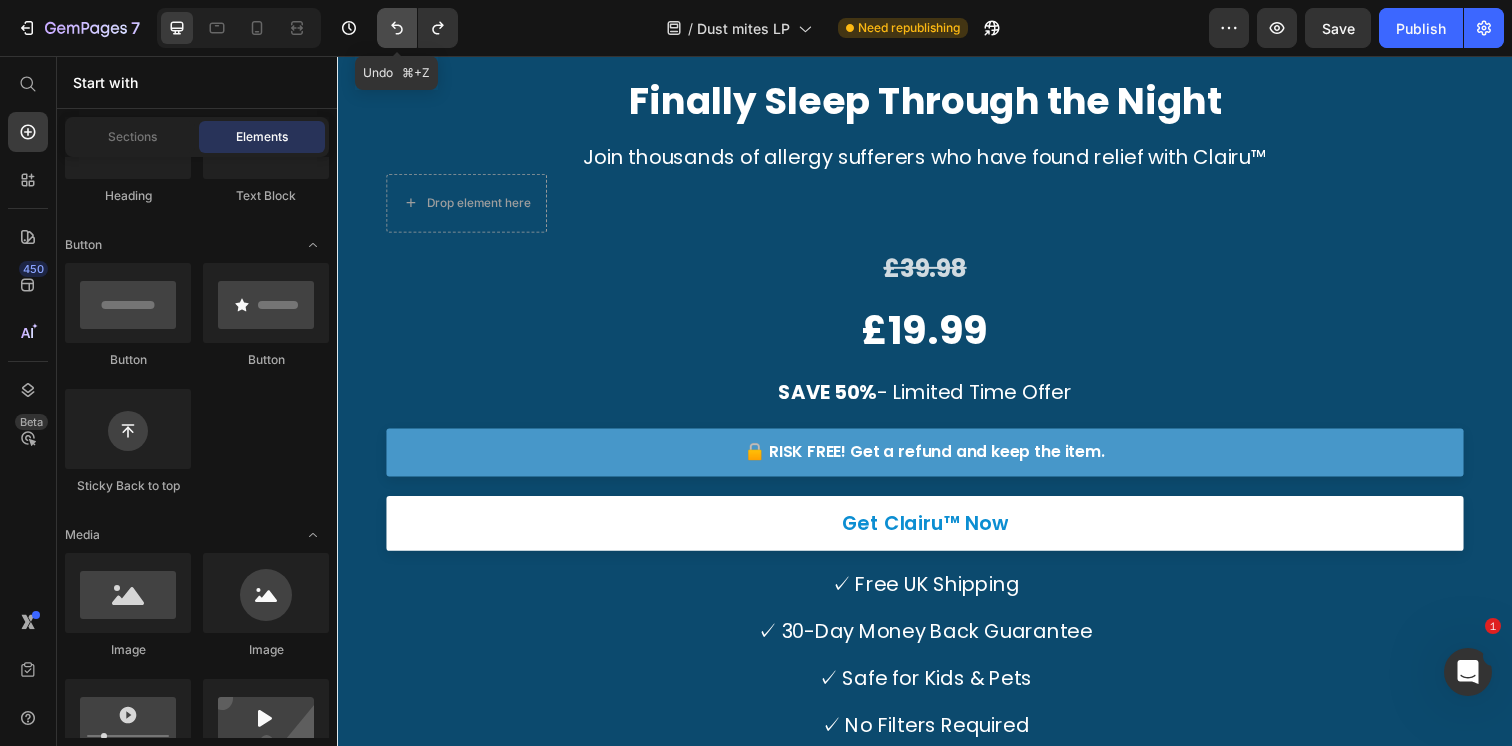 click 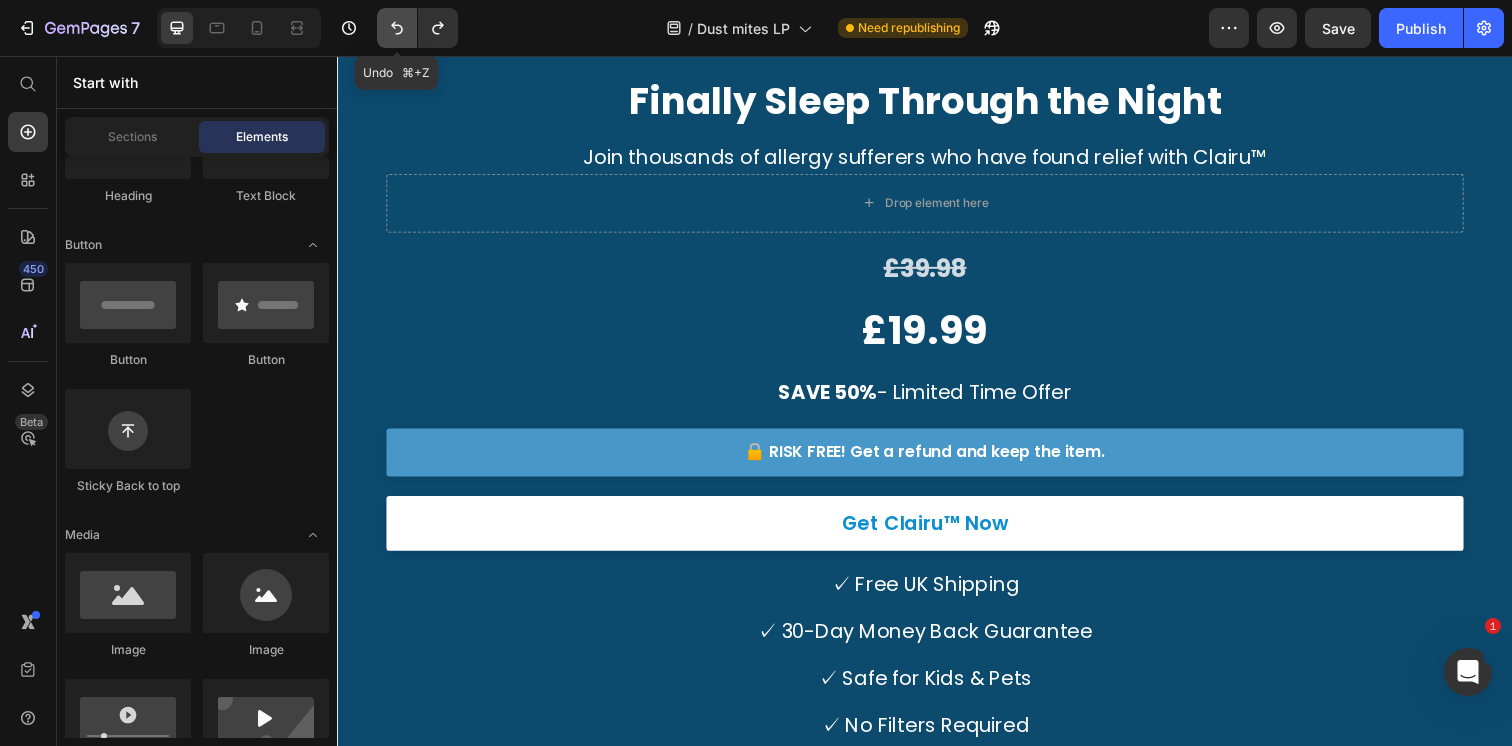 click 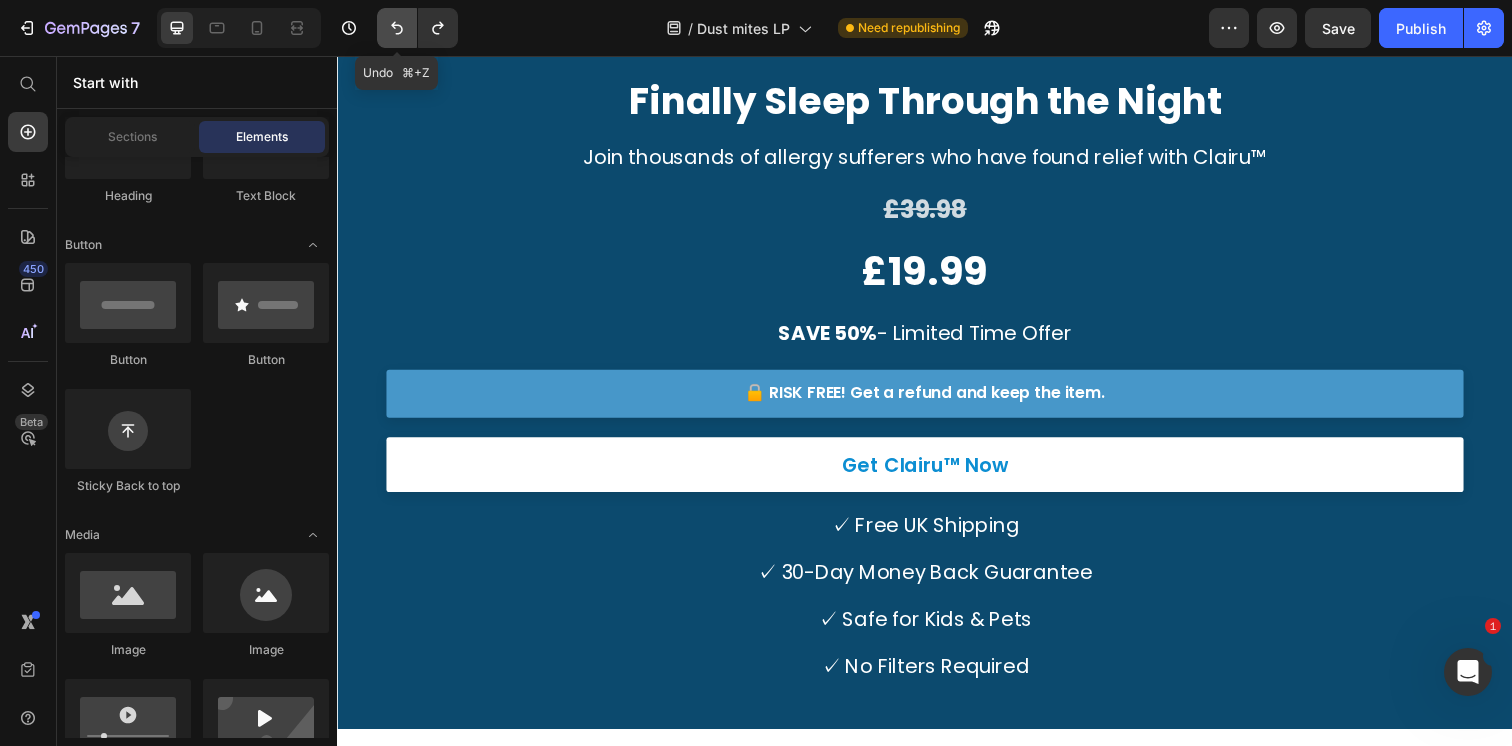 click 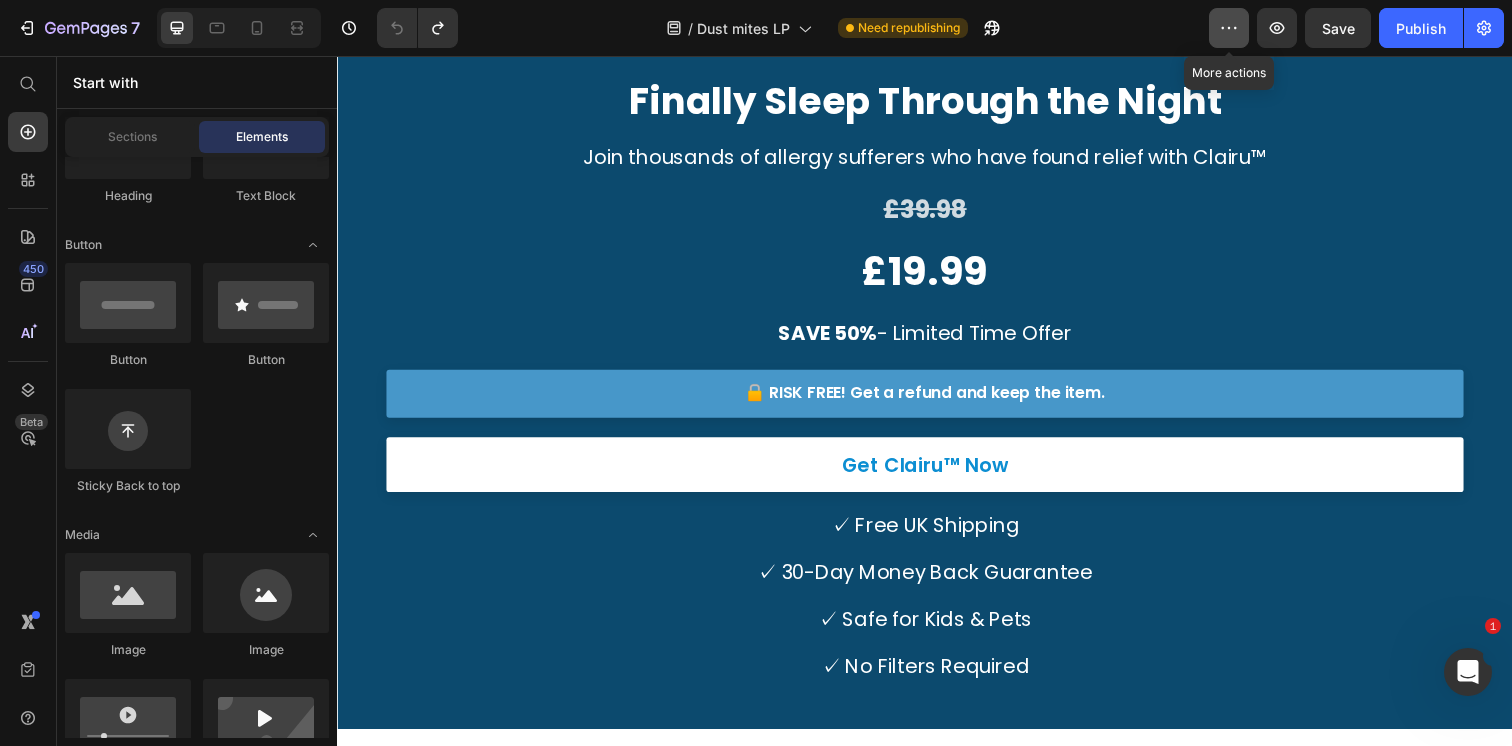 click 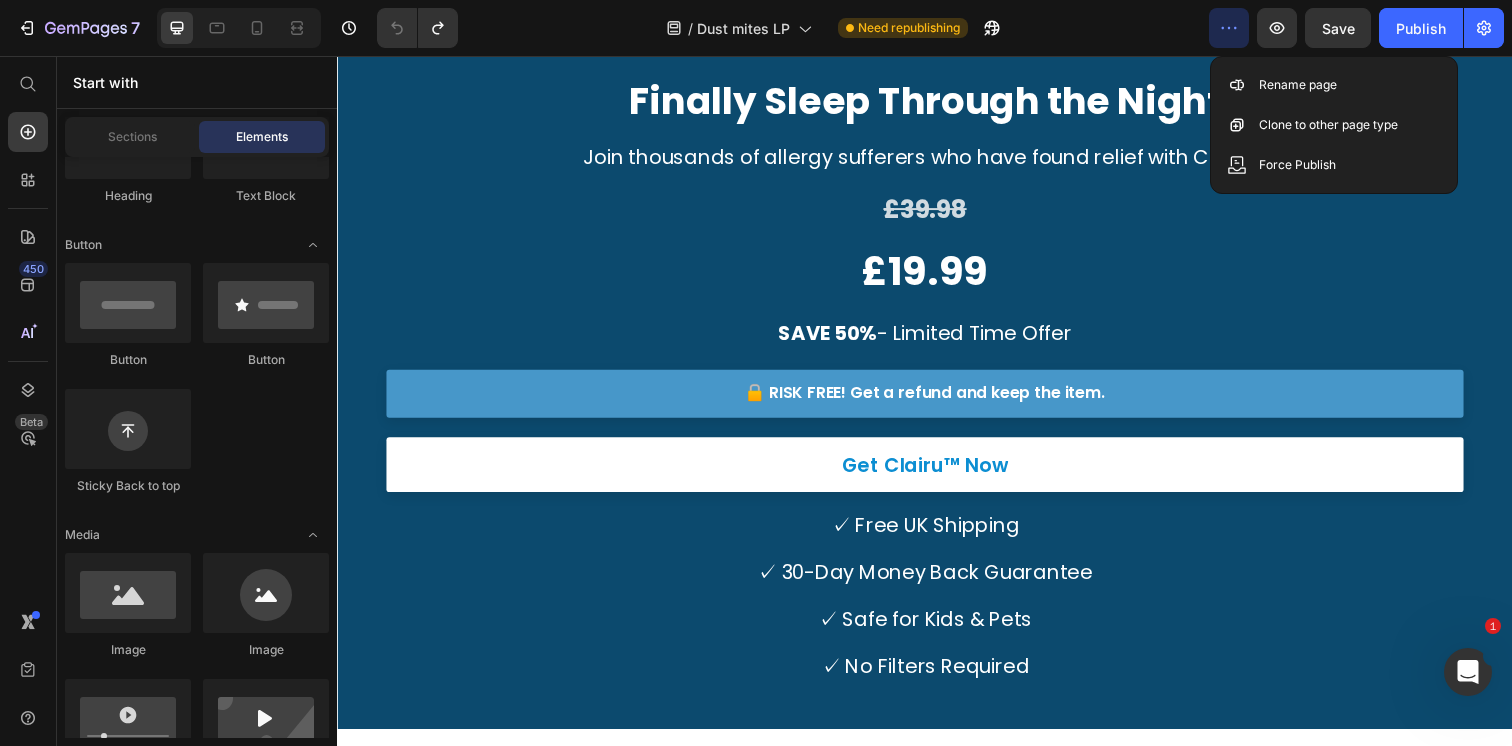 click 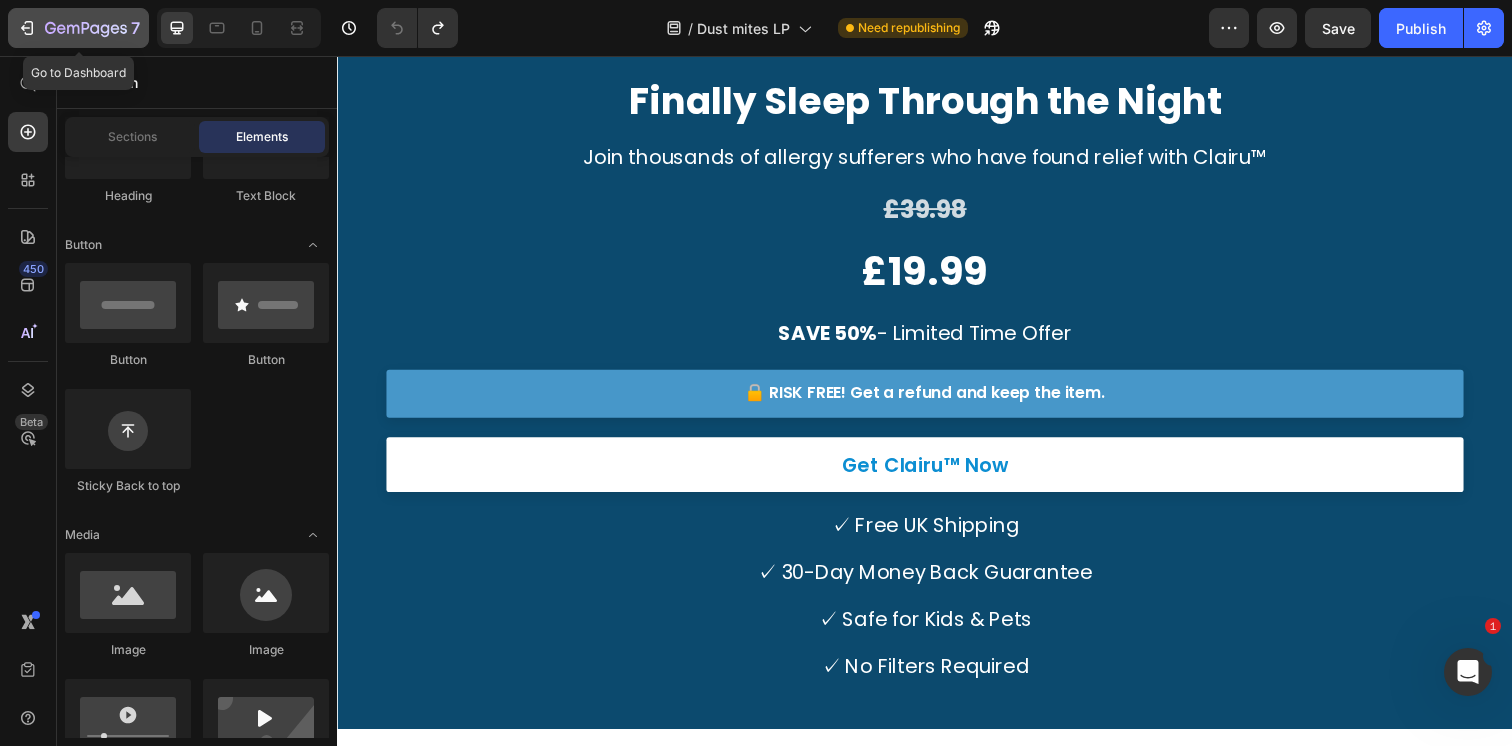 click 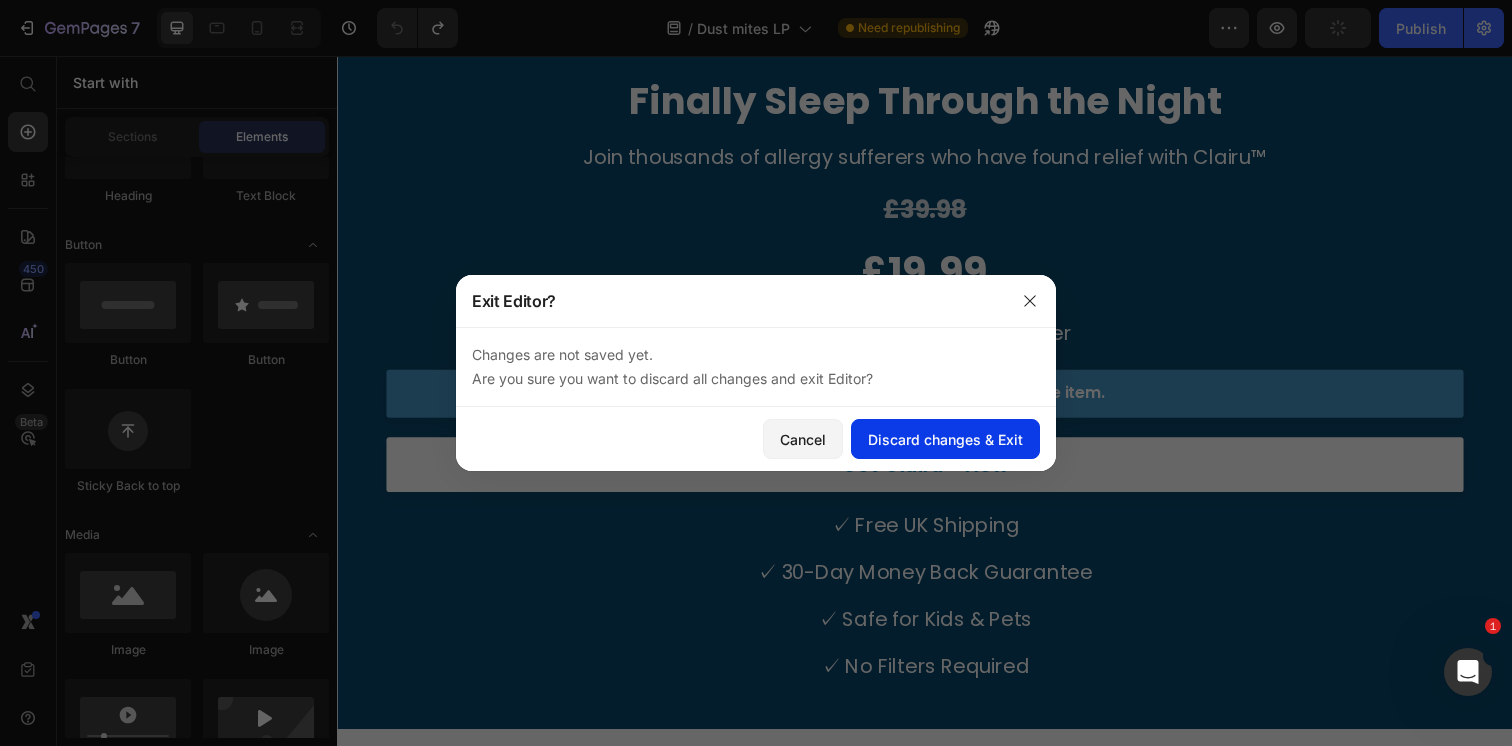 click on "Discard changes & Exit" 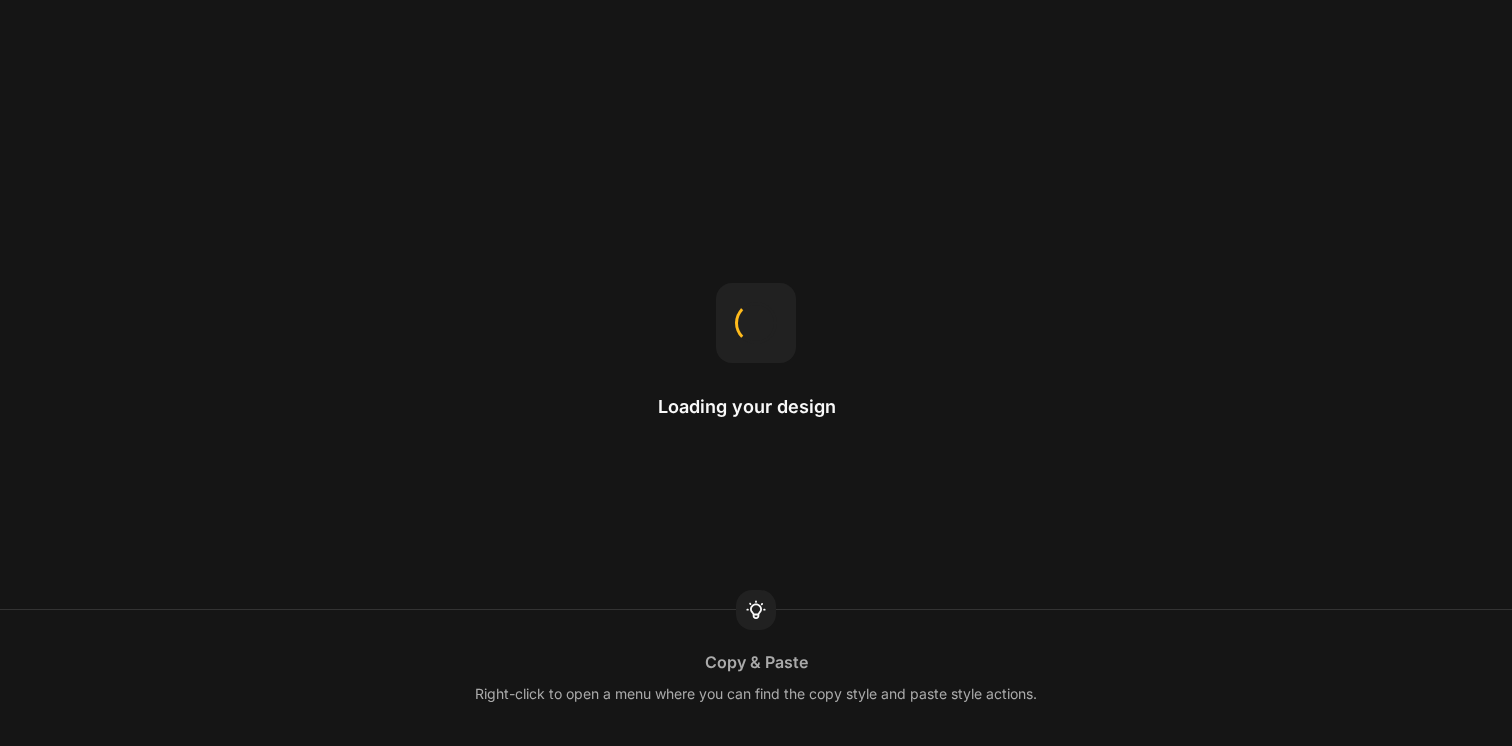 scroll, scrollTop: 0, scrollLeft: 0, axis: both 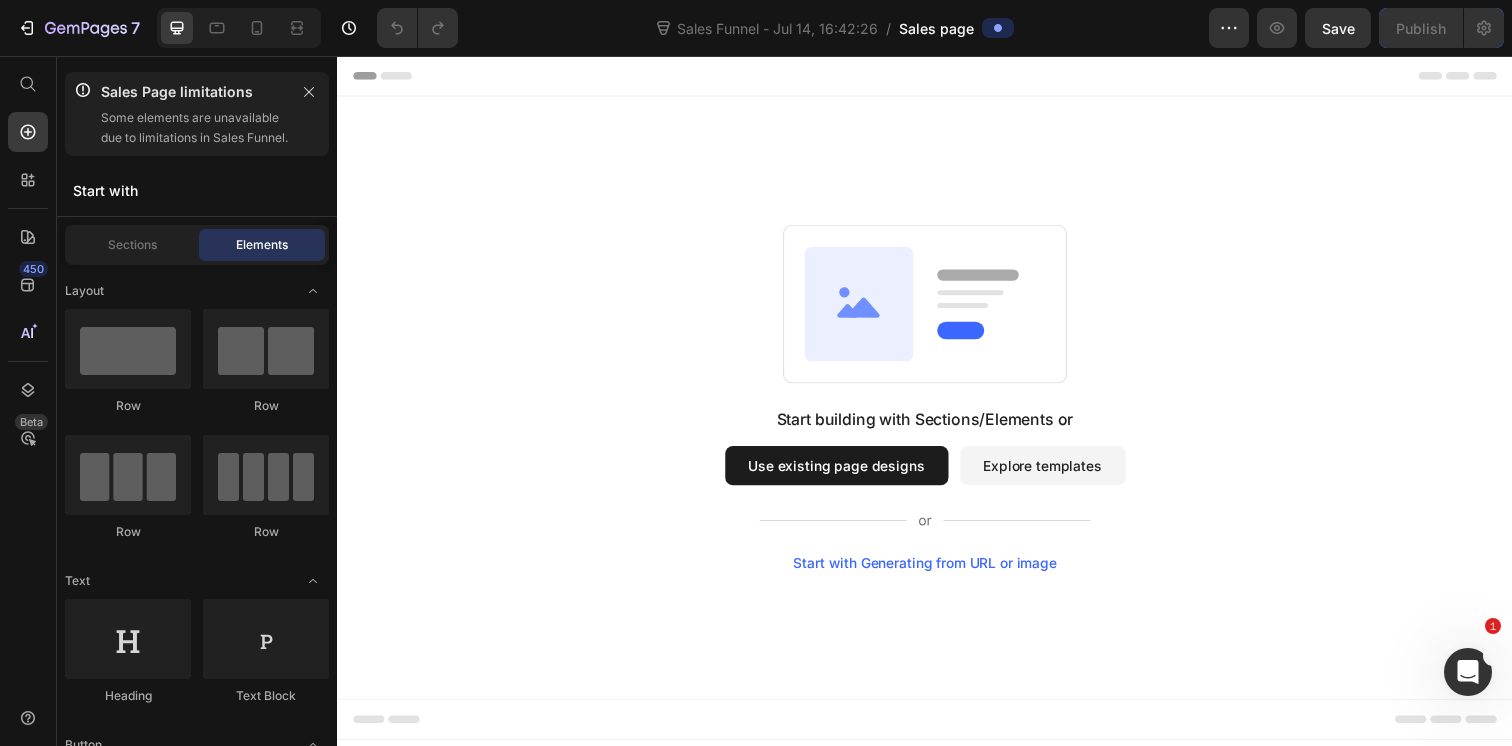 click on "Use existing page designs" at bounding box center (847, 474) 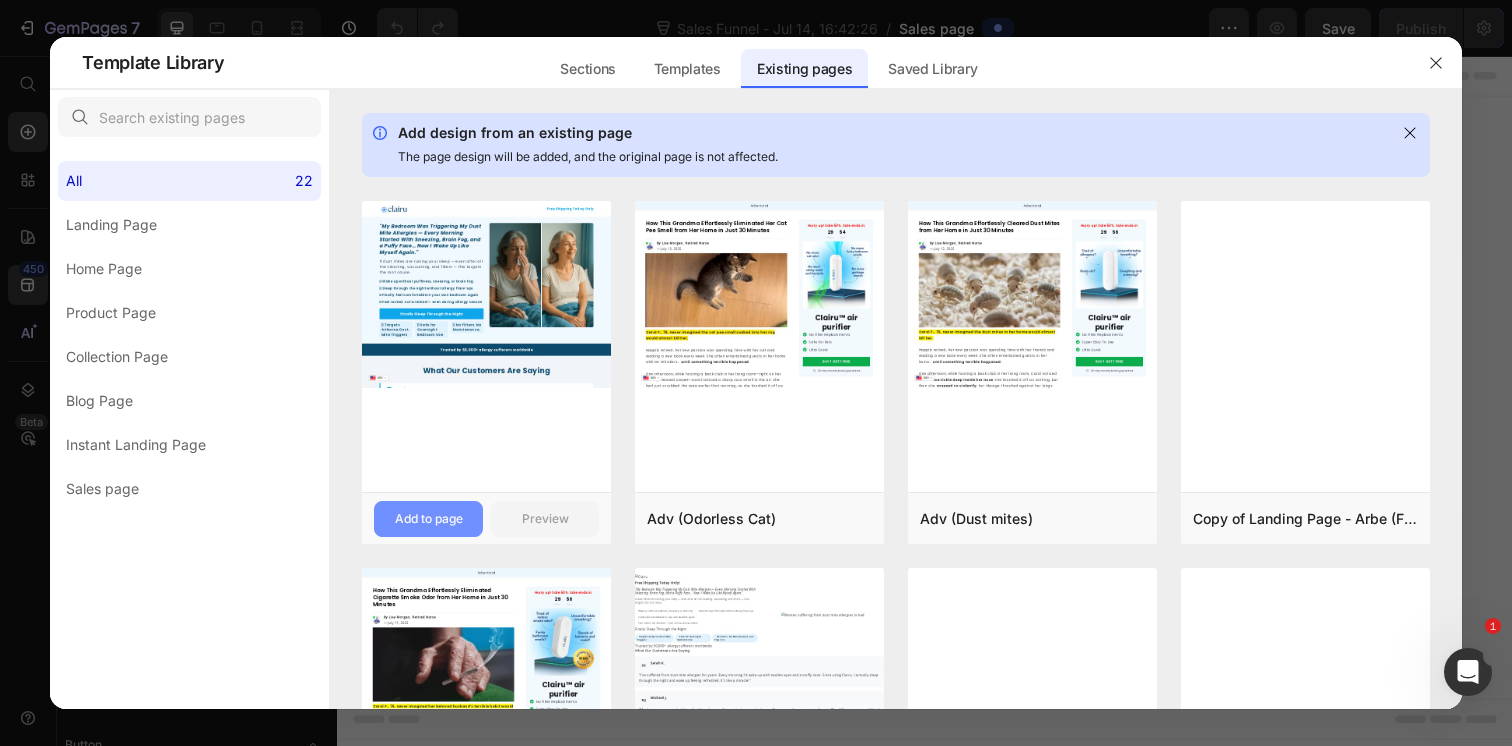 click on "Add to page" at bounding box center [429, 519] 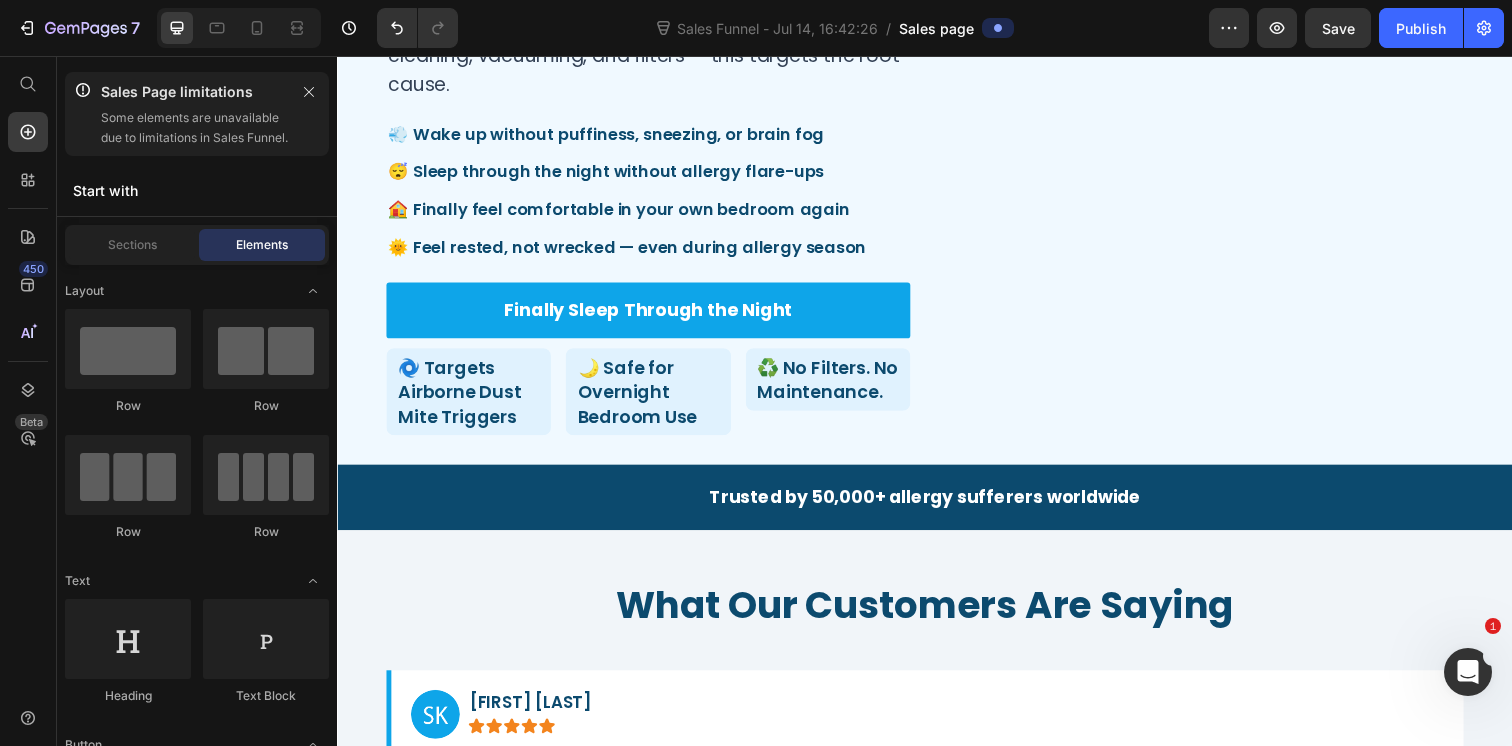 scroll, scrollTop: 0, scrollLeft: 0, axis: both 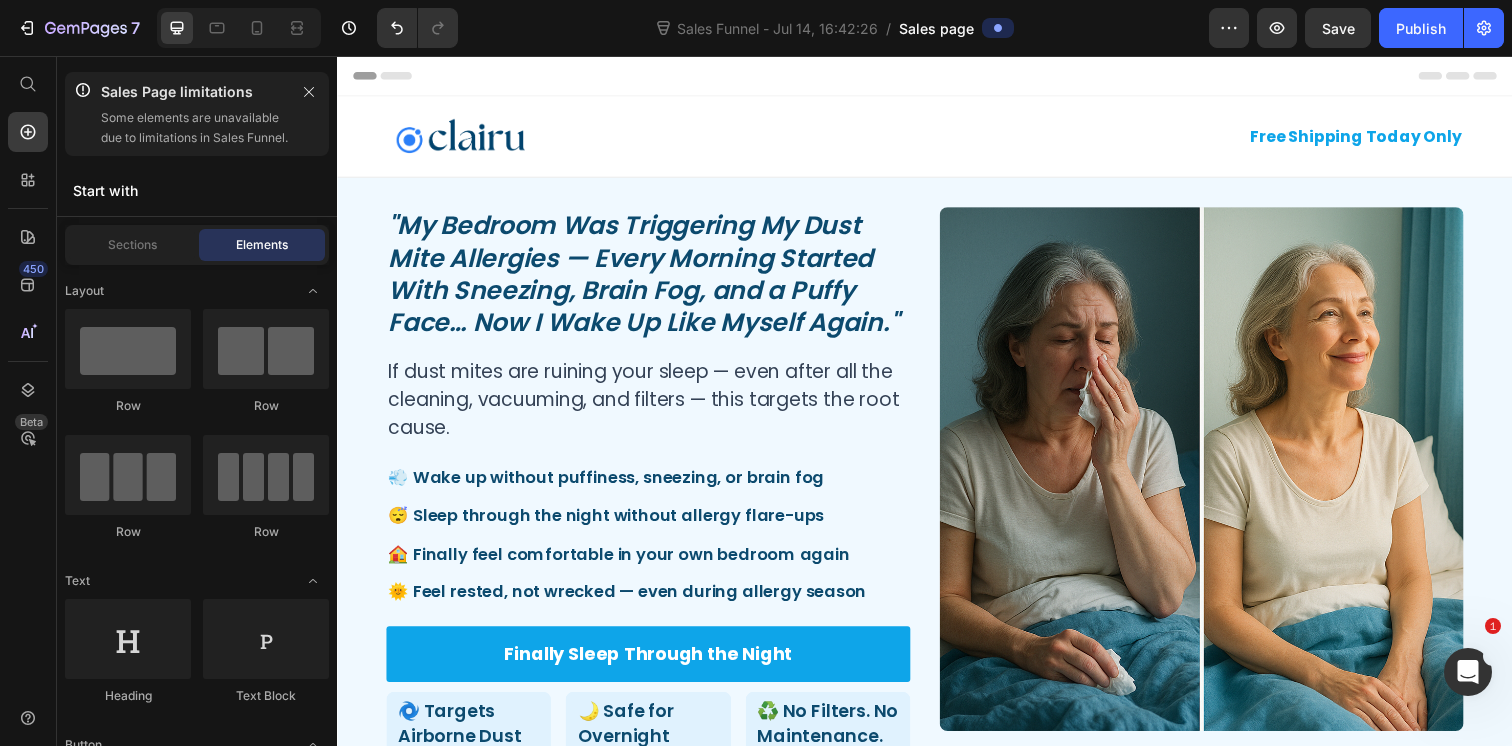 click on "Image free shipping today only Text Block Row Section 1" at bounding box center (937, 138) 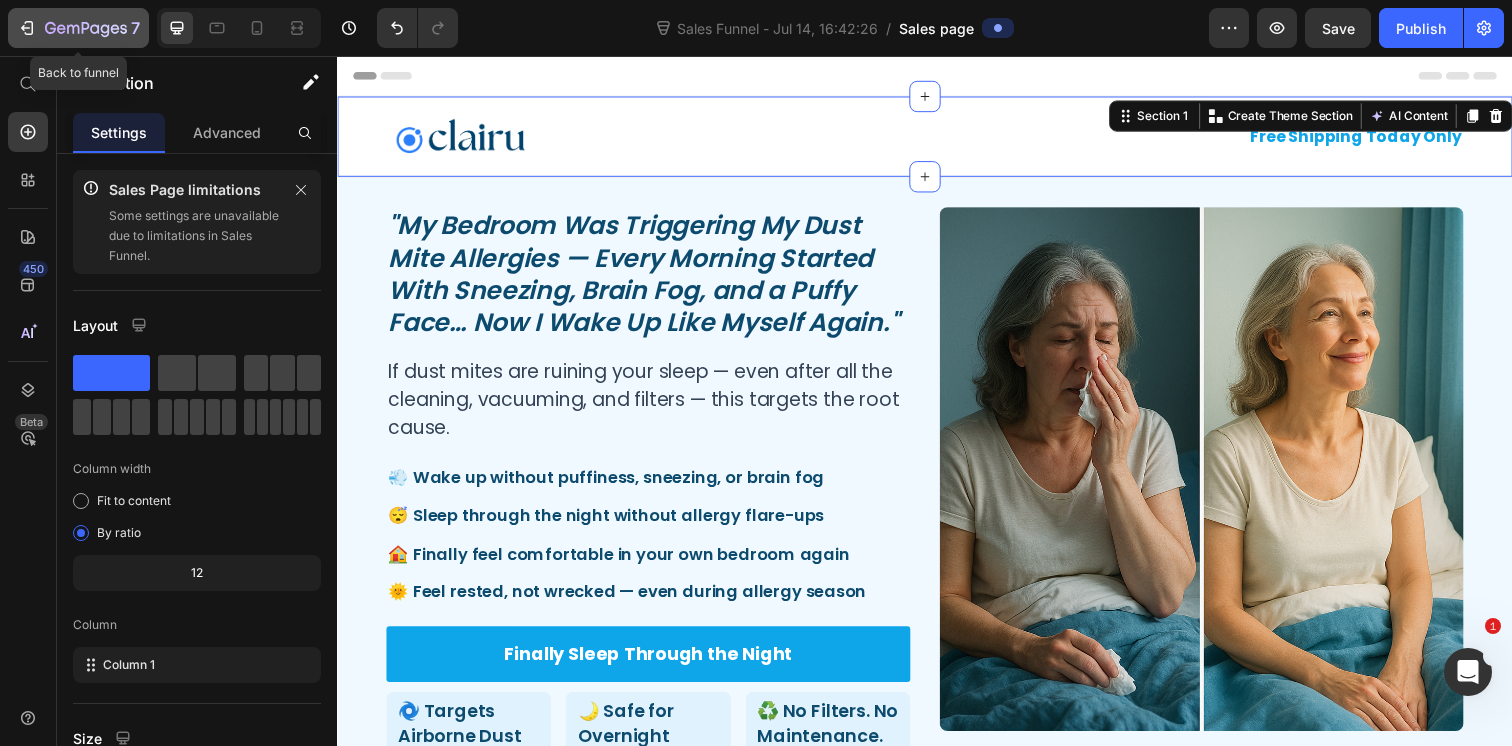 click 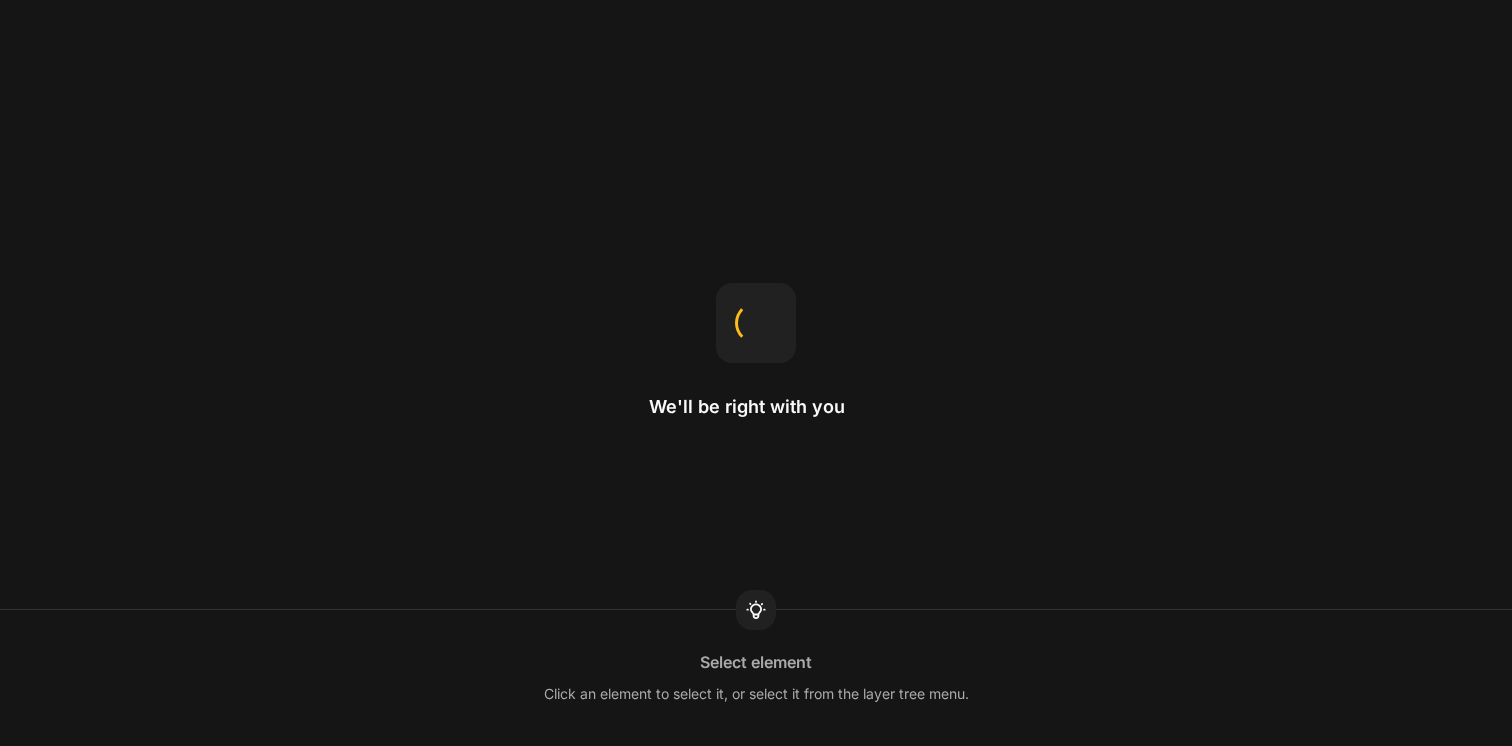 scroll, scrollTop: 0, scrollLeft: 0, axis: both 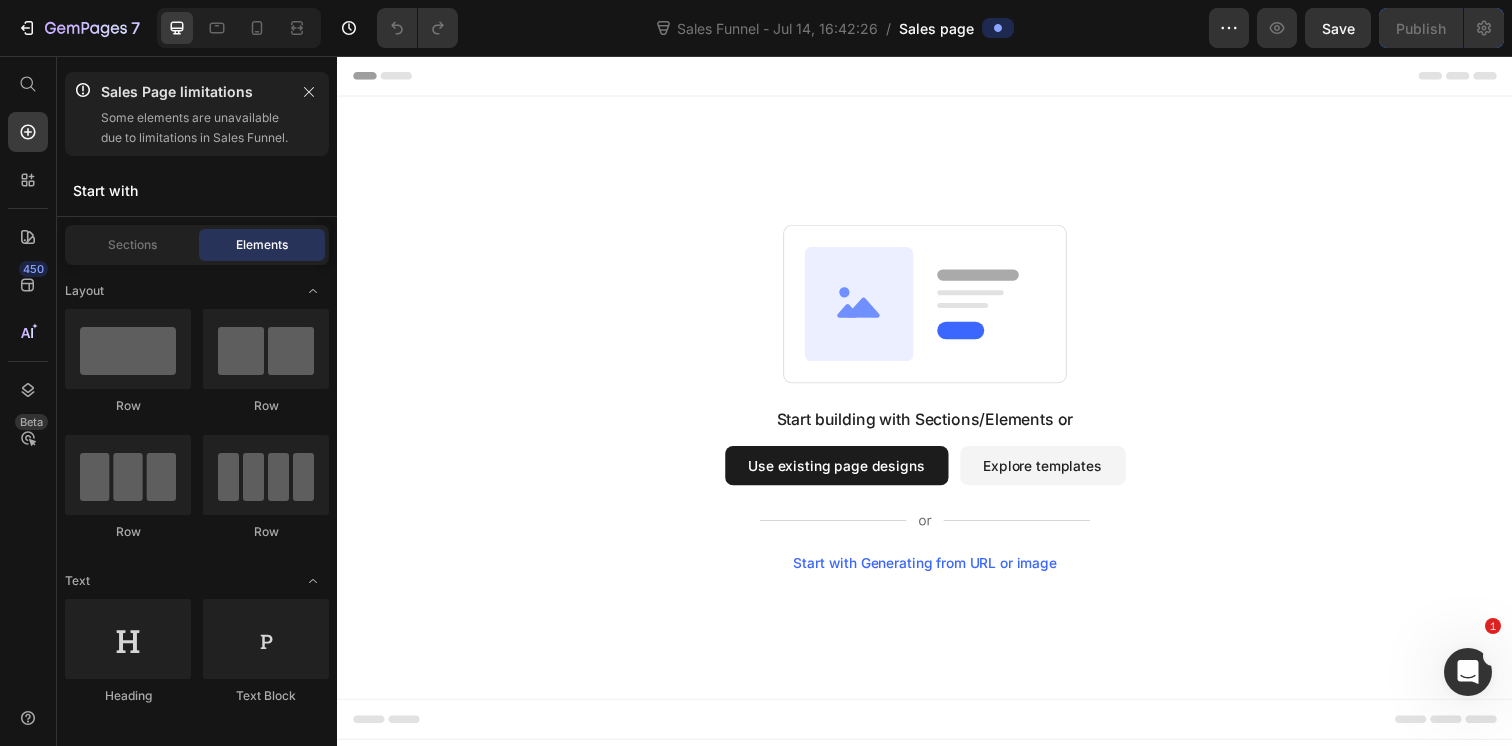 click on "Explore templates" at bounding box center [1057, 474] 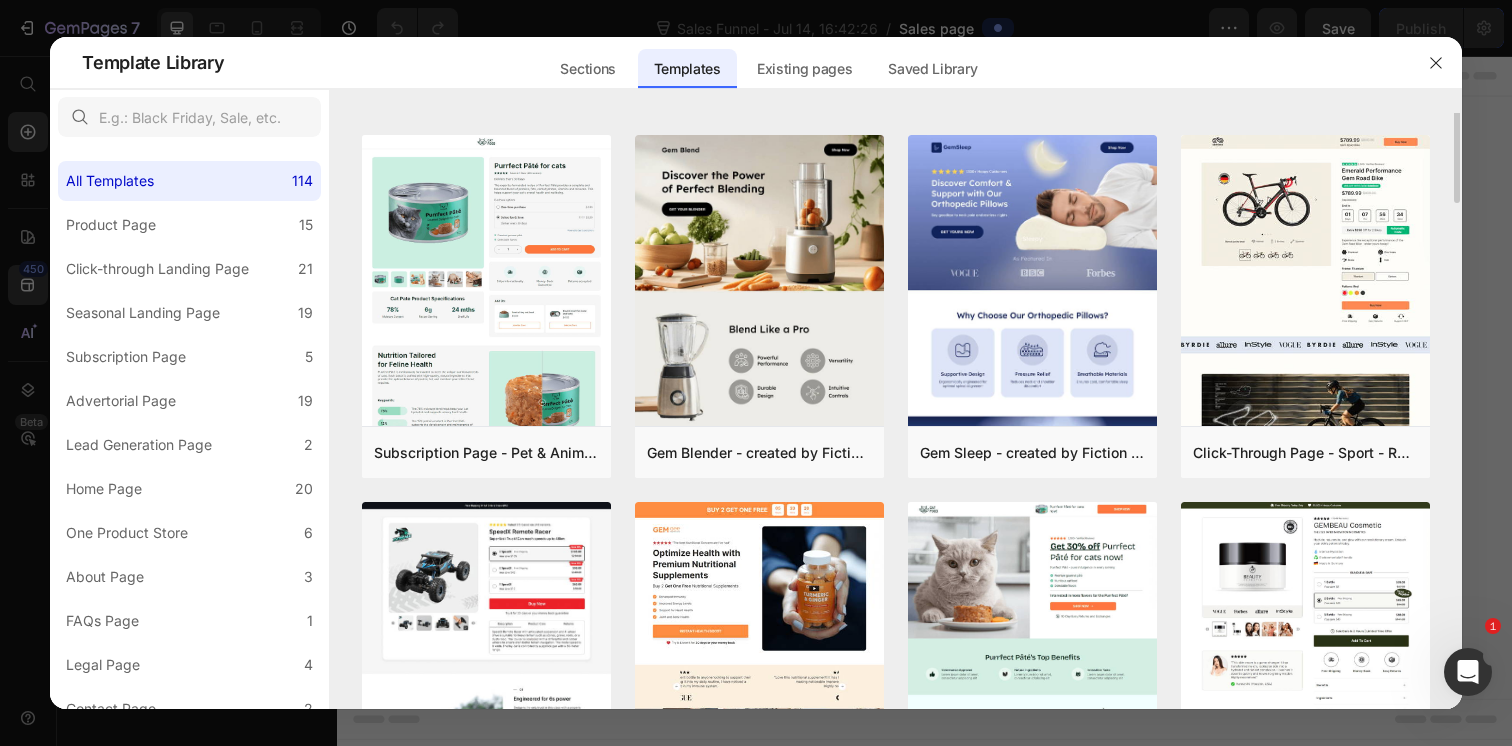 scroll, scrollTop: 1479, scrollLeft: 0, axis: vertical 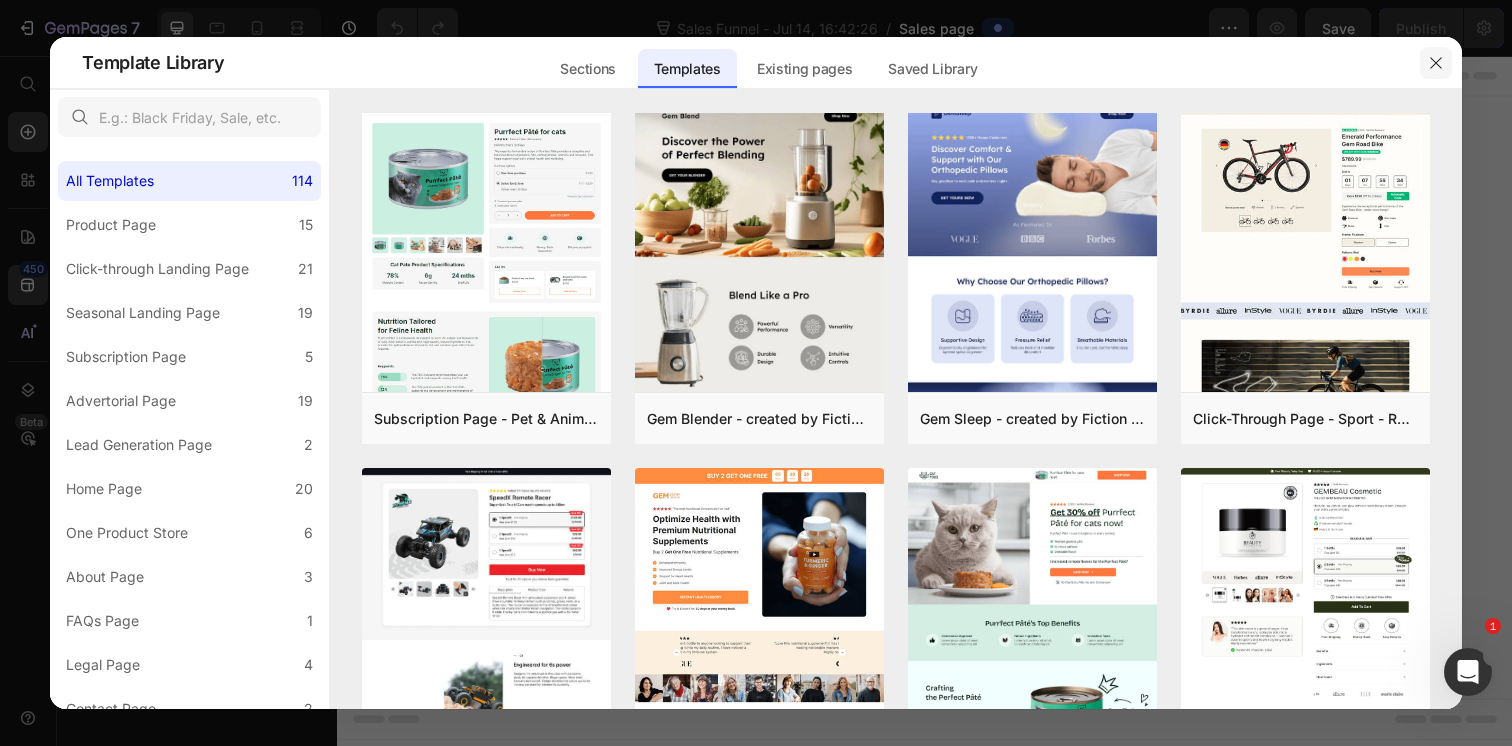 click at bounding box center (1436, 63) 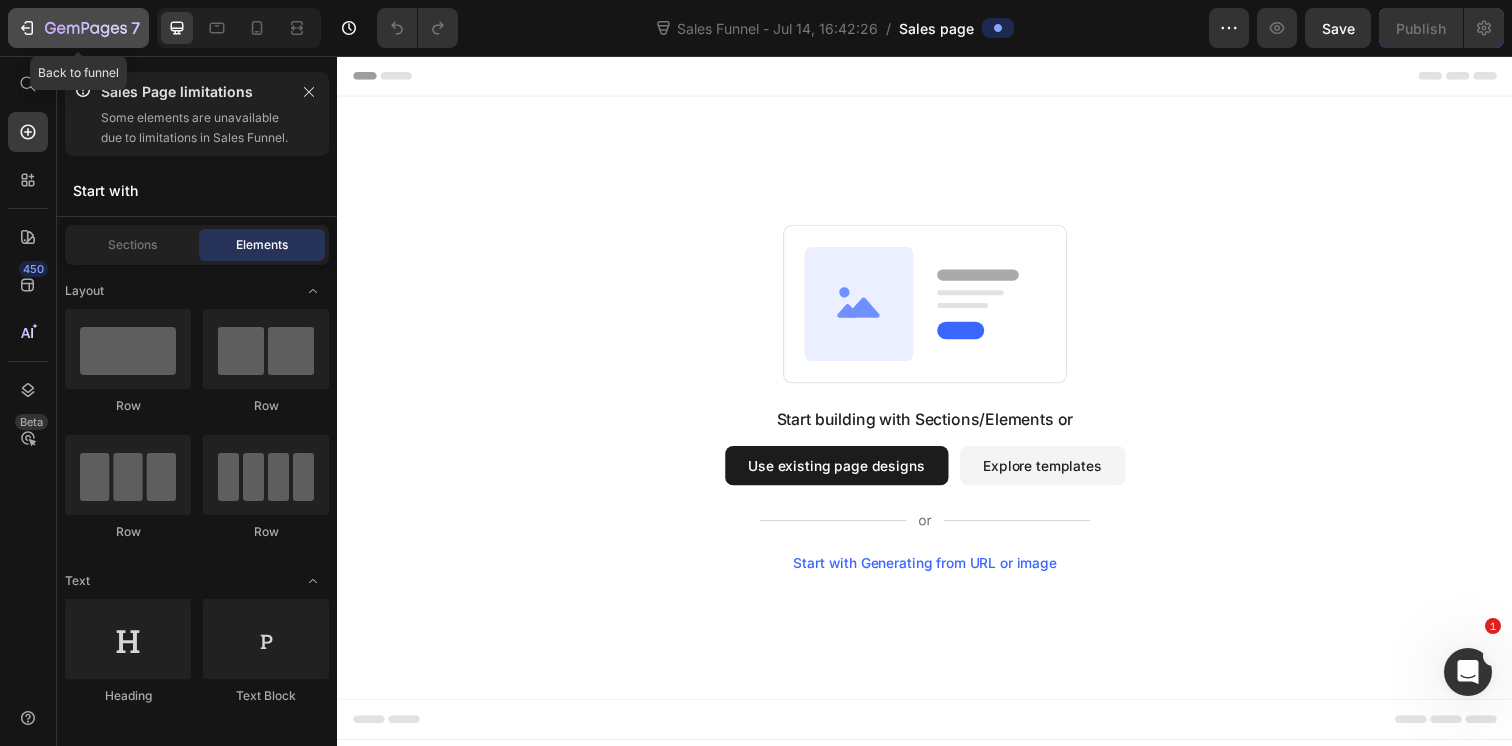 click 